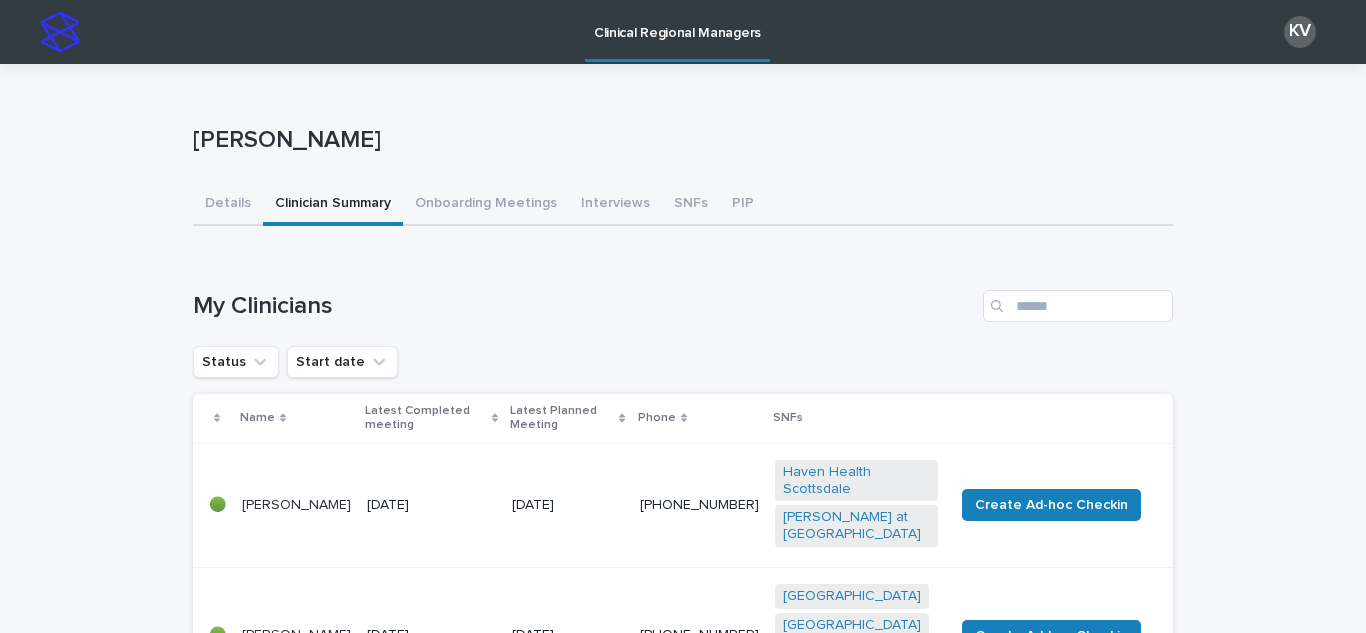 scroll, scrollTop: 0, scrollLeft: 0, axis: both 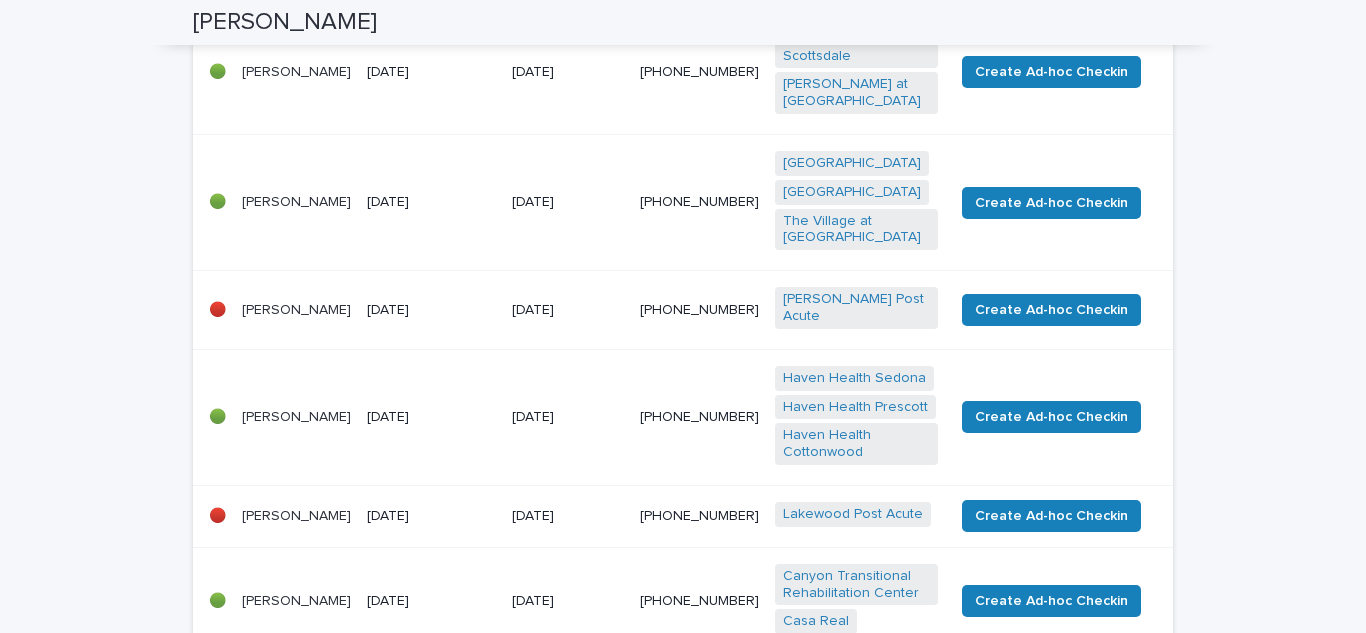 click on "[DATE]" at bounding box center (431, 310) 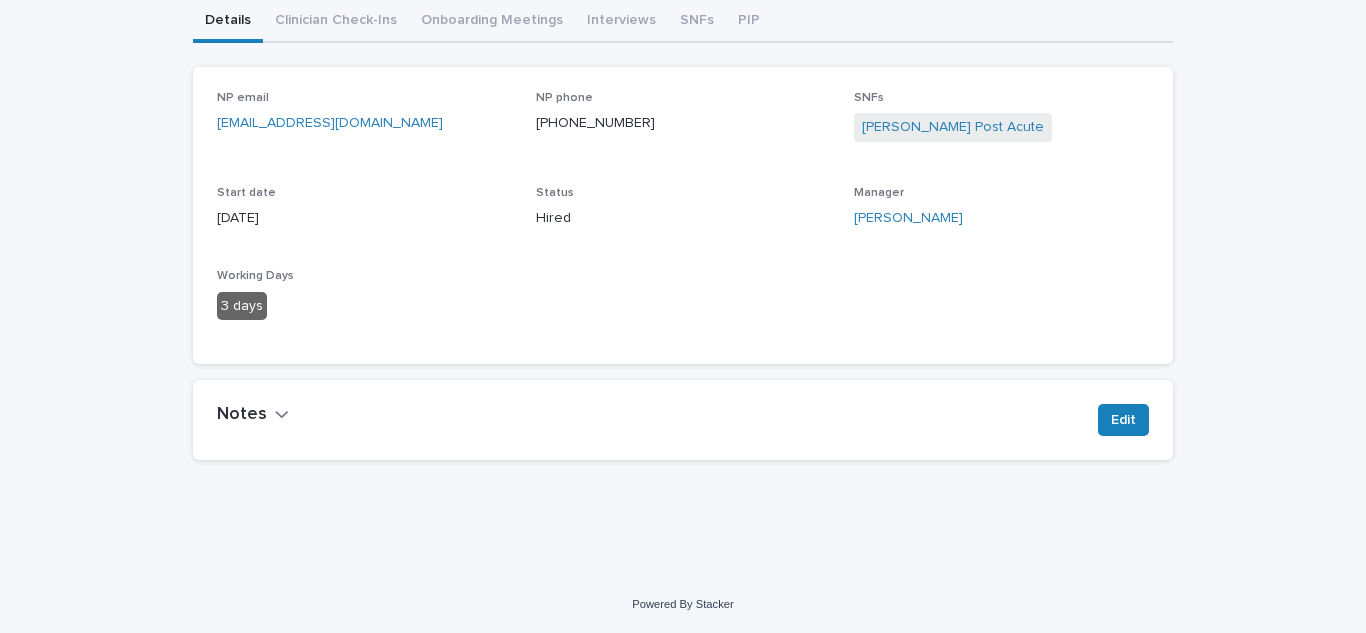 scroll, scrollTop: 0, scrollLeft: 0, axis: both 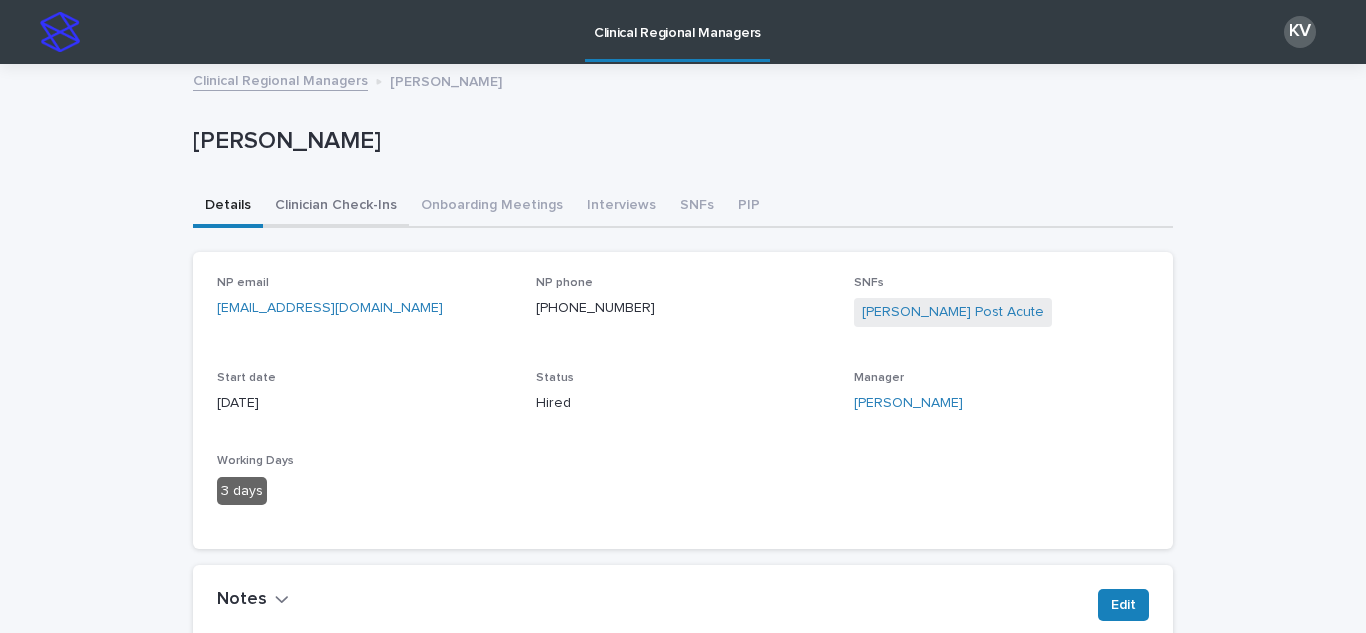 click on "Clinician Check-Ins" at bounding box center [336, 207] 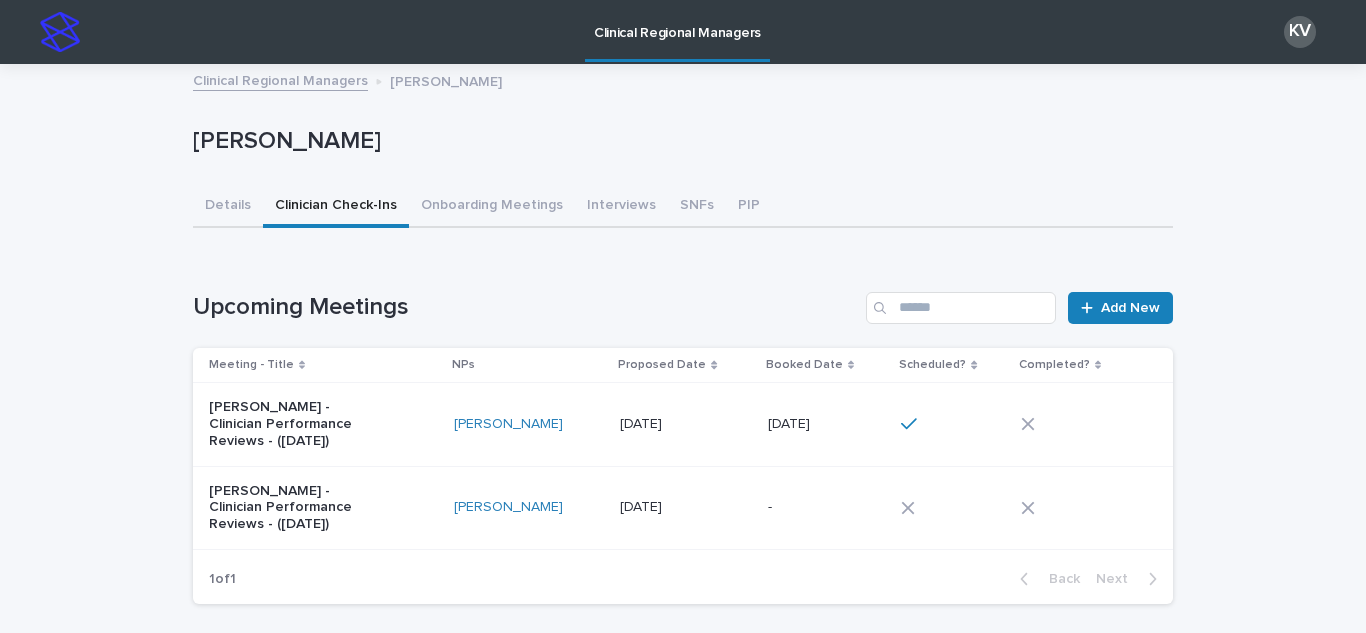 click on "[DATE]" at bounding box center (791, 422) 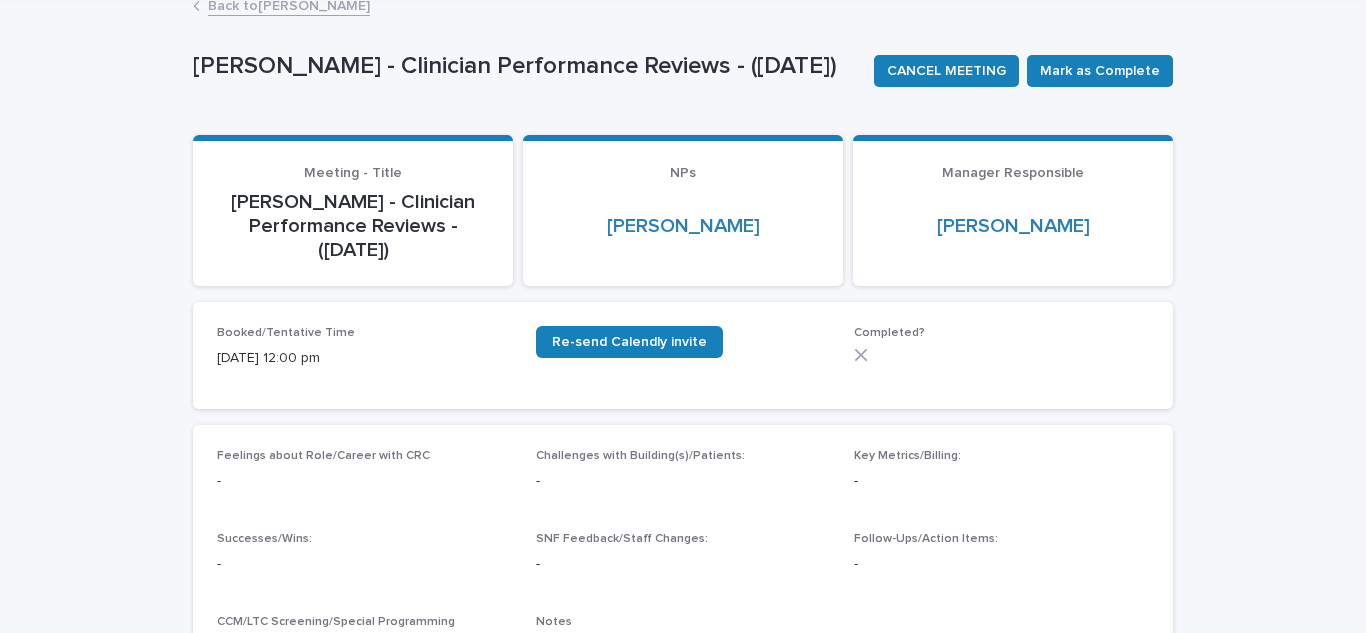 scroll, scrollTop: 76, scrollLeft: 0, axis: vertical 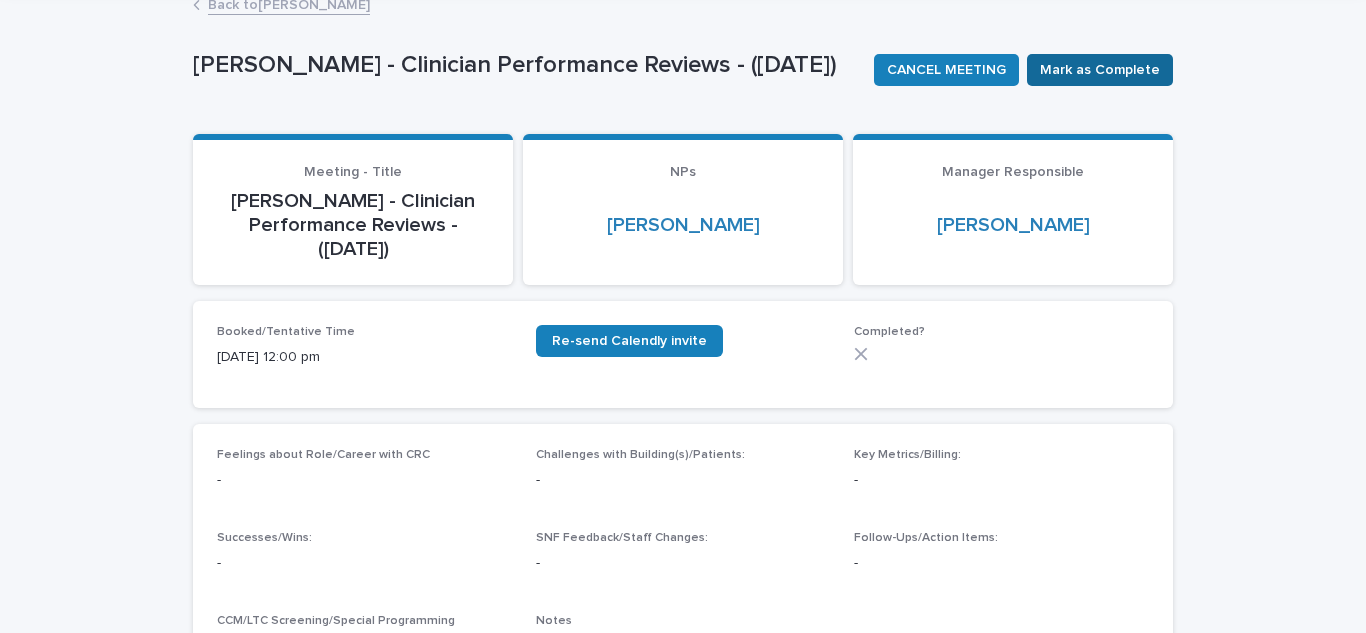 click on "Mark as Complete" at bounding box center [1100, 70] 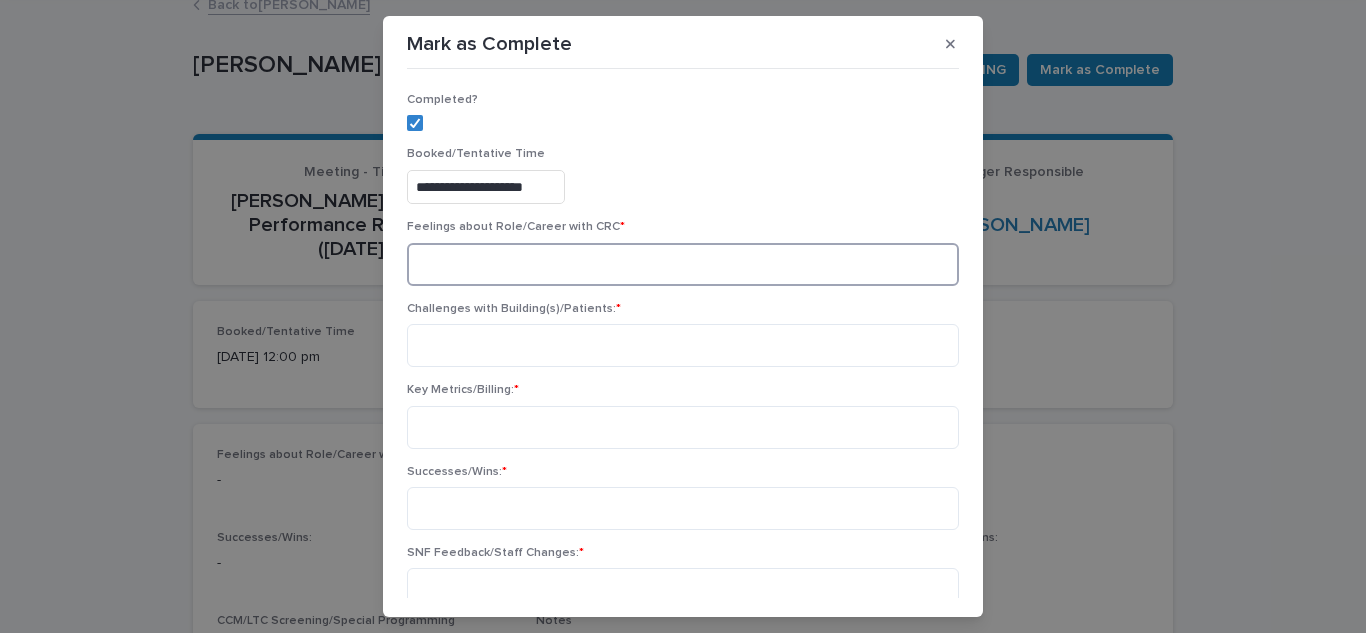 click at bounding box center (683, 264) 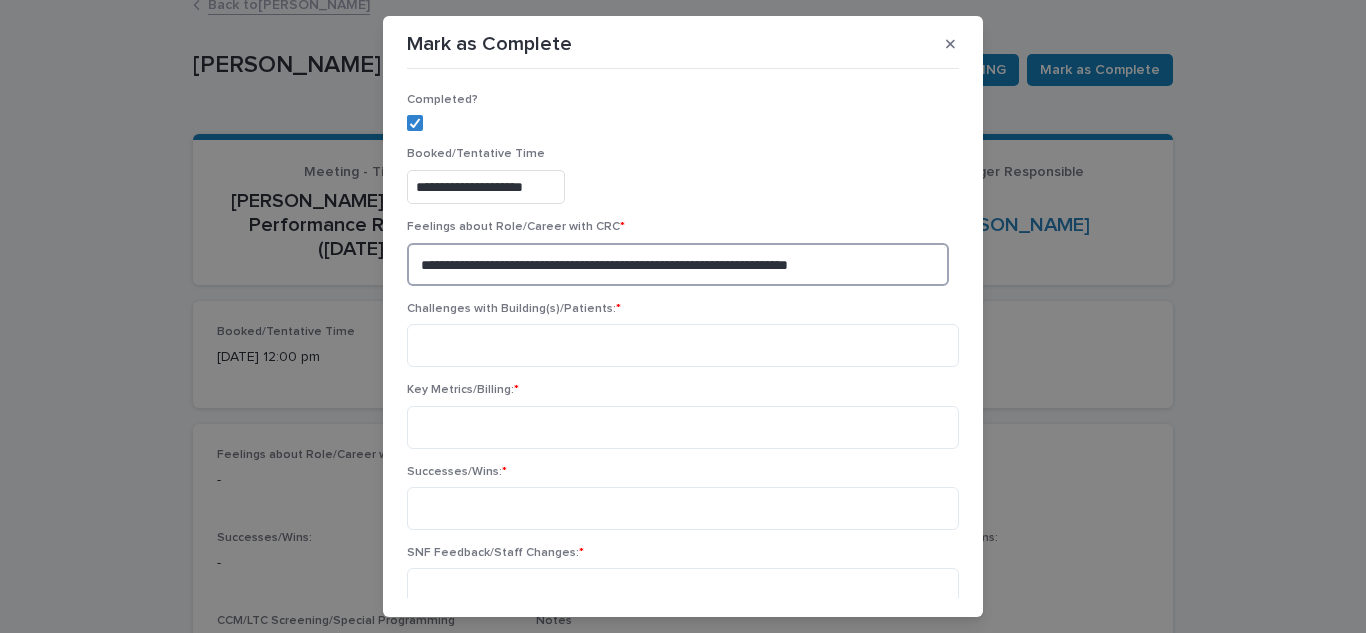 type on "**********" 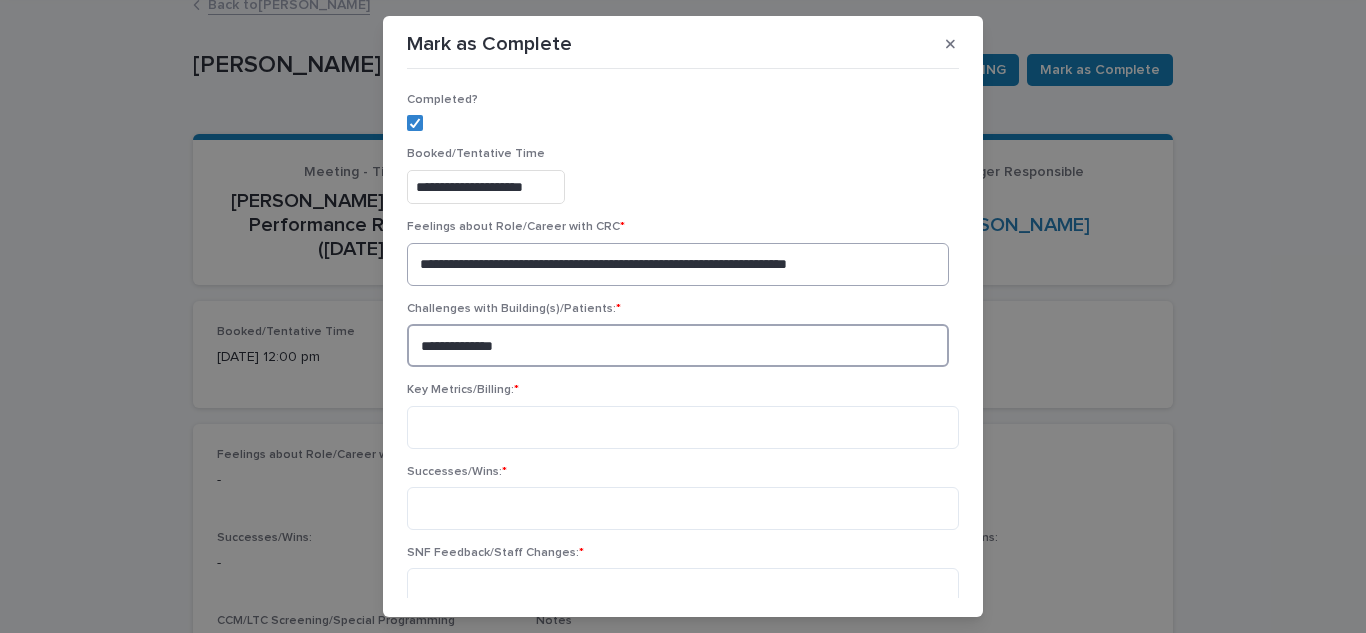 type on "**********" 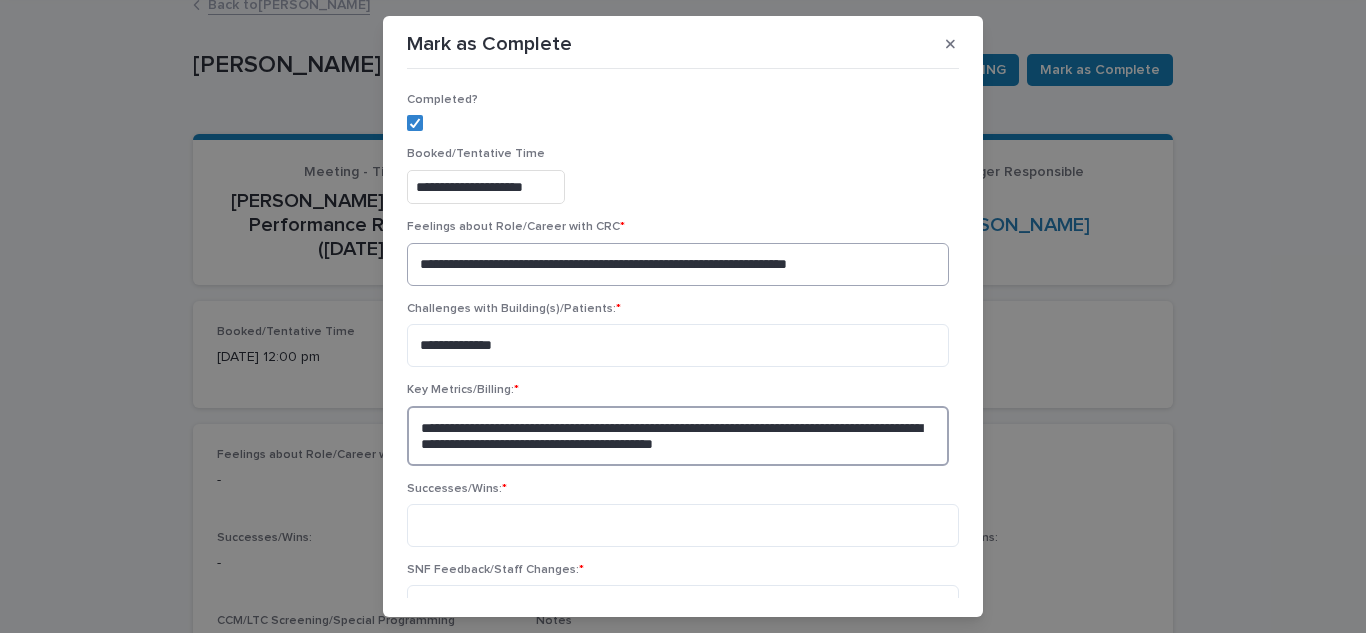 type on "**********" 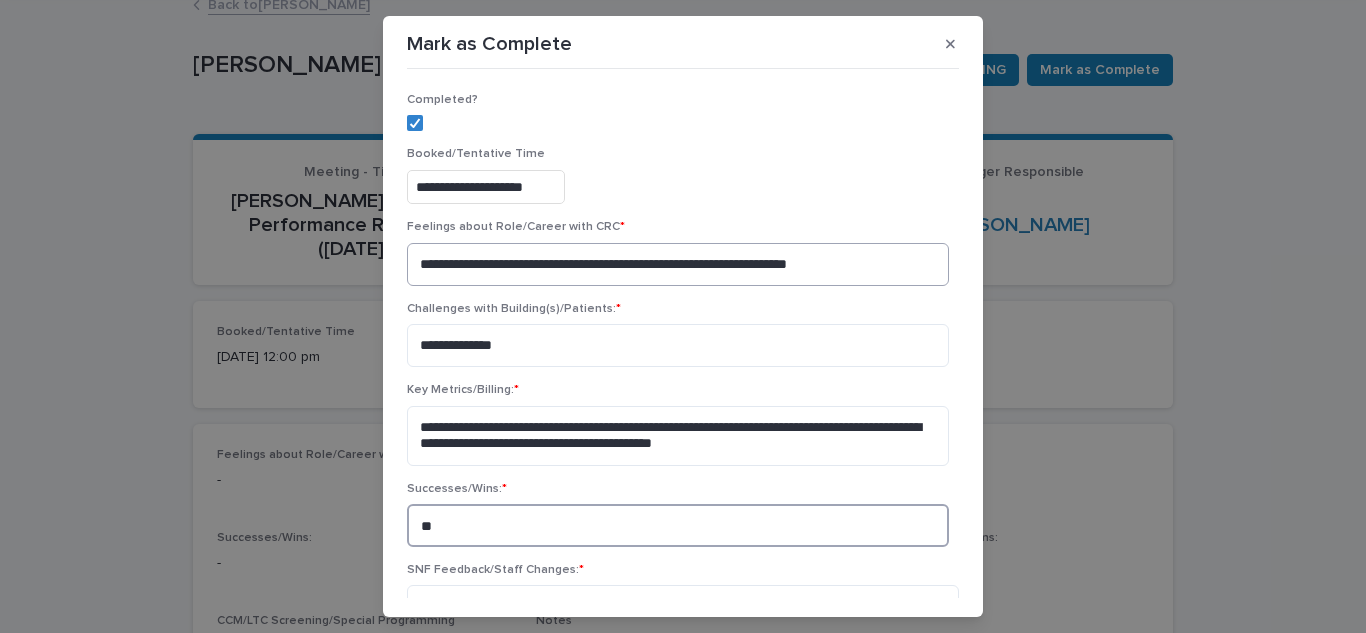 type on "*" 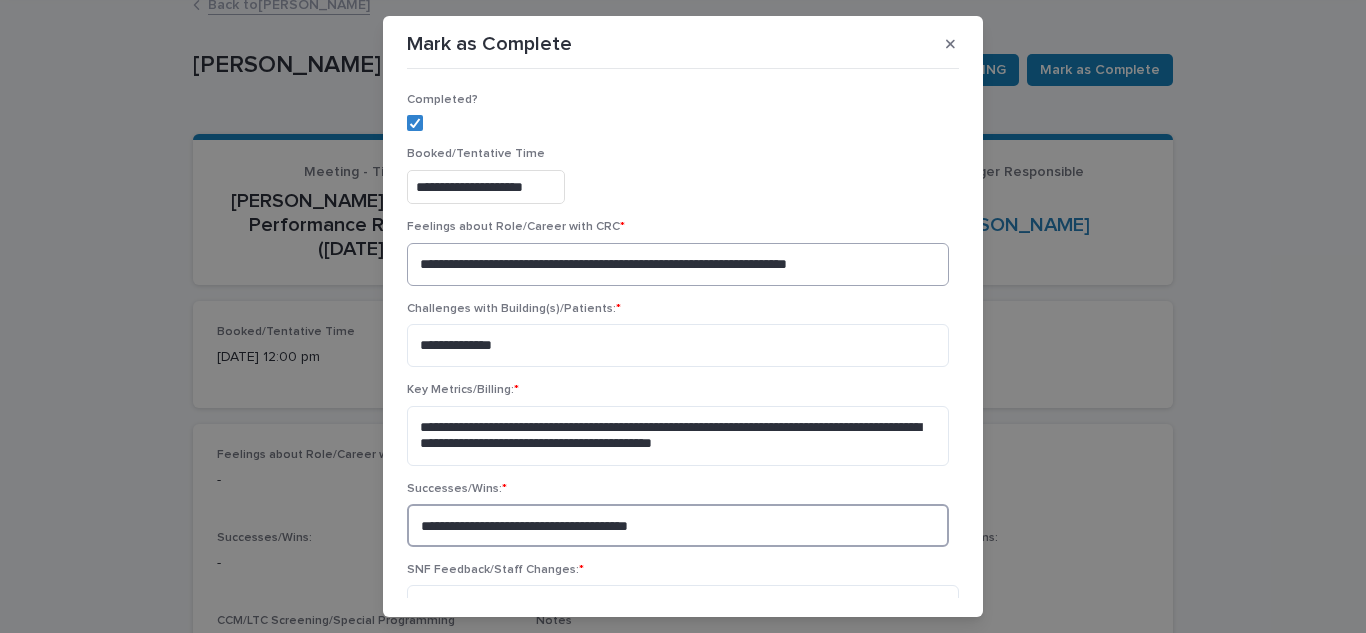 type on "**********" 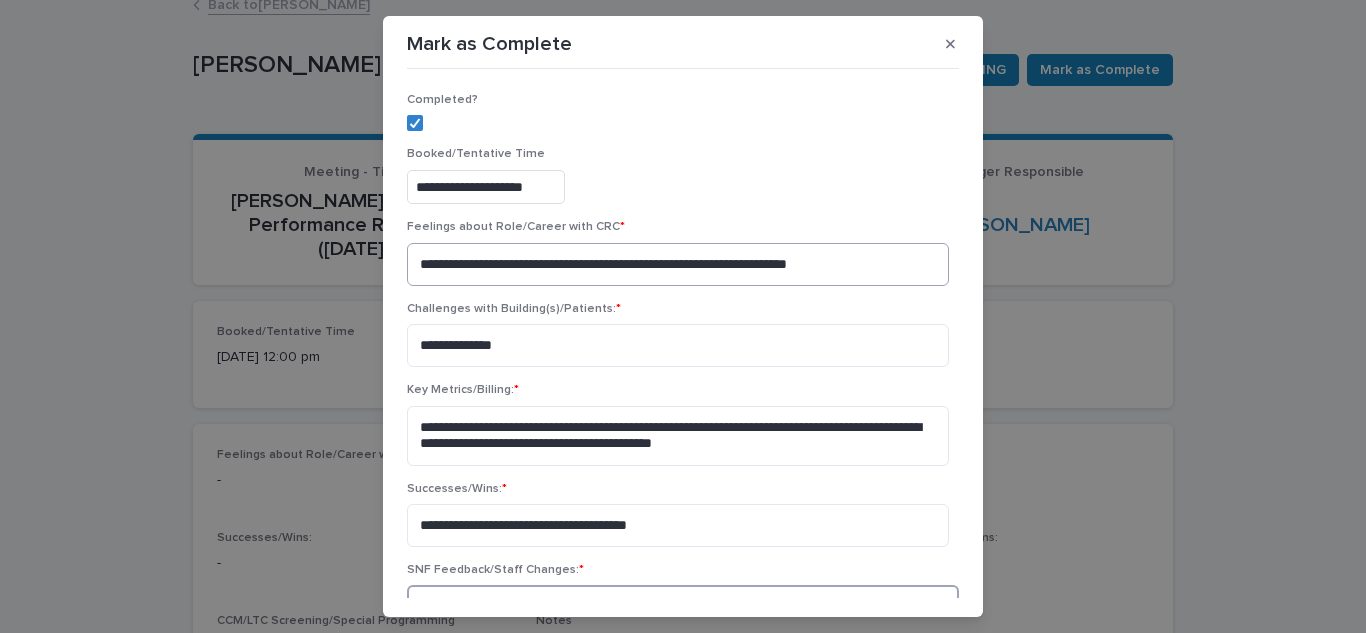 scroll, scrollTop: 273, scrollLeft: 0, axis: vertical 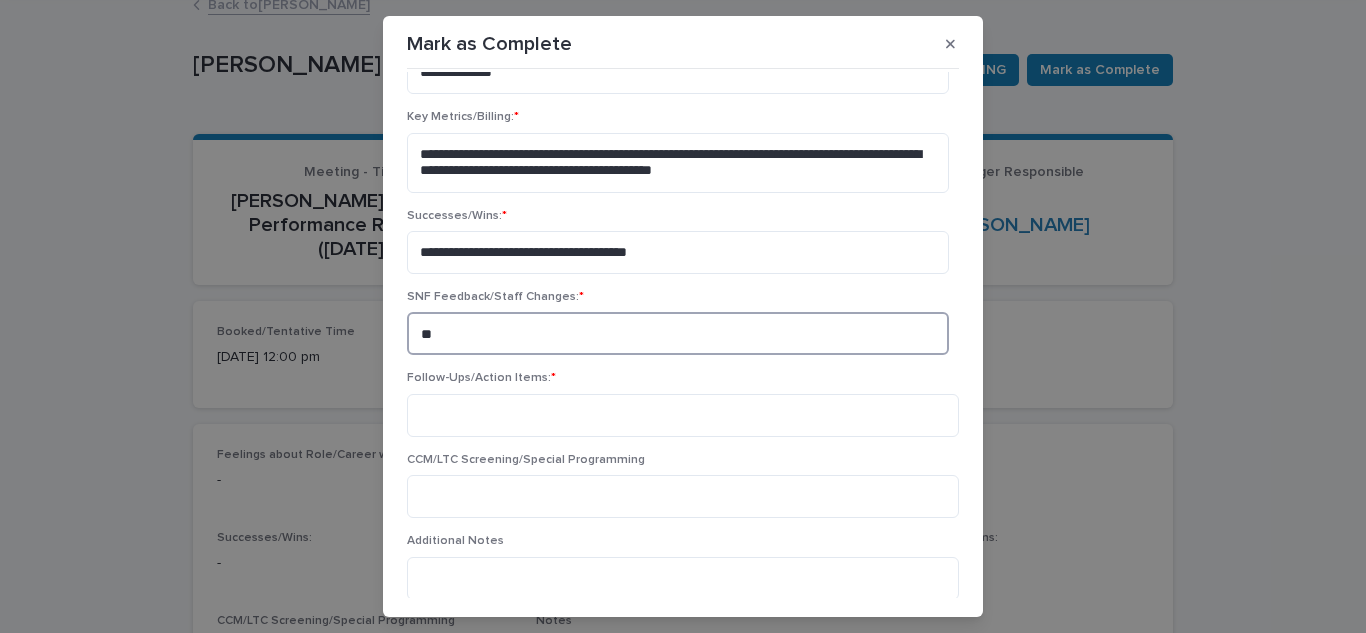 type on "*" 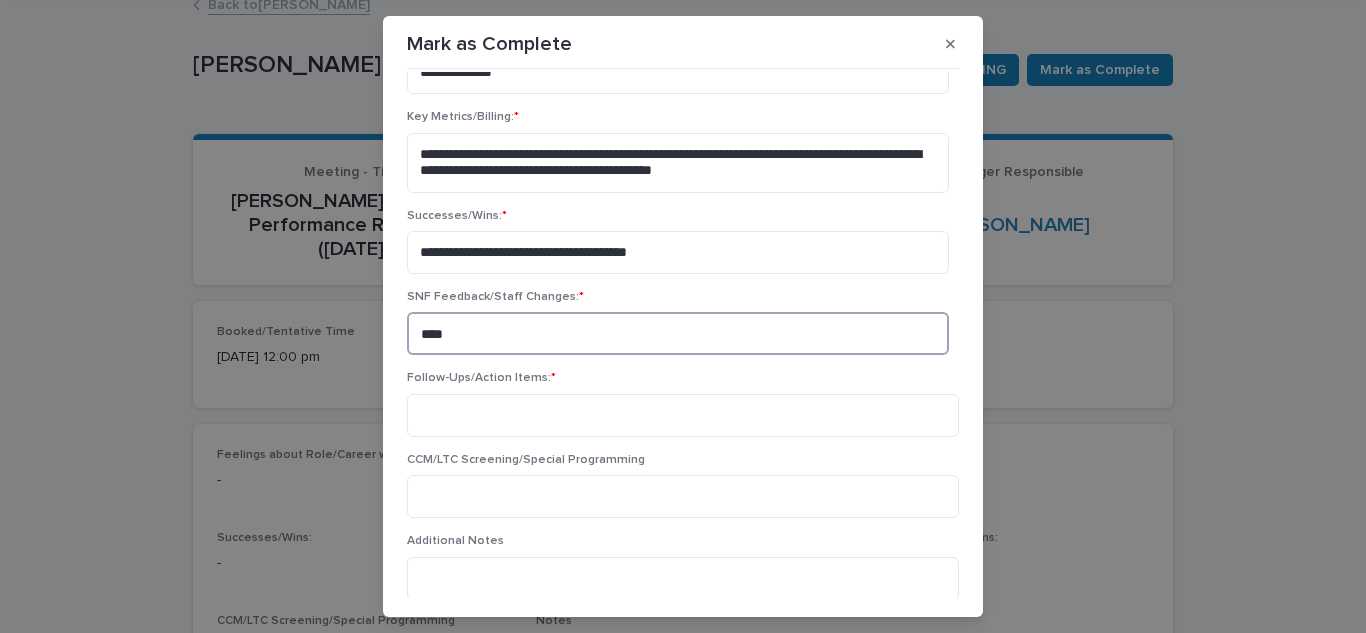 type on "****" 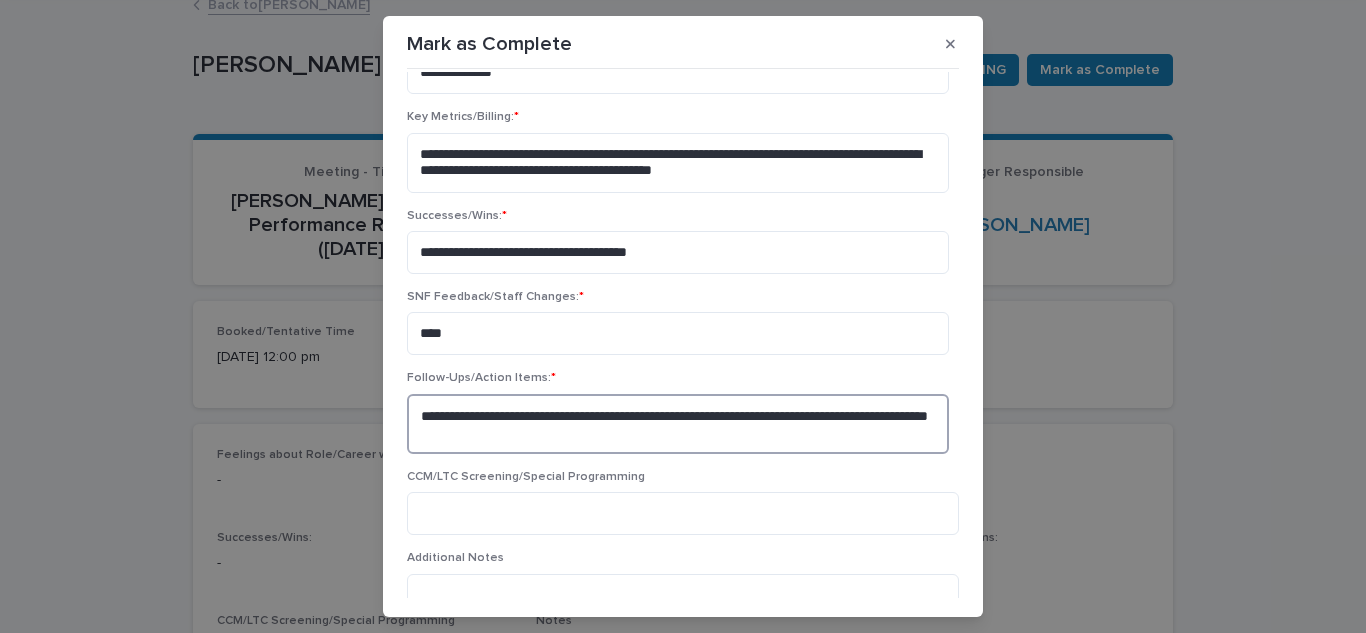 type on "**********" 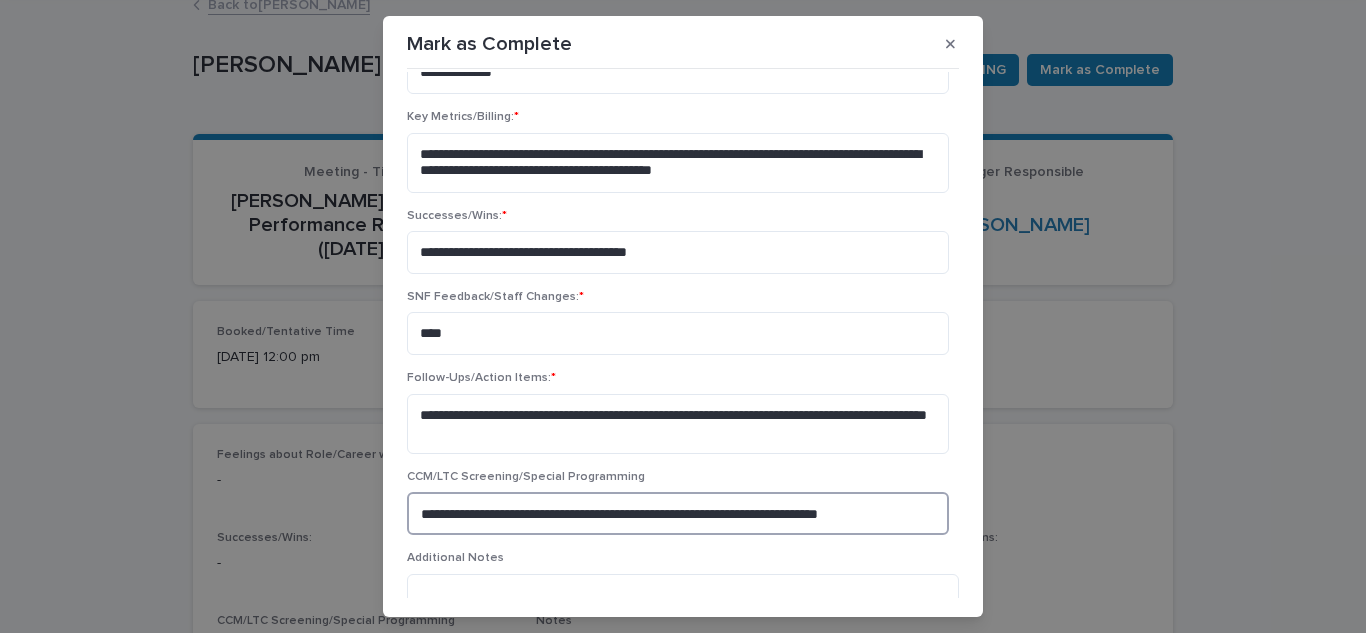 scroll, scrollTop: 373, scrollLeft: 0, axis: vertical 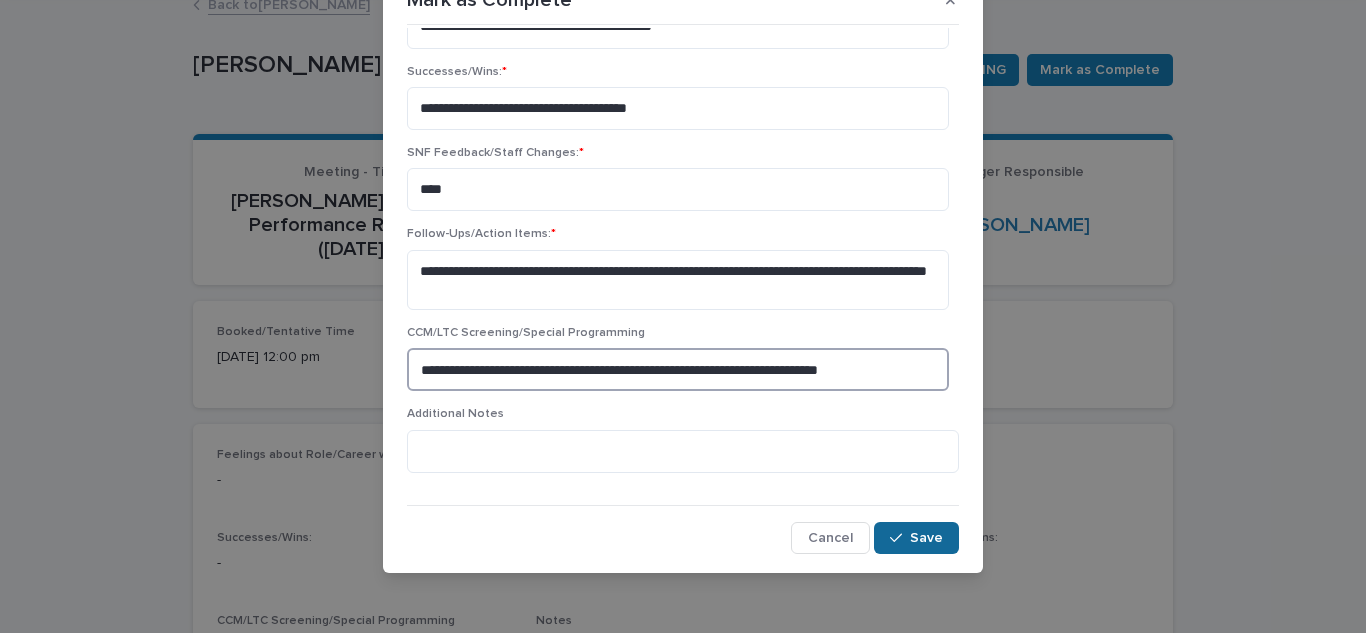 type on "**********" 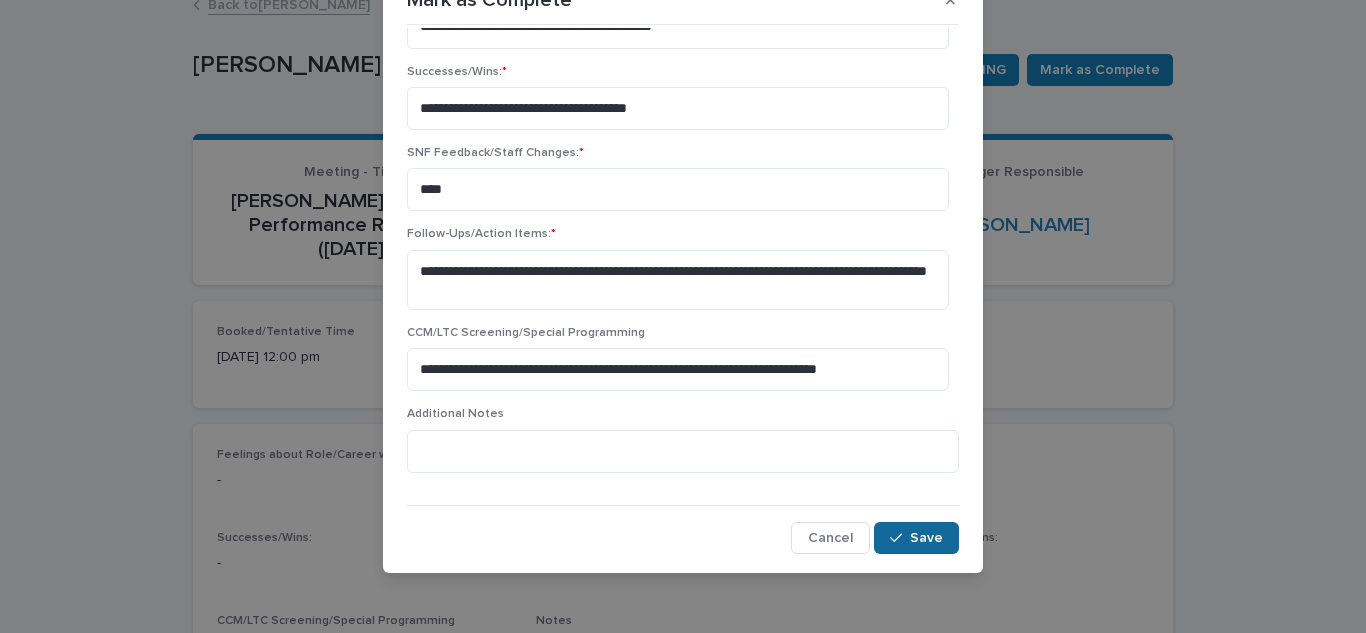 click on "Save" at bounding box center [926, 538] 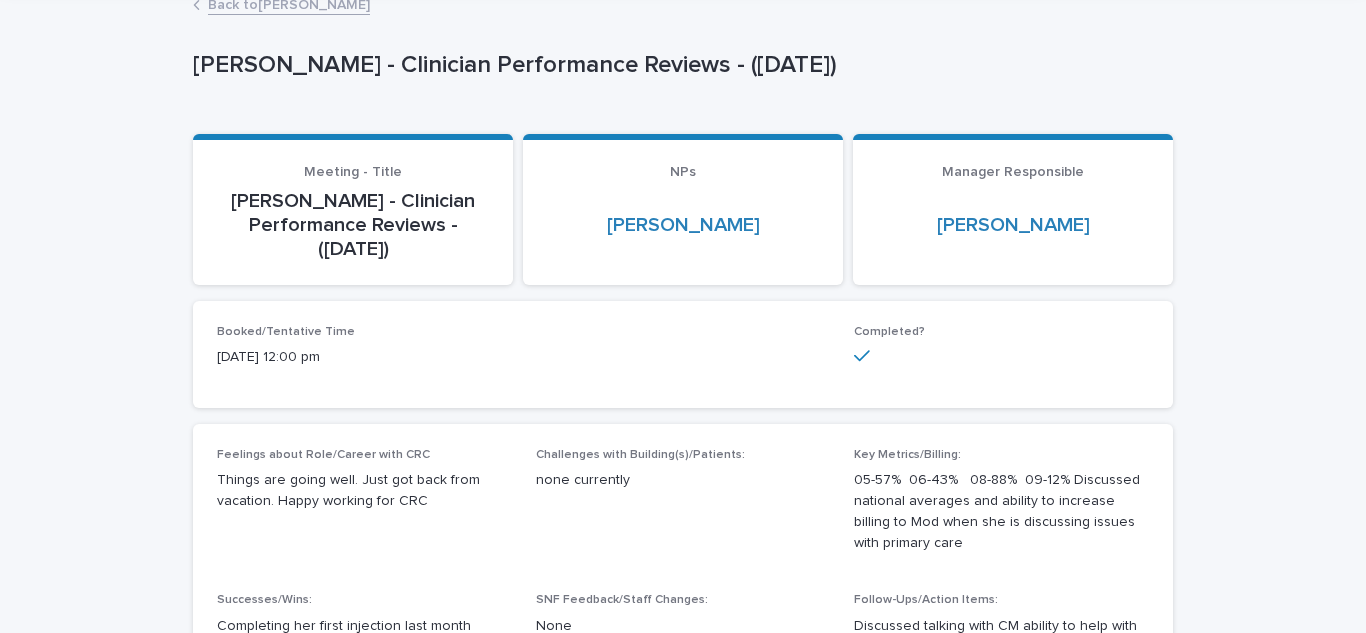 scroll, scrollTop: 0, scrollLeft: 0, axis: both 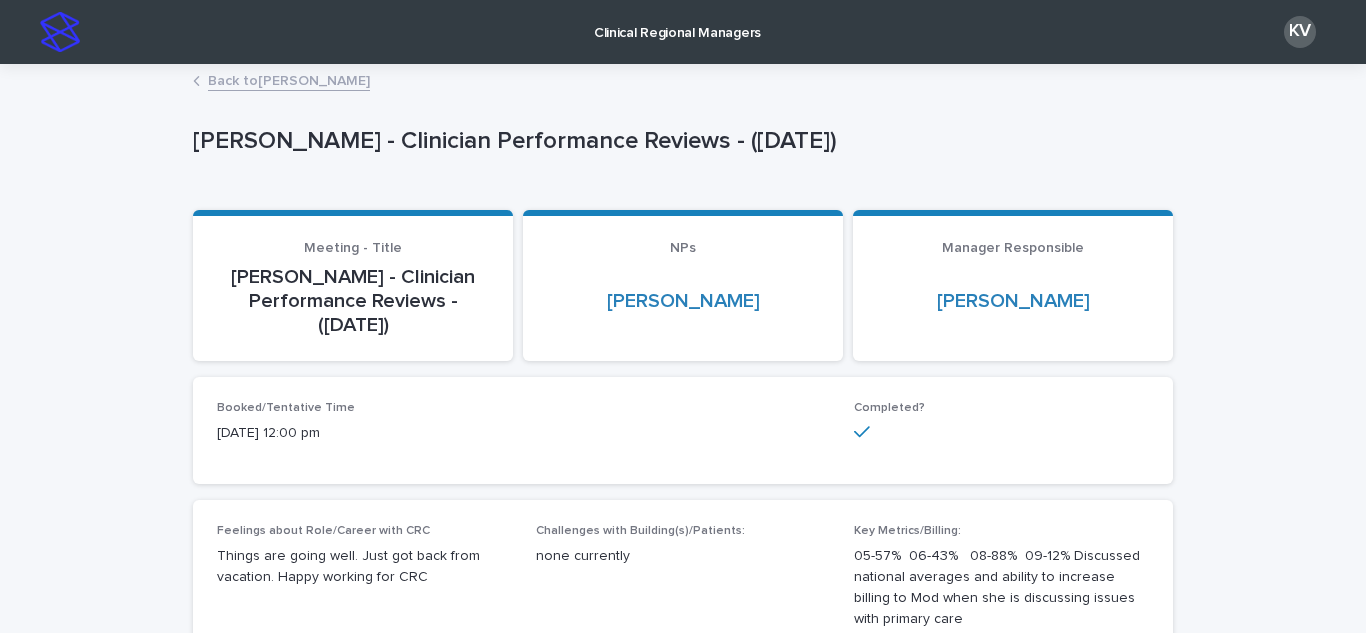 click on "Clinical Regional Managers" at bounding box center [677, 21] 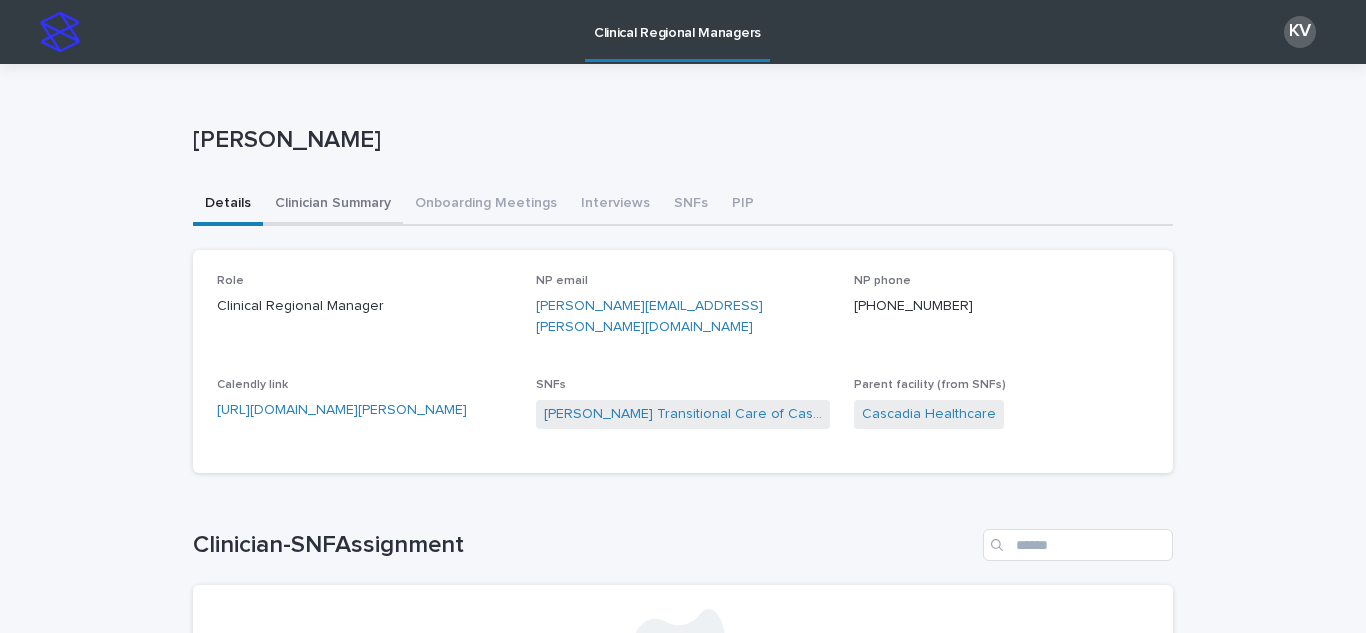 click on "Clinician Summary" at bounding box center [333, 205] 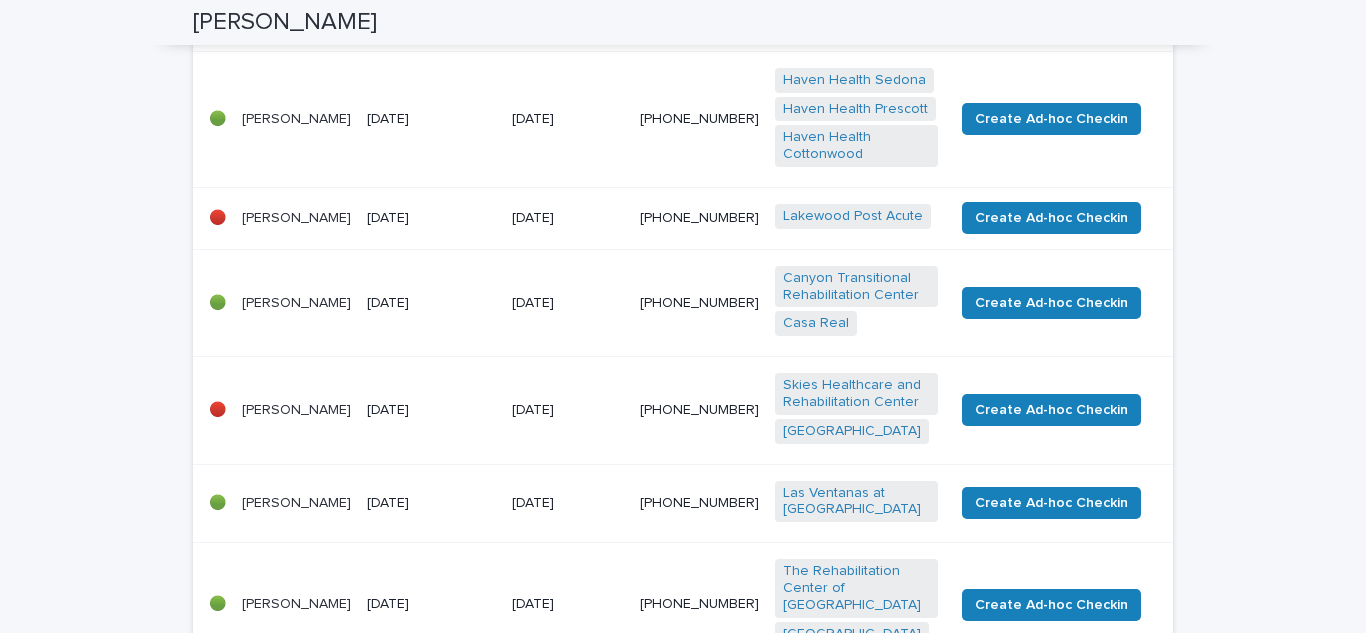 scroll, scrollTop: 732, scrollLeft: 0, axis: vertical 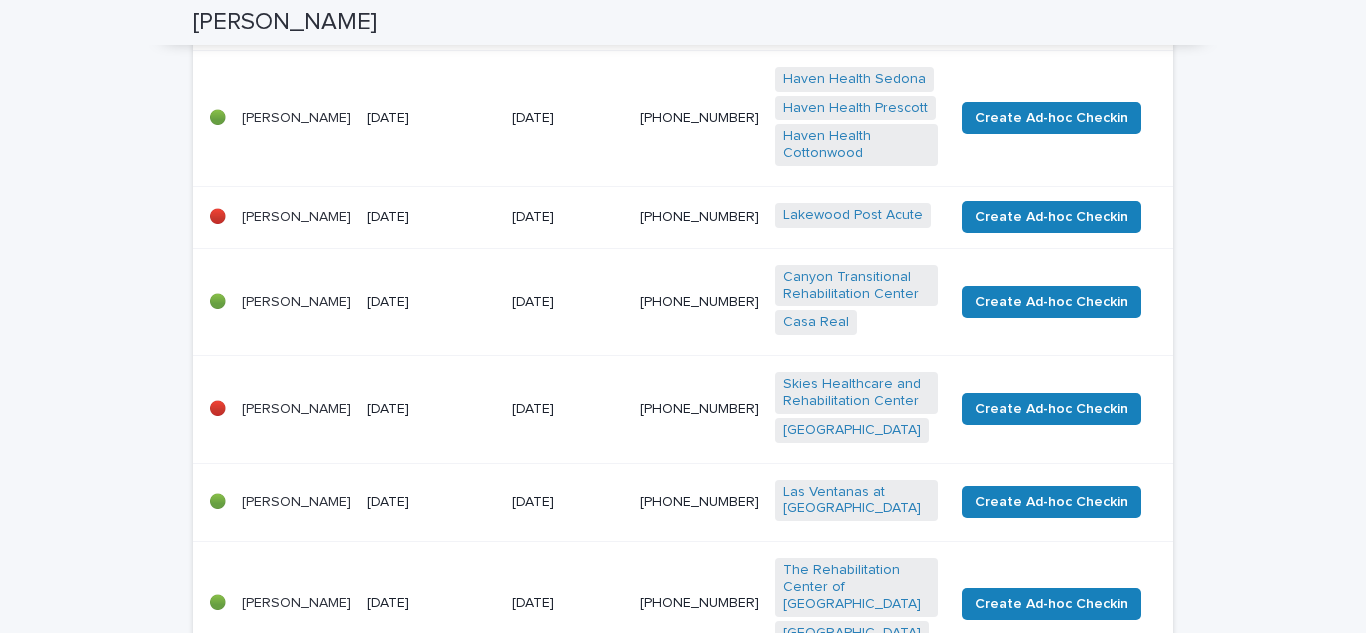 click on "[DATE]" at bounding box center [431, 409] 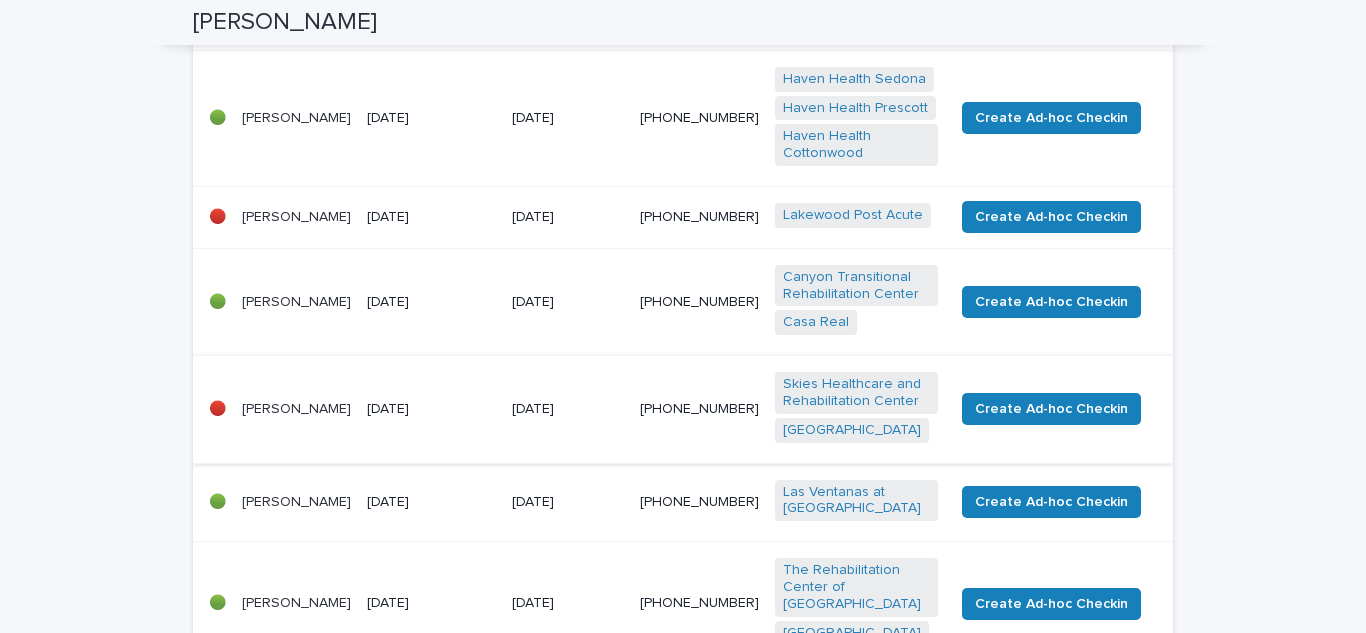 scroll, scrollTop: 0, scrollLeft: 0, axis: both 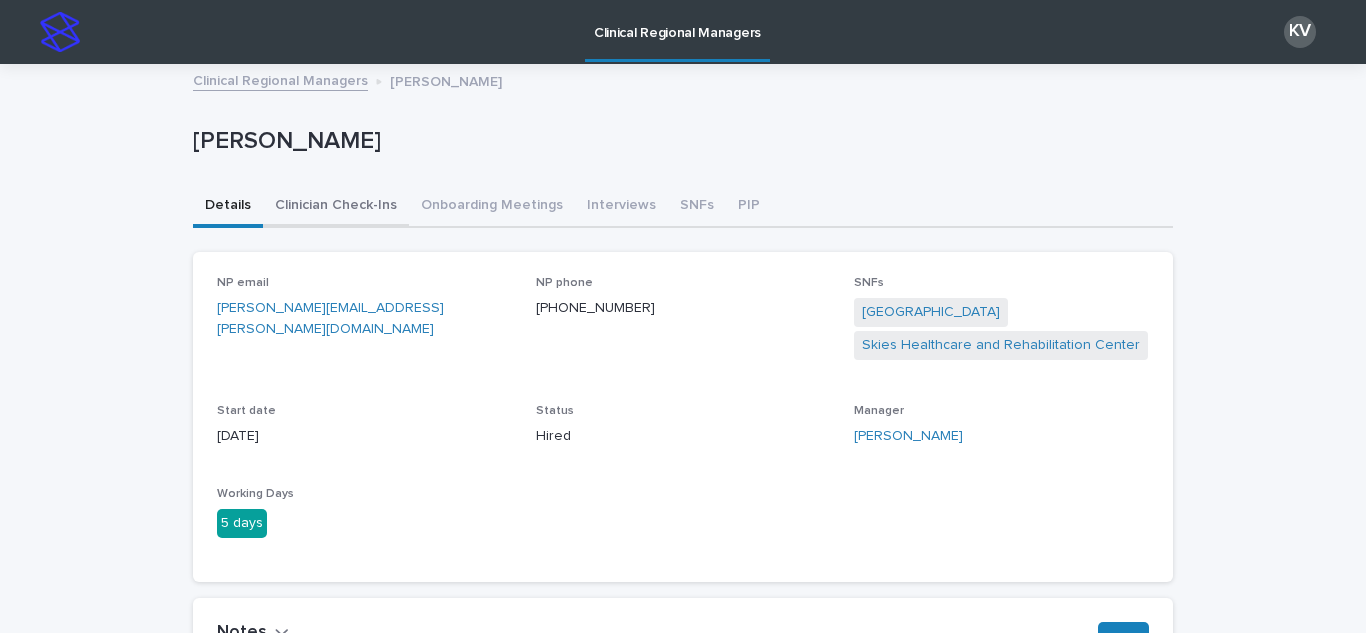 click on "Clinician Check-Ins" at bounding box center [336, 207] 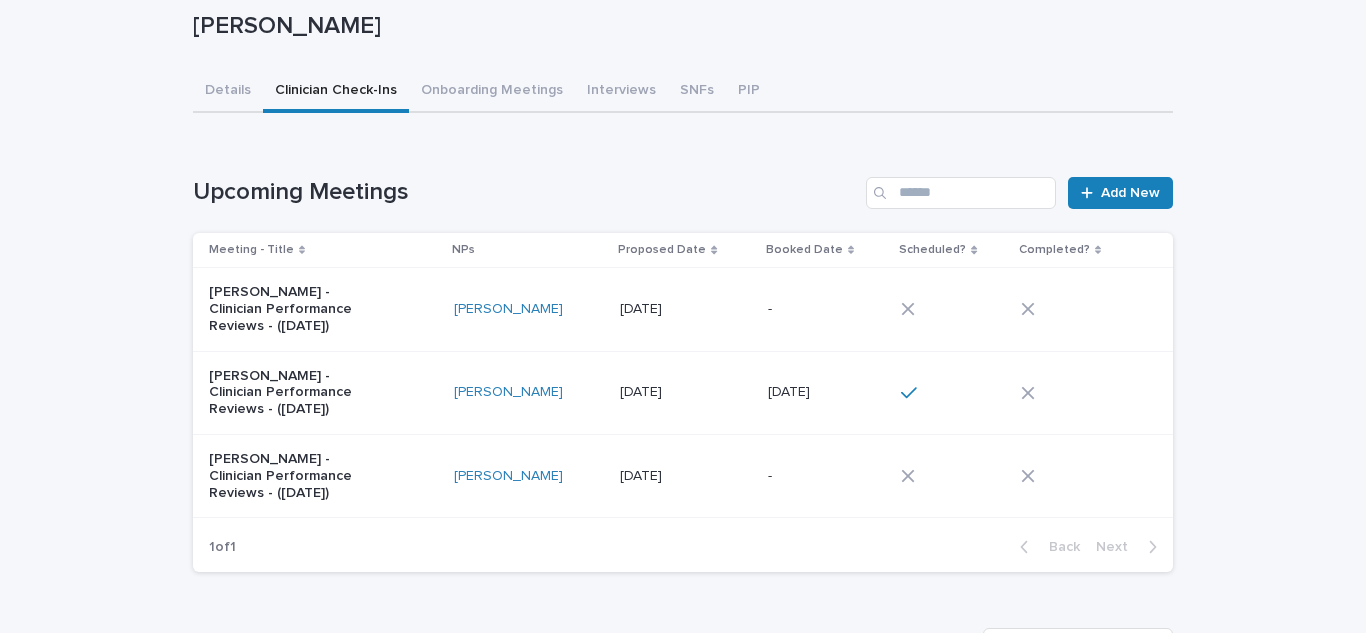 scroll, scrollTop: 120, scrollLeft: 0, axis: vertical 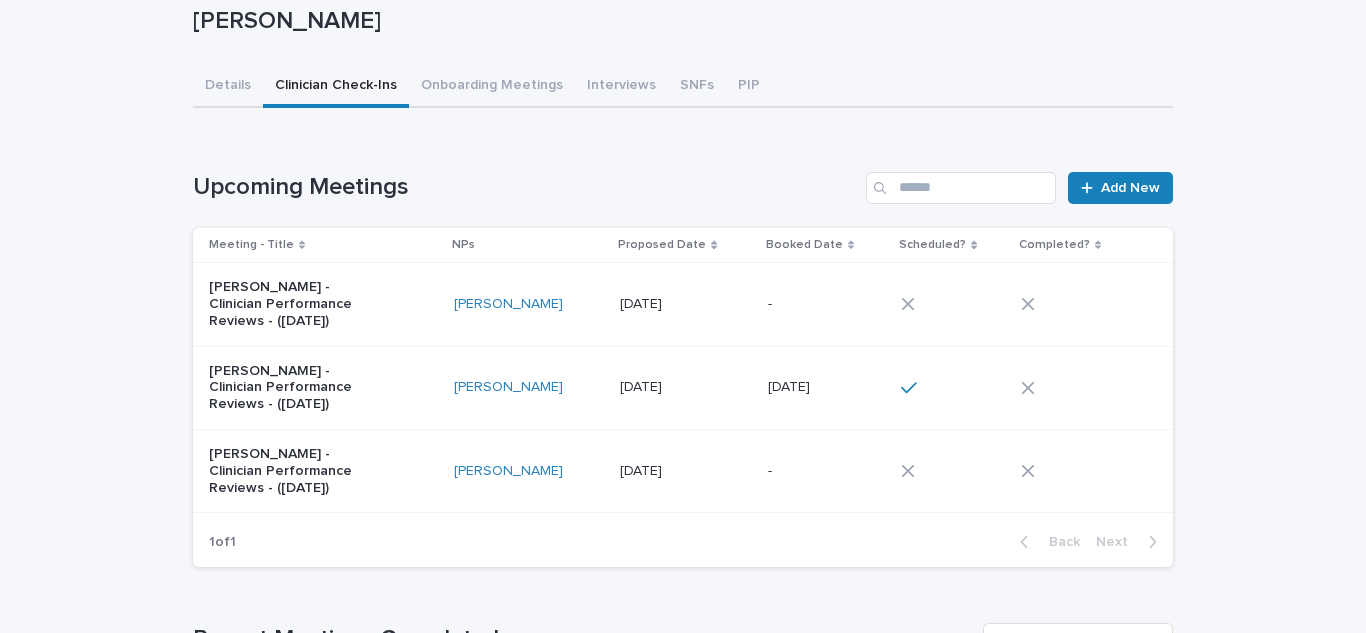 click on "[DATE] [DATE]" at bounding box center [686, 387] 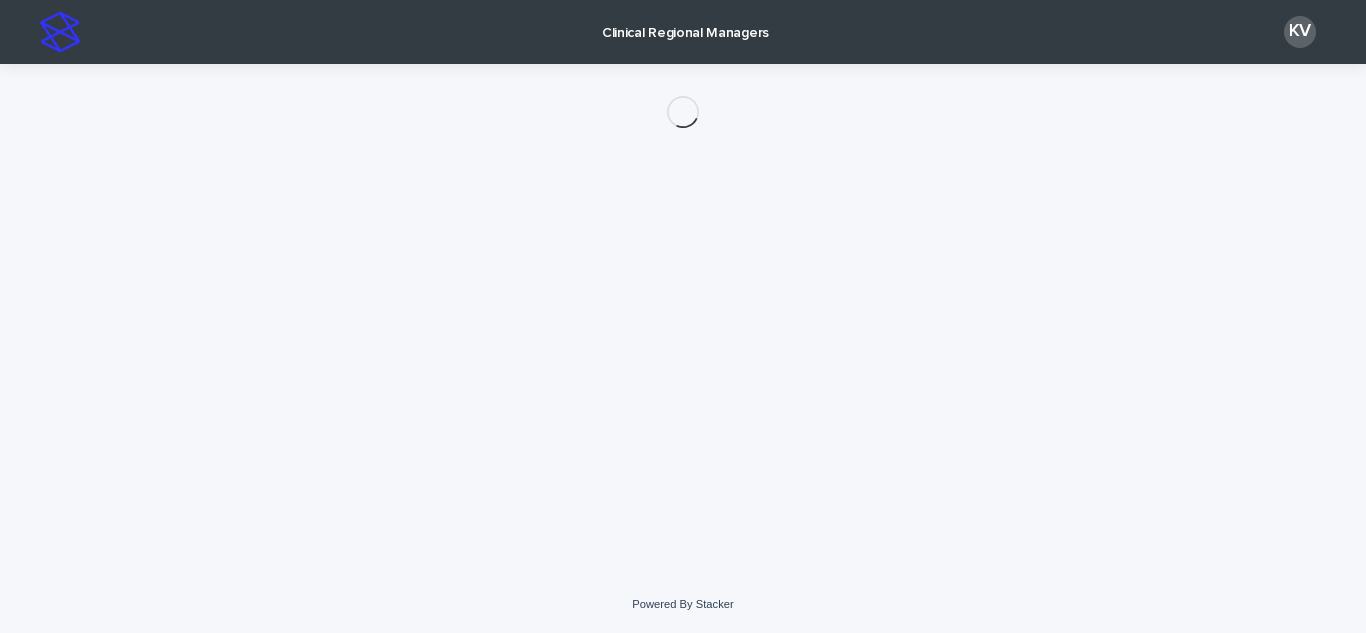 scroll, scrollTop: 0, scrollLeft: 0, axis: both 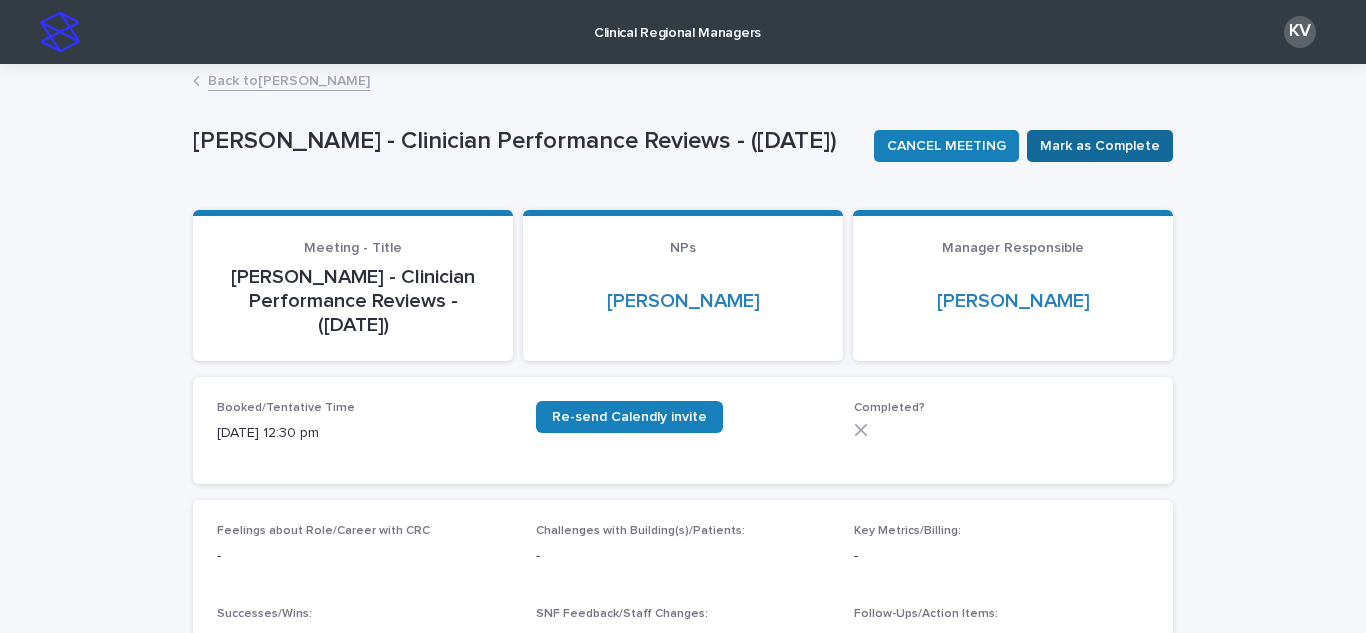 click on "Mark as Complete" at bounding box center [1100, 146] 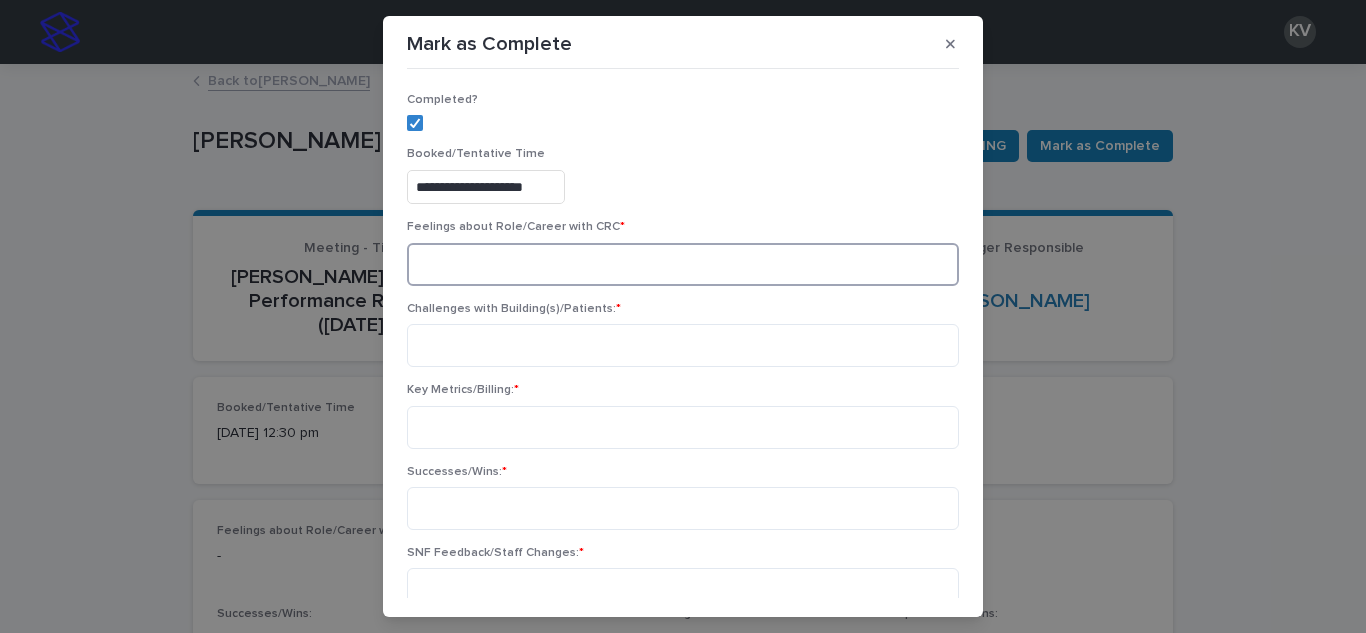 click at bounding box center [683, 264] 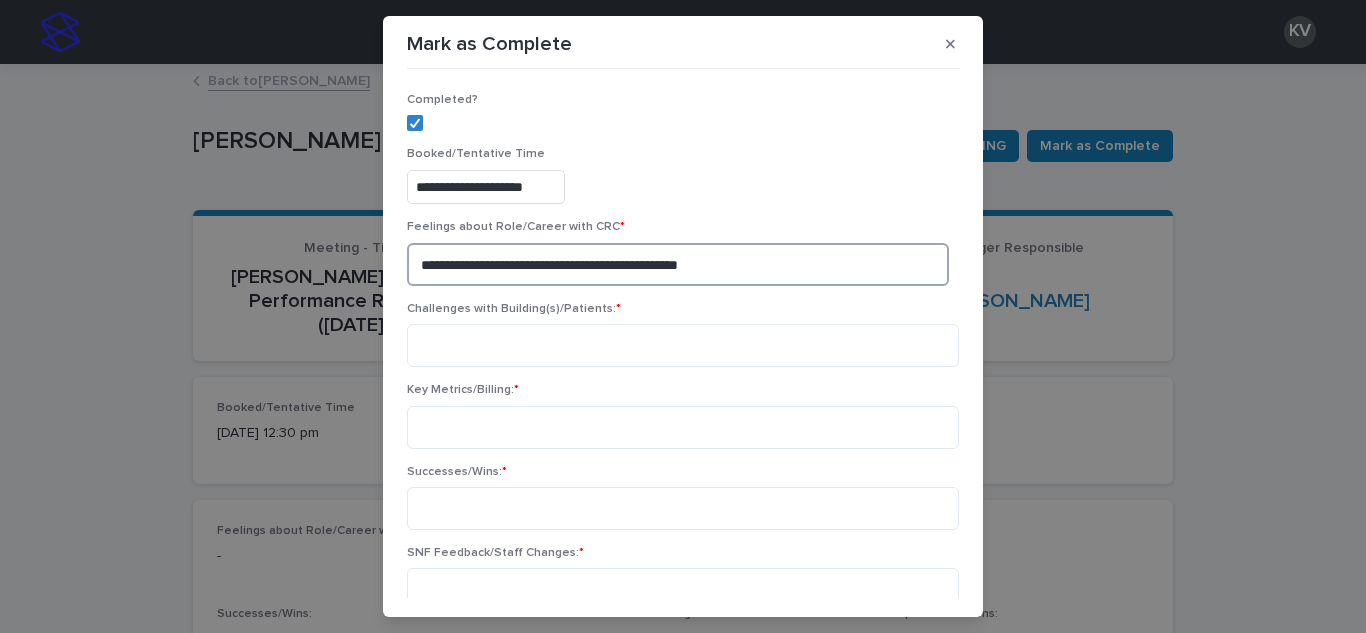 type on "**********" 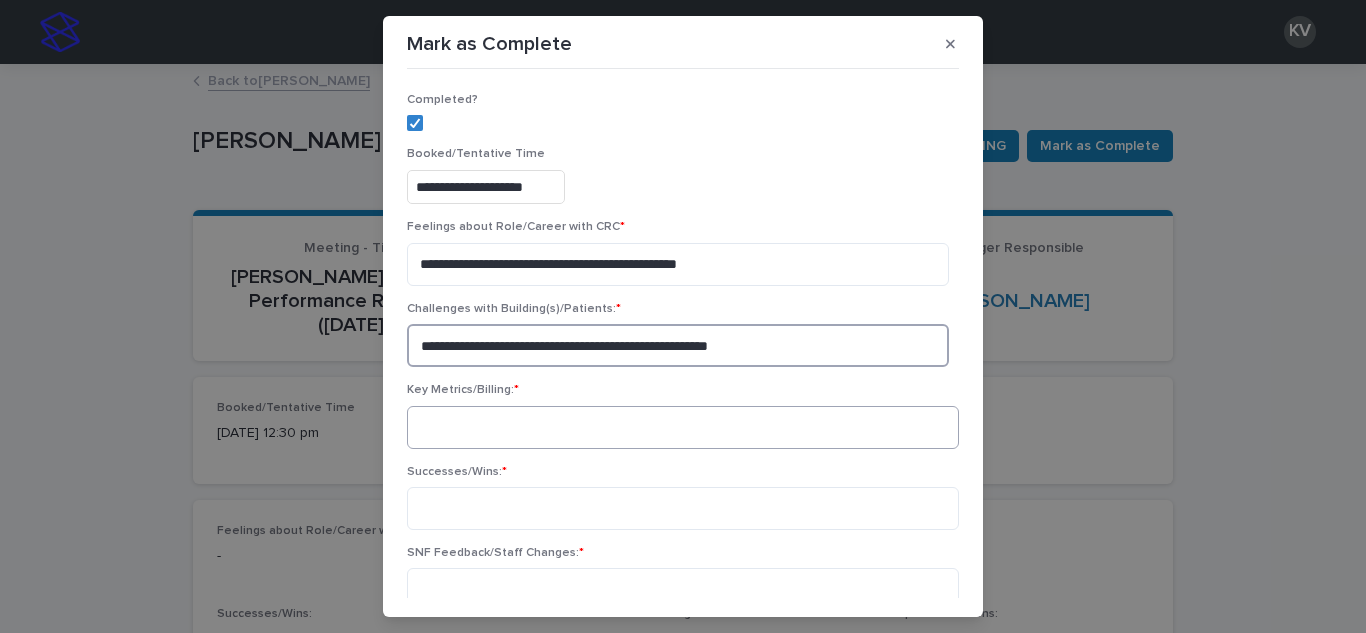 type on "**********" 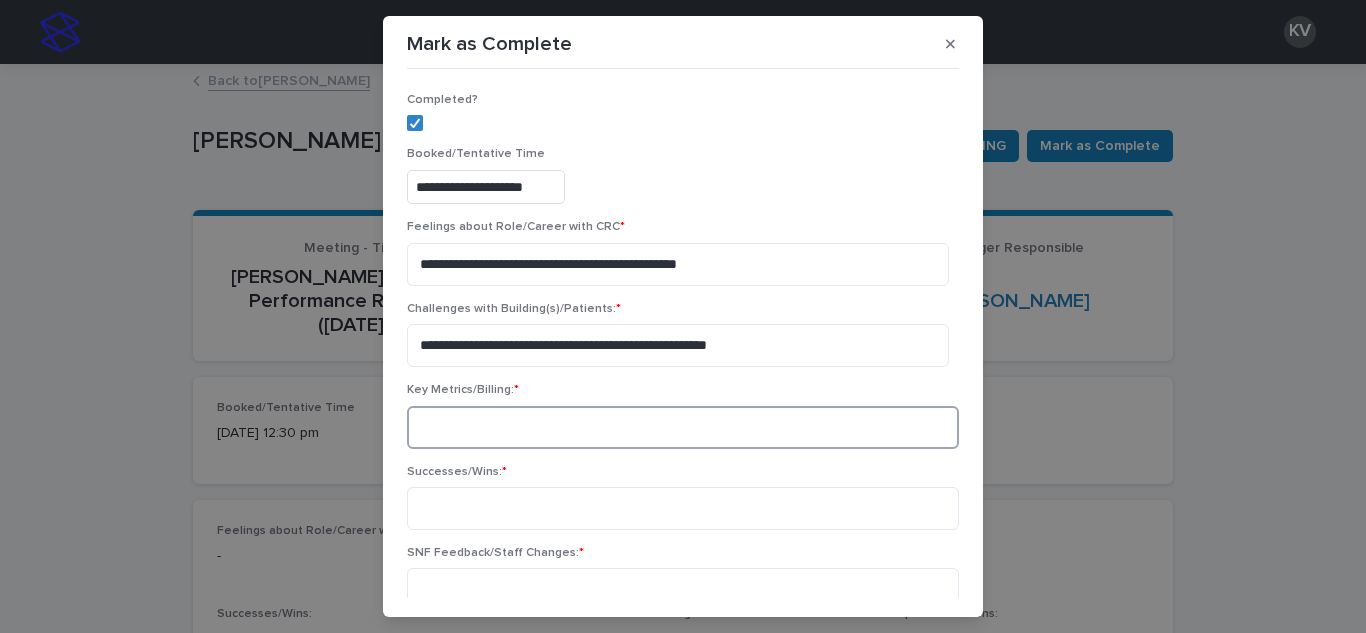 click at bounding box center (683, 427) 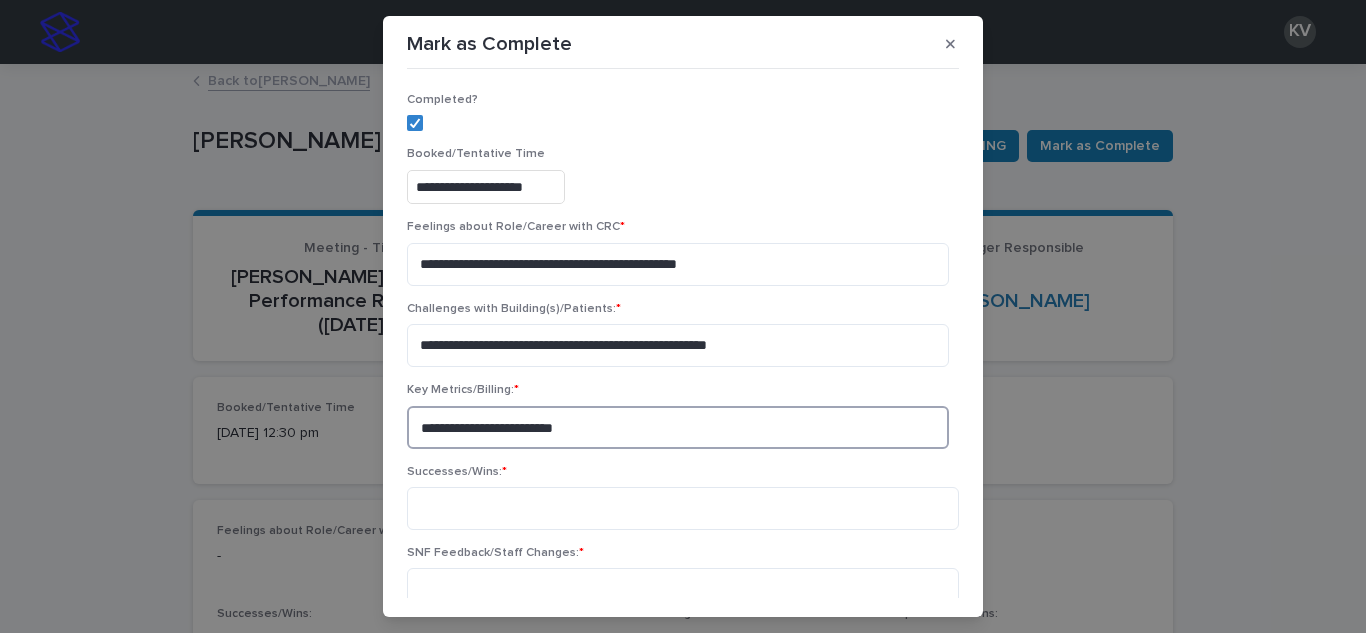 type on "**********" 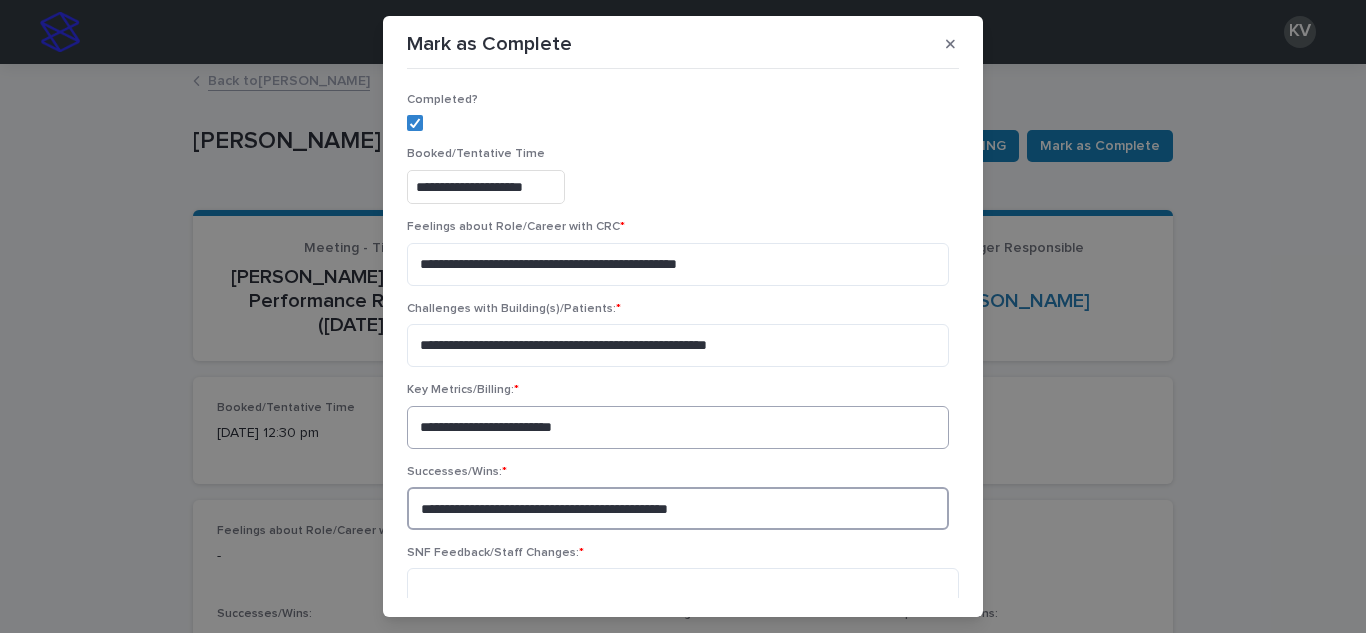 type on "**********" 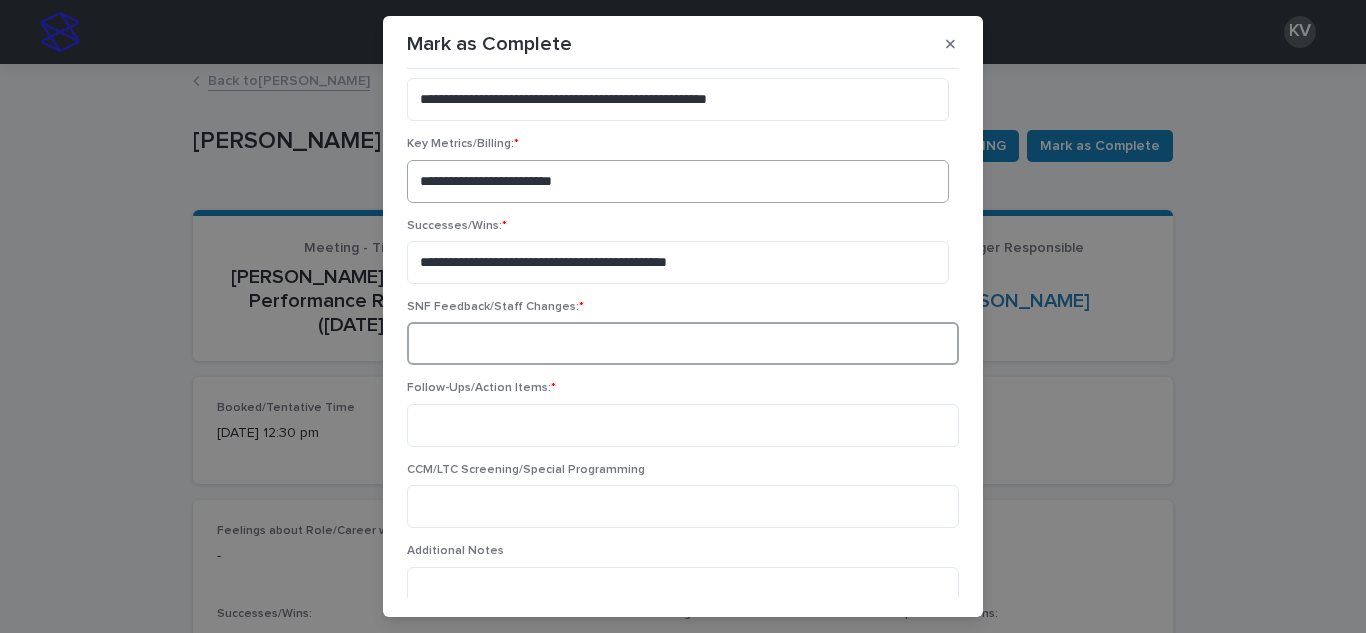 scroll, scrollTop: 252, scrollLeft: 0, axis: vertical 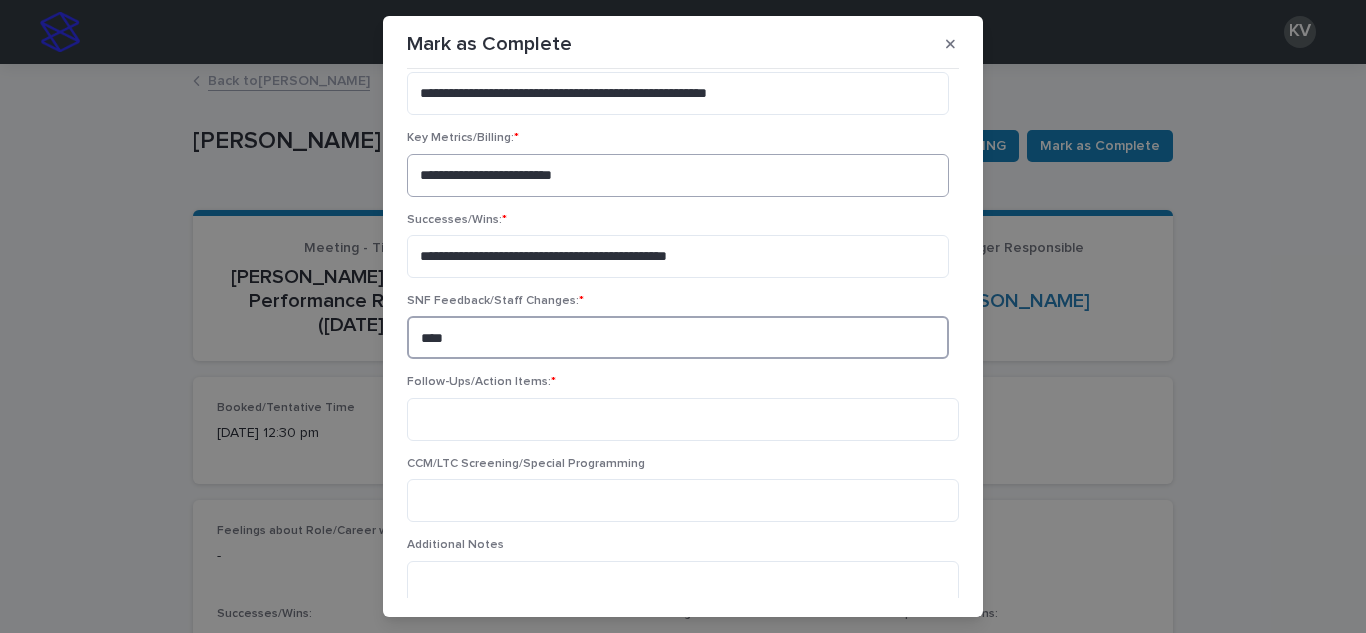 type on "****" 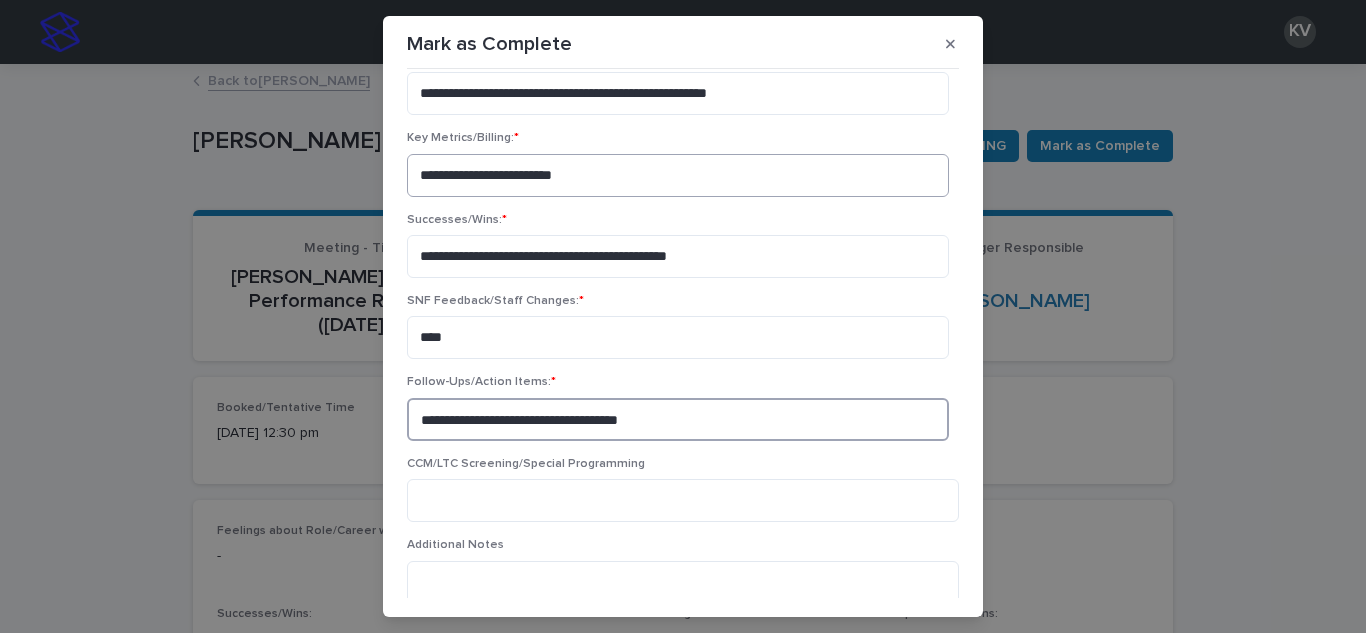 type on "**********" 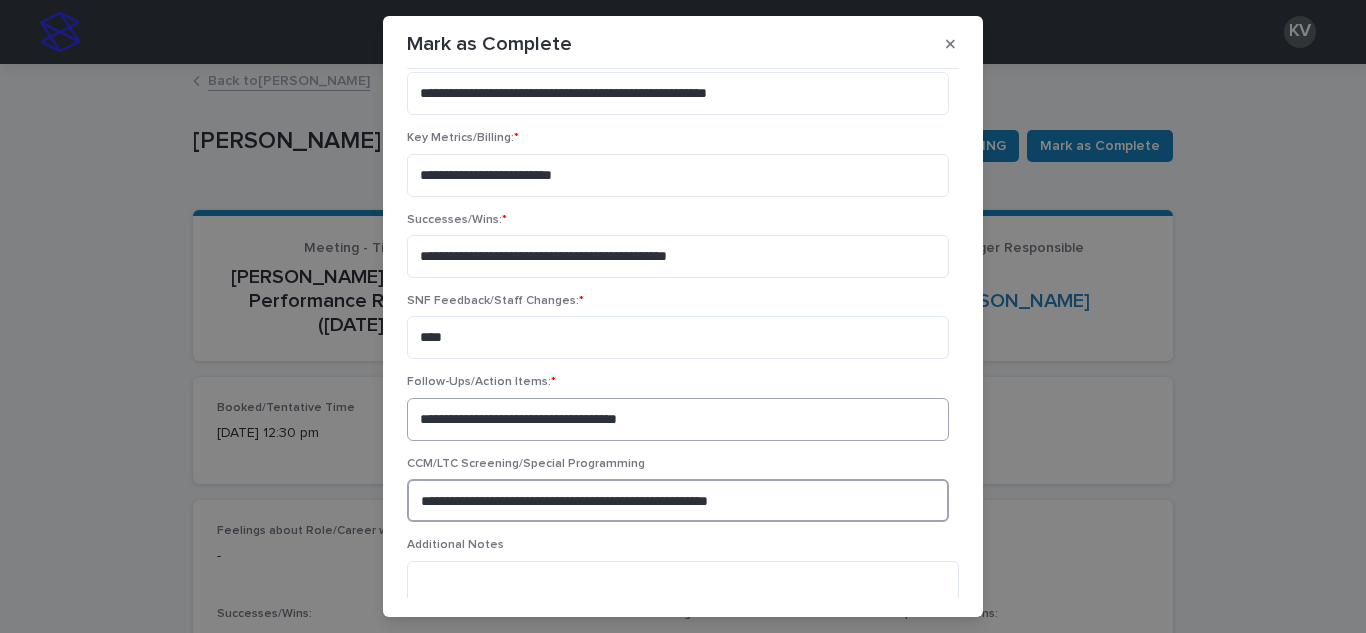 scroll, scrollTop: 339, scrollLeft: 0, axis: vertical 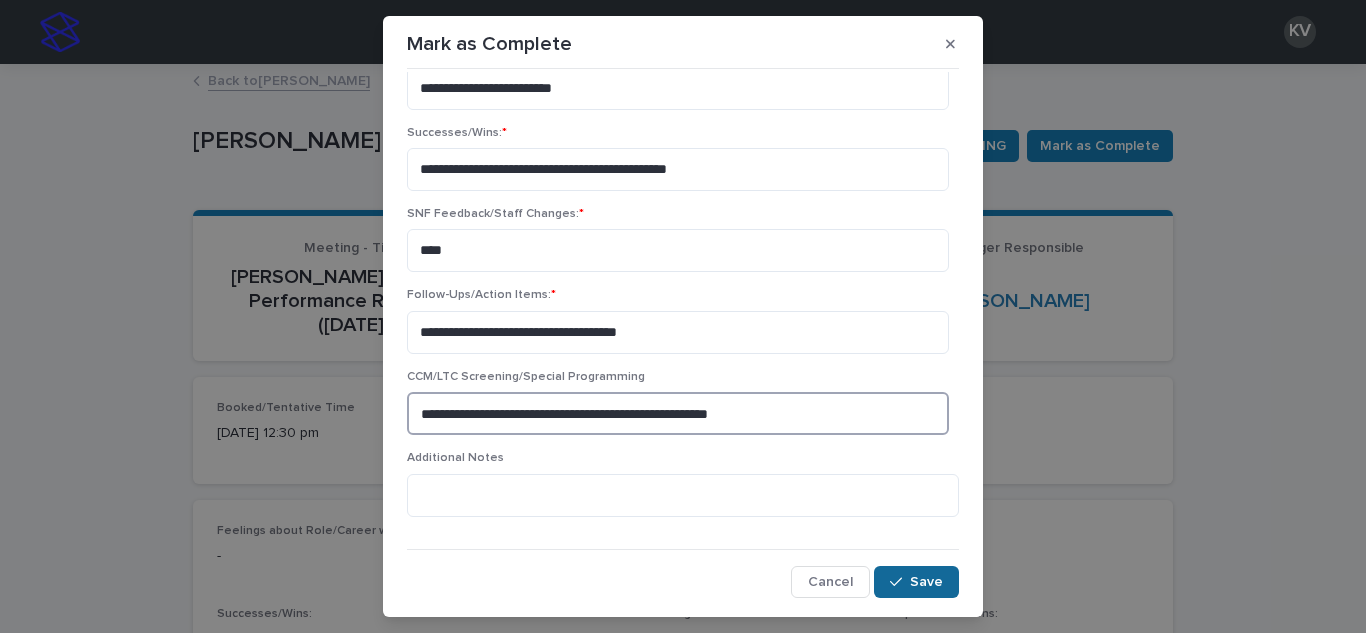 type on "**********" 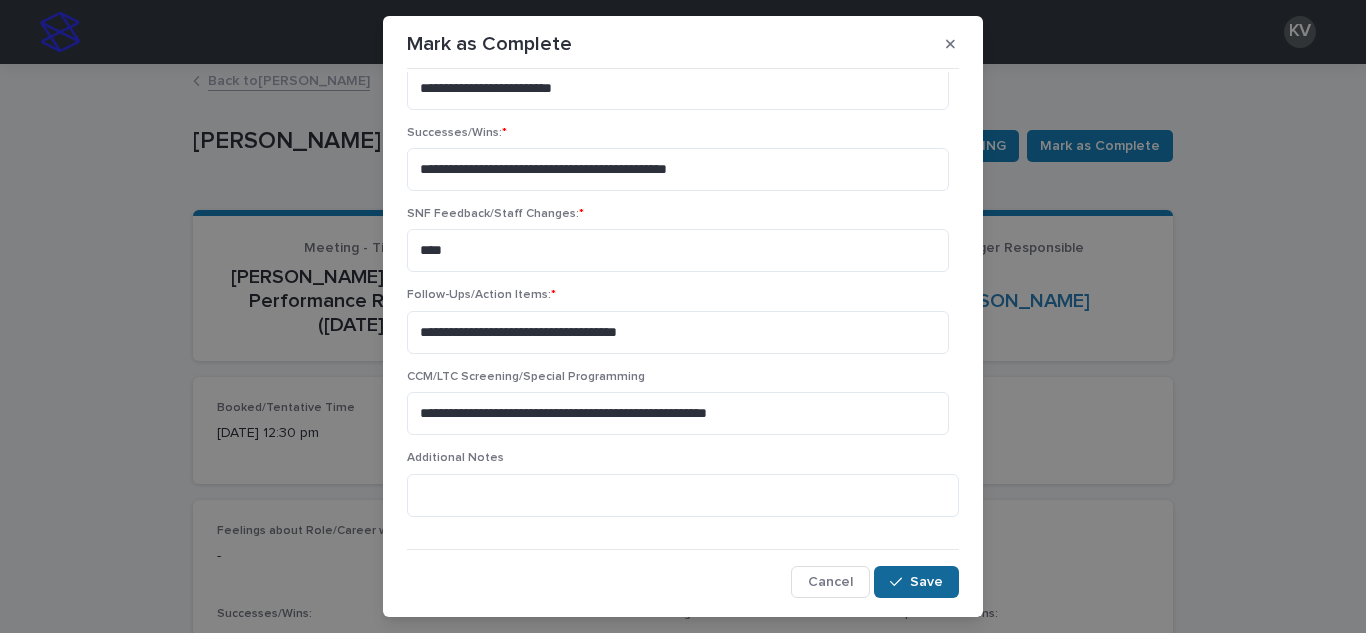 click on "Save" at bounding box center (926, 582) 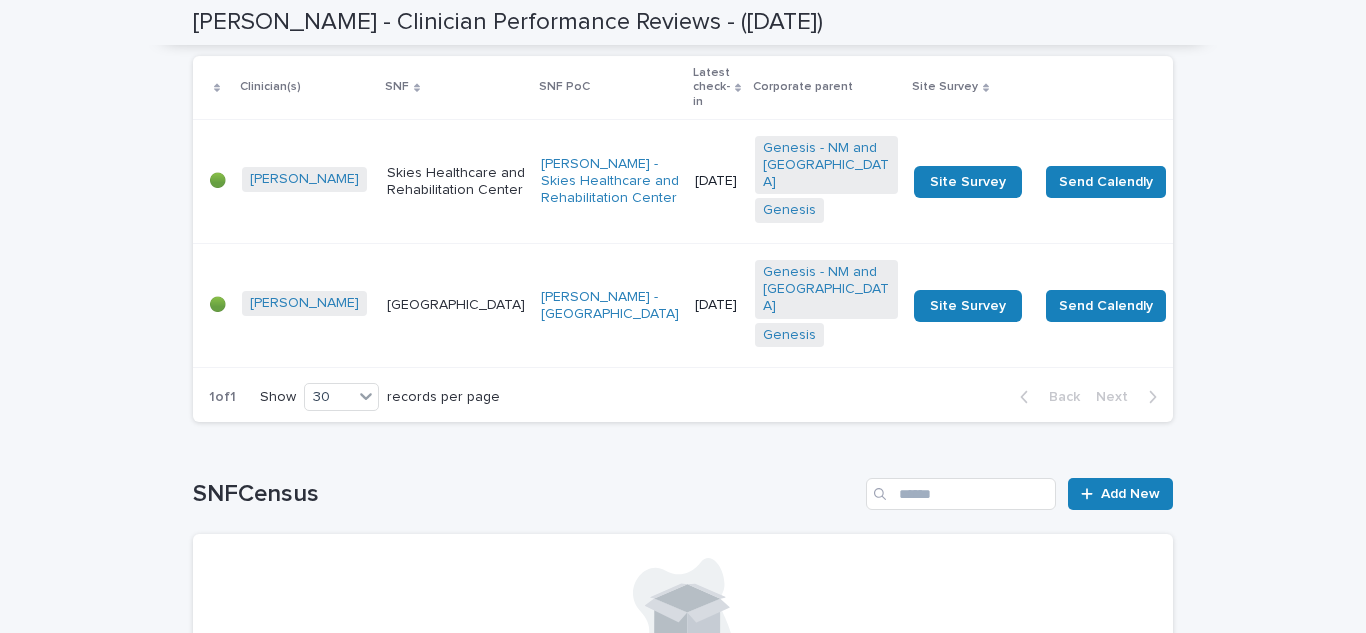 scroll, scrollTop: 1290, scrollLeft: 0, axis: vertical 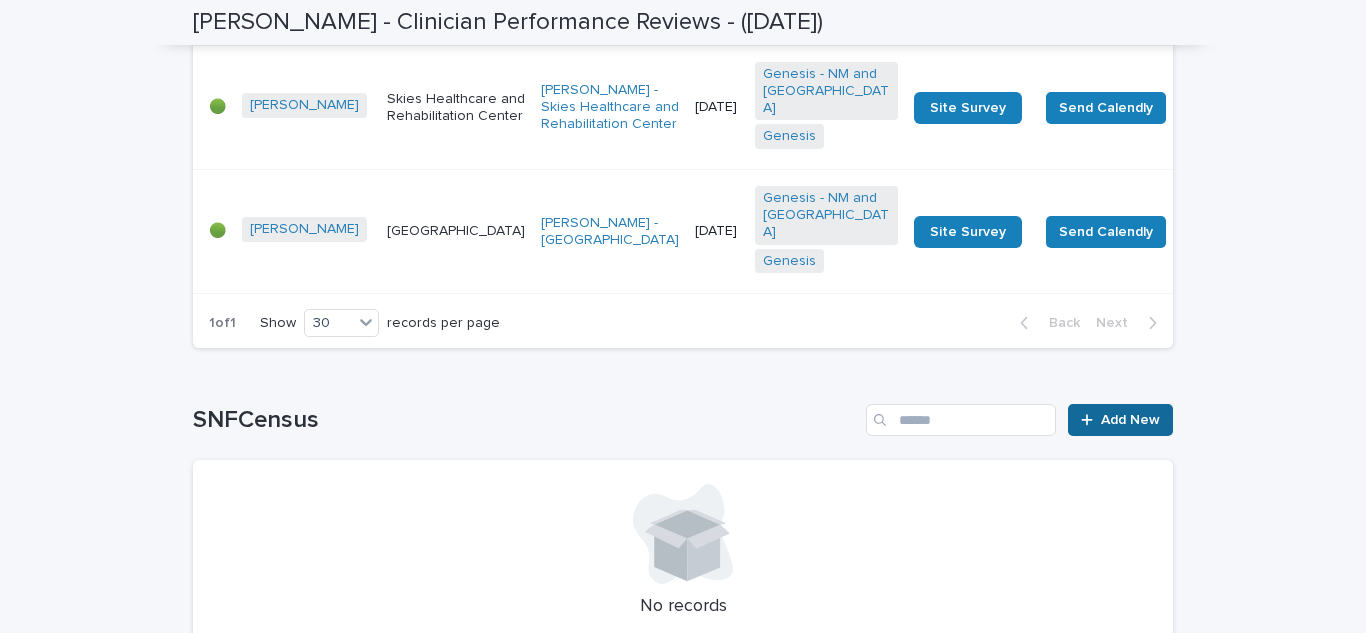 click on "Add New" at bounding box center [1130, 420] 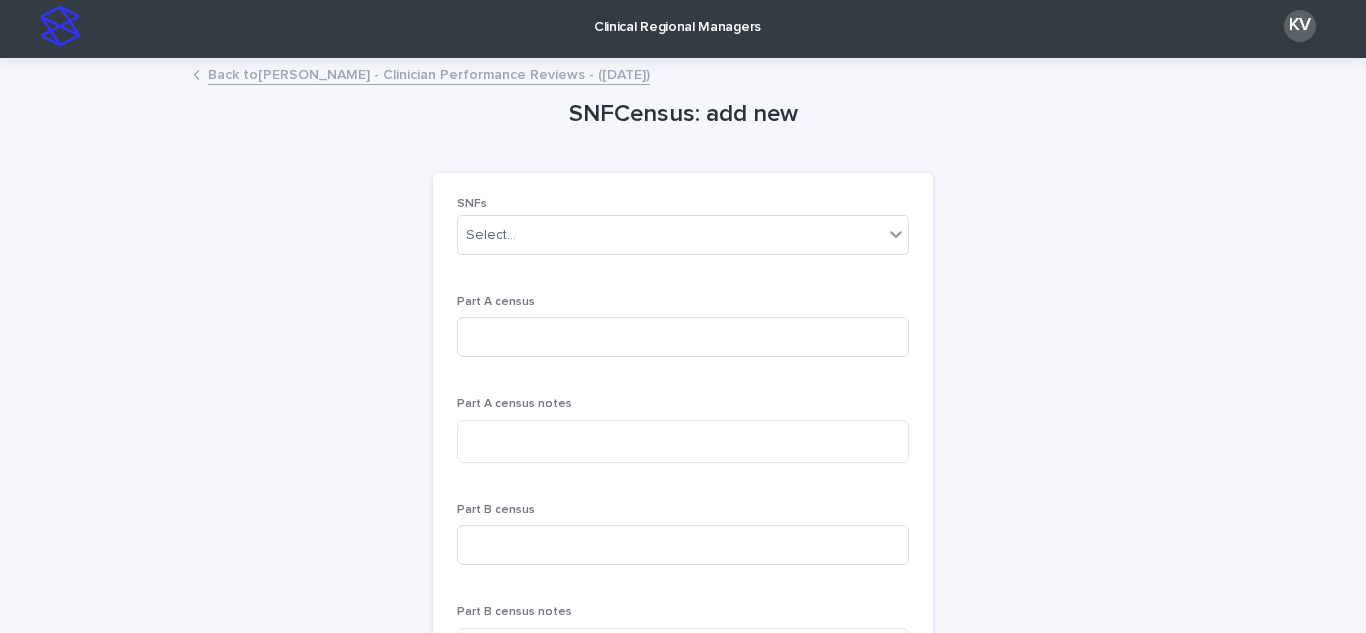 scroll, scrollTop: 0, scrollLeft: 0, axis: both 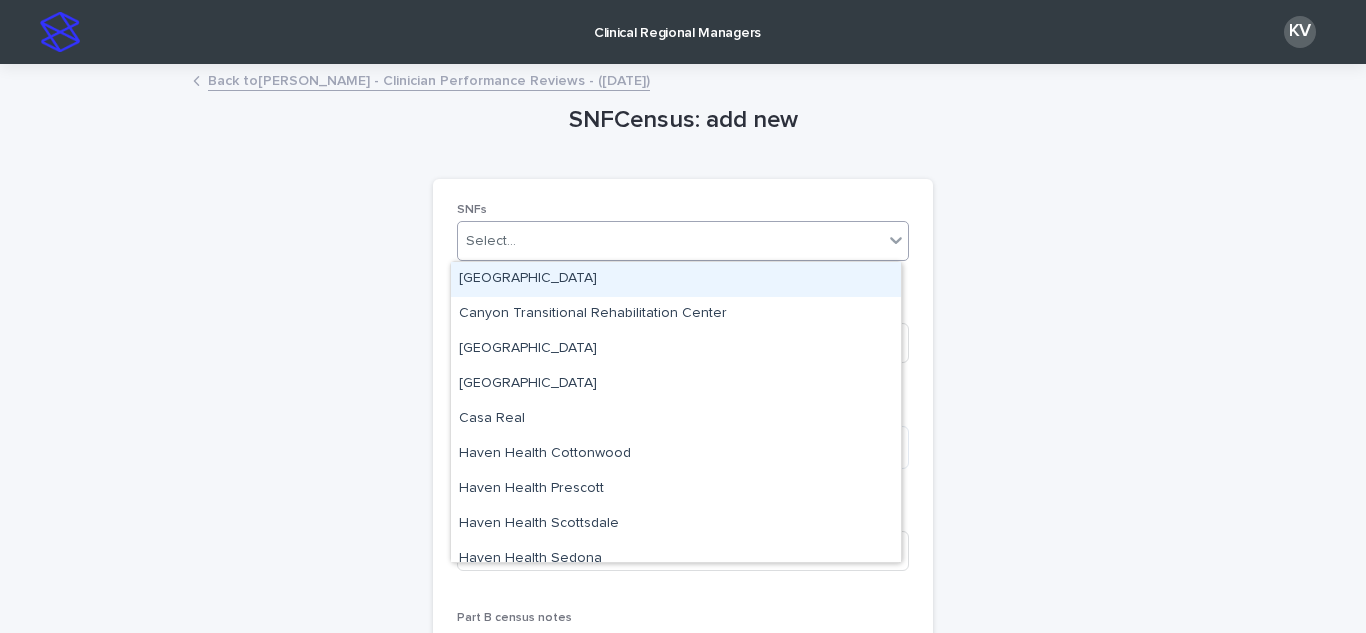 click on "Select..." at bounding box center [670, 241] 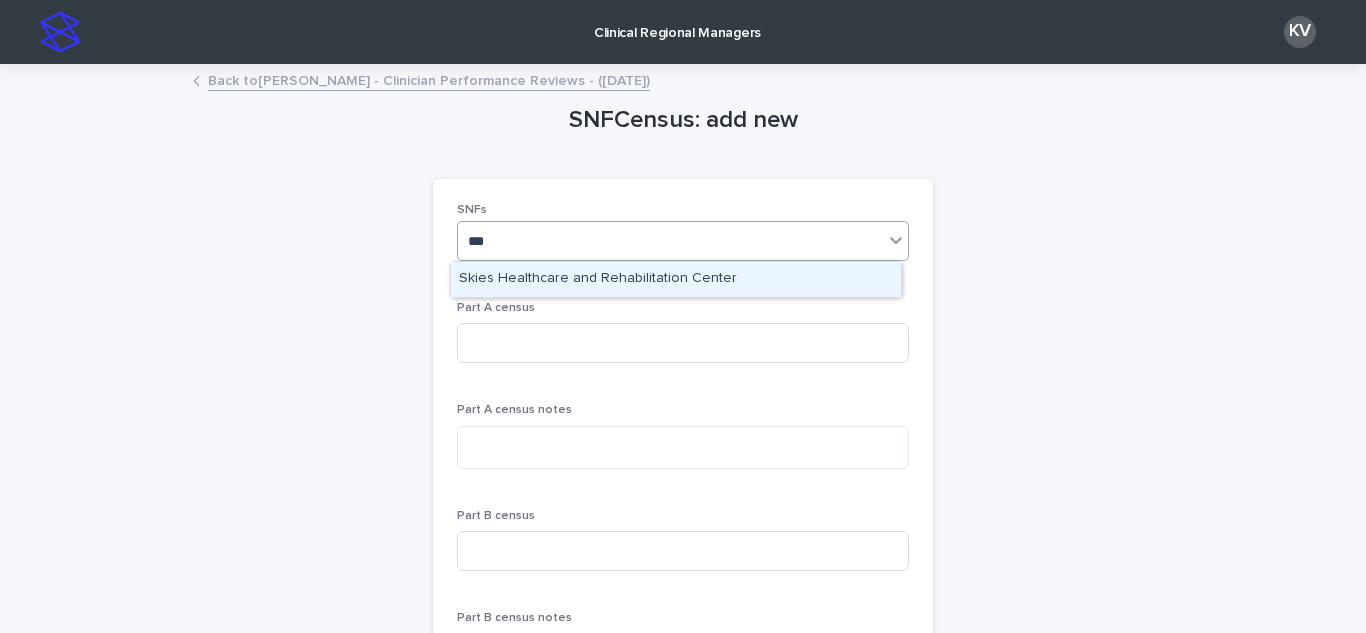 type on "****" 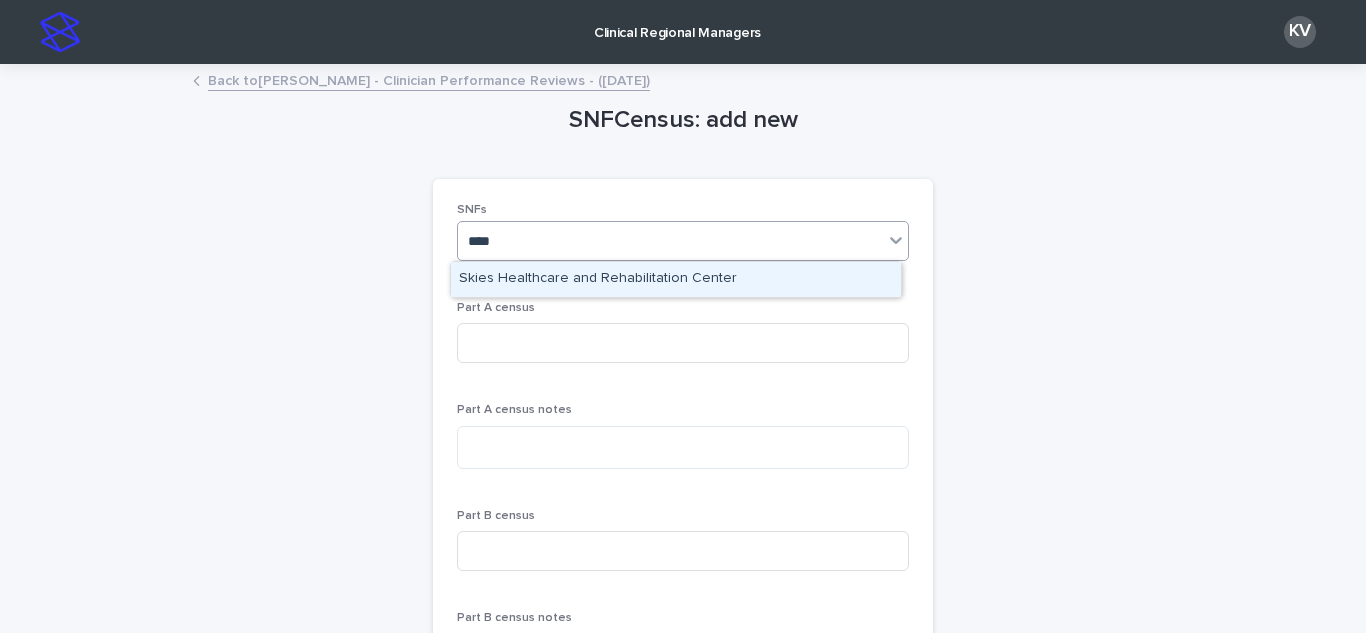 click on "Skies Healthcare and Rehabilitation Center" at bounding box center (676, 279) 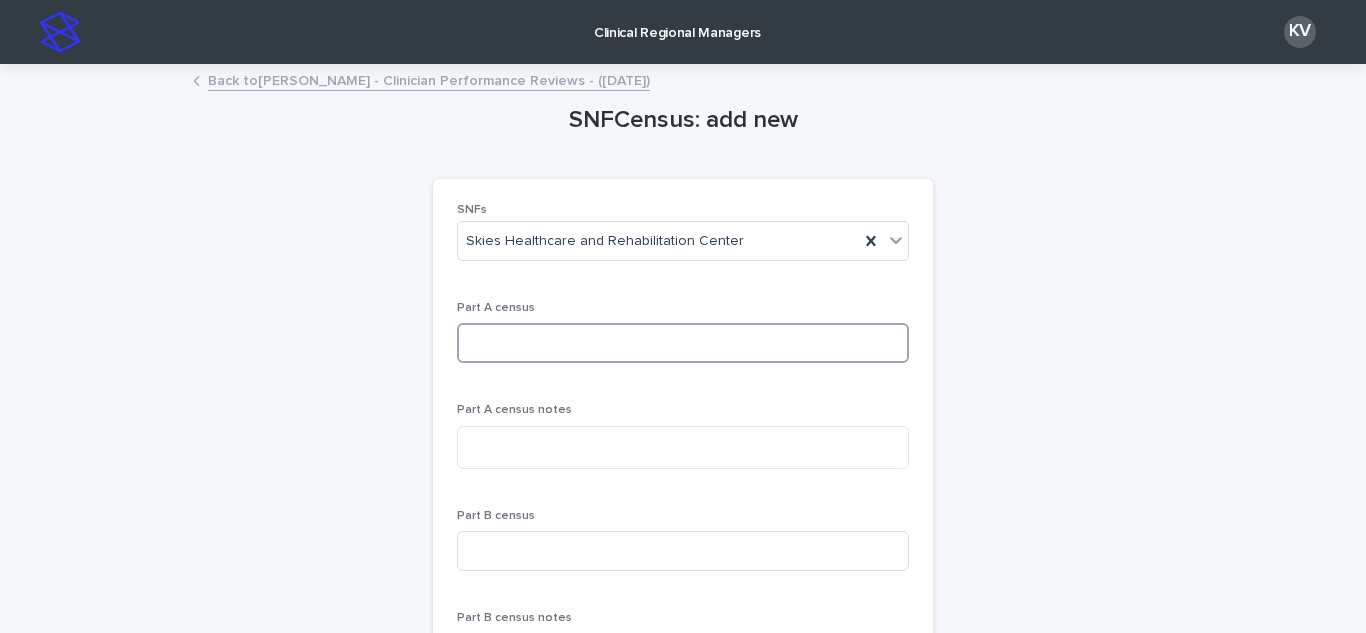 click at bounding box center [683, 343] 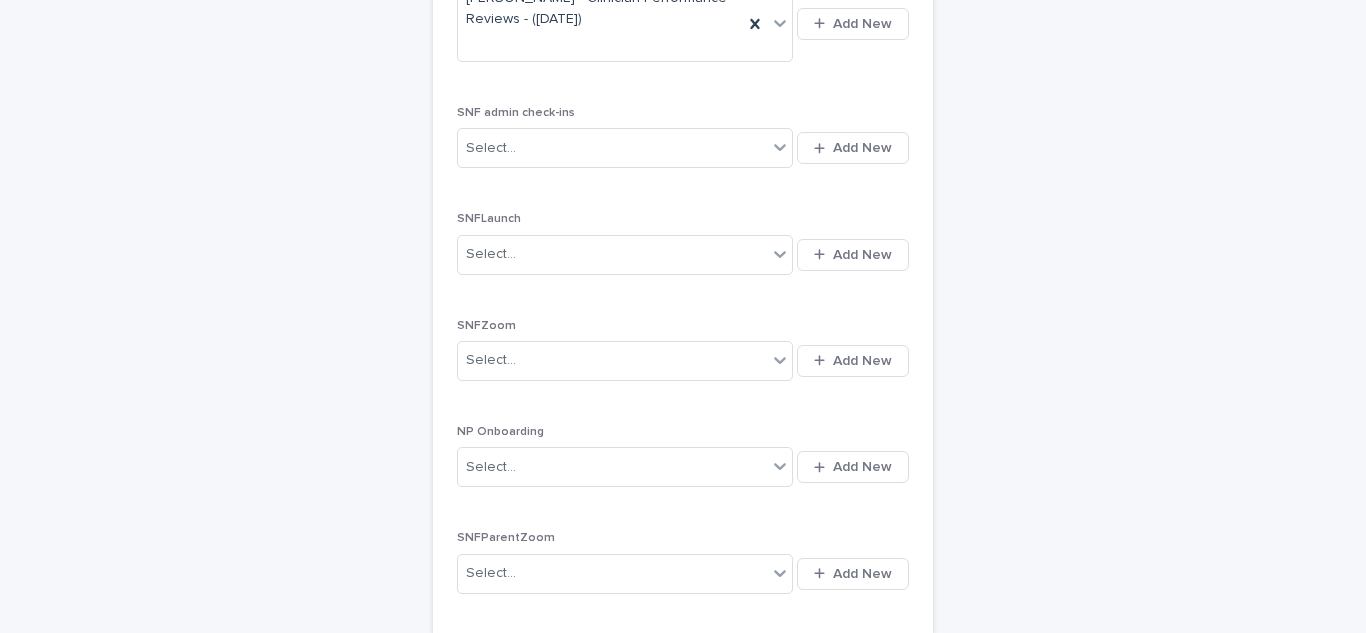 scroll, scrollTop: 1068, scrollLeft: 0, axis: vertical 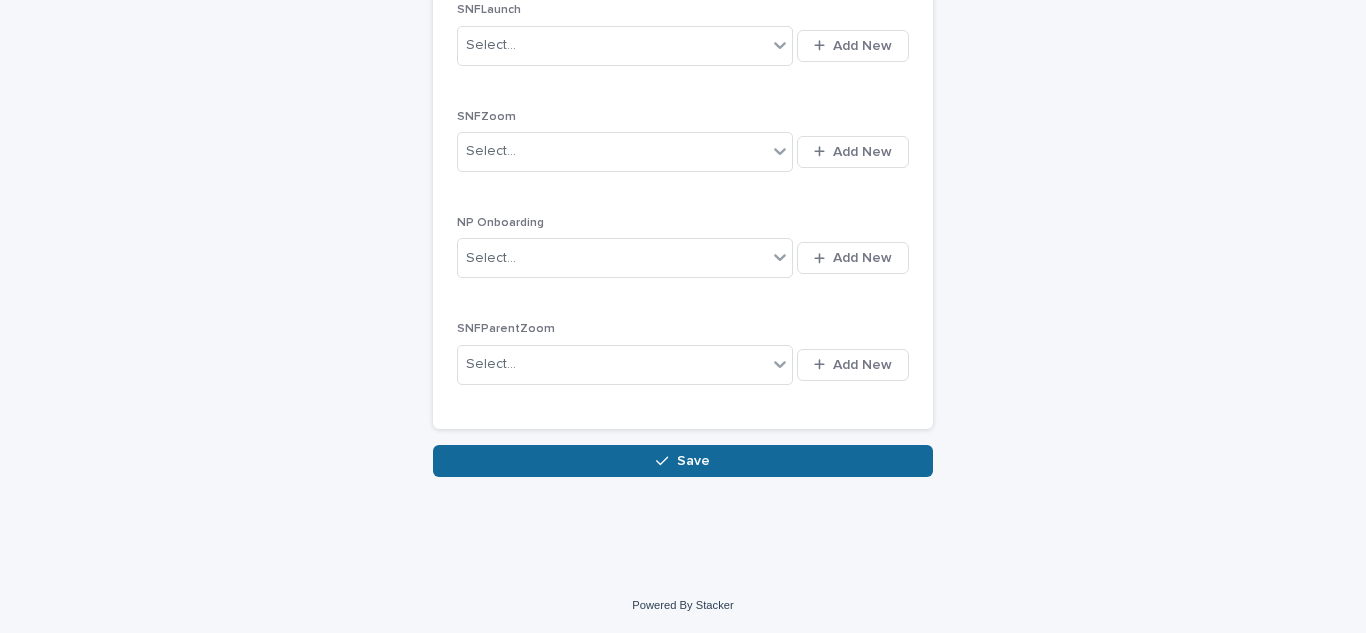 type on "**" 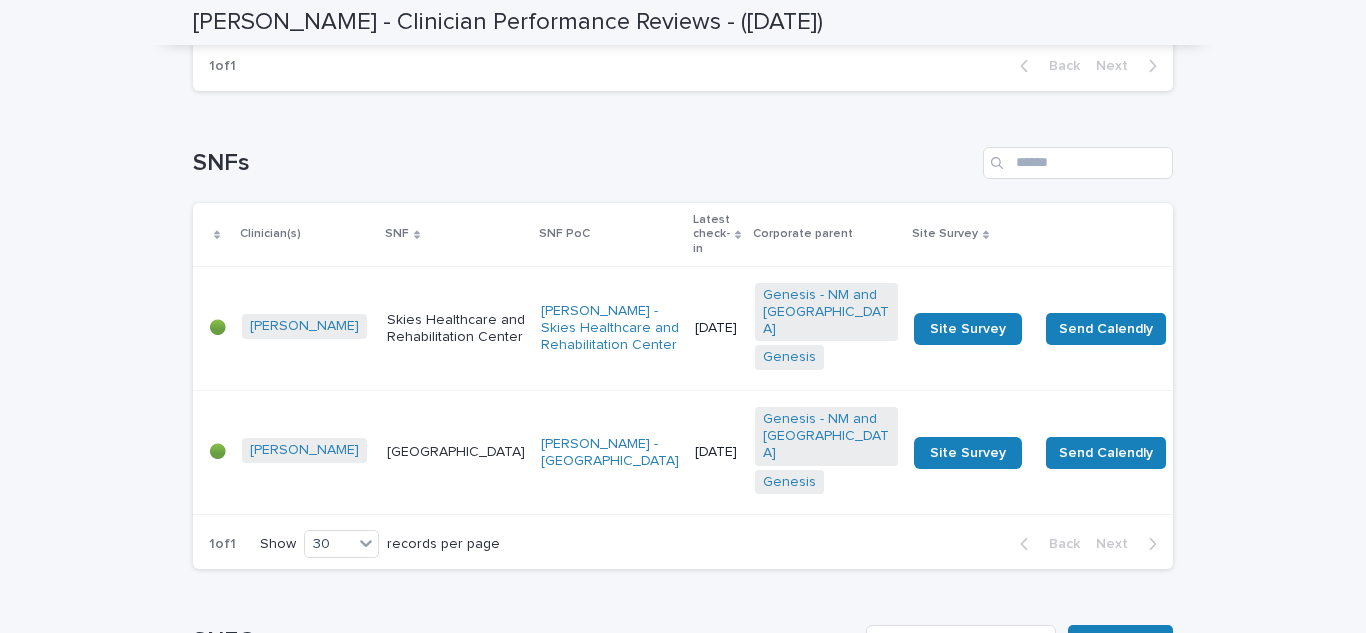 scroll, scrollTop: 1069, scrollLeft: 0, axis: vertical 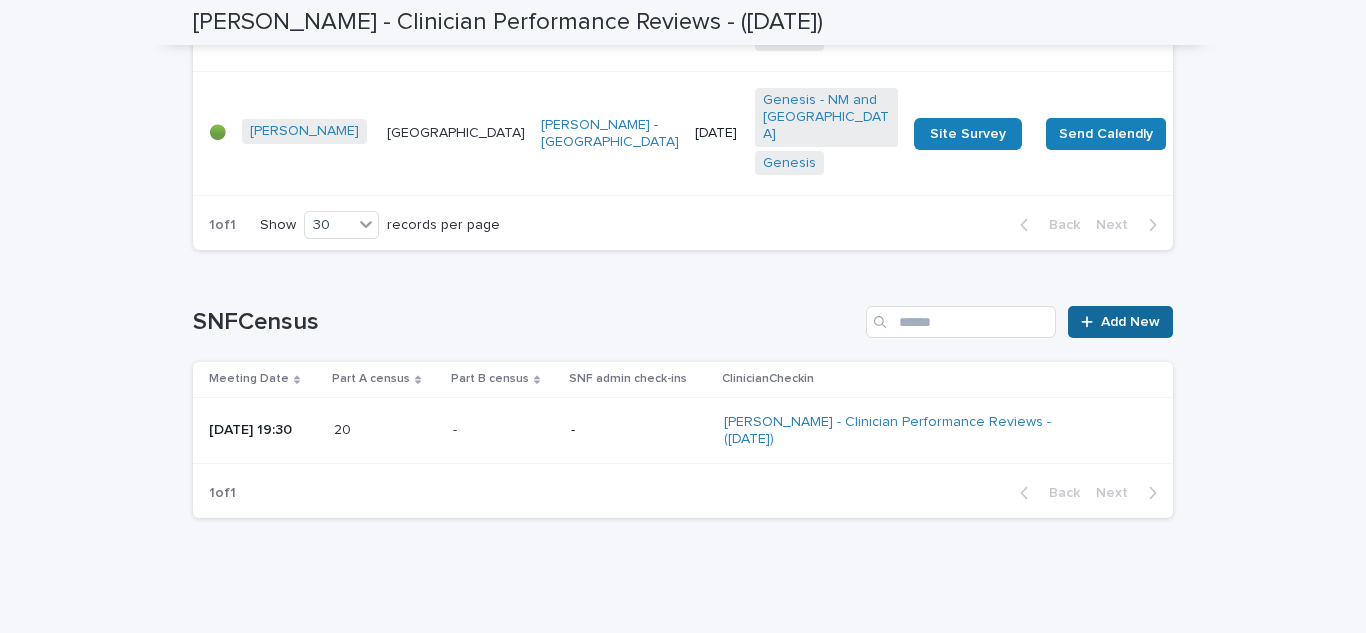 click on "Add New" at bounding box center [1130, 322] 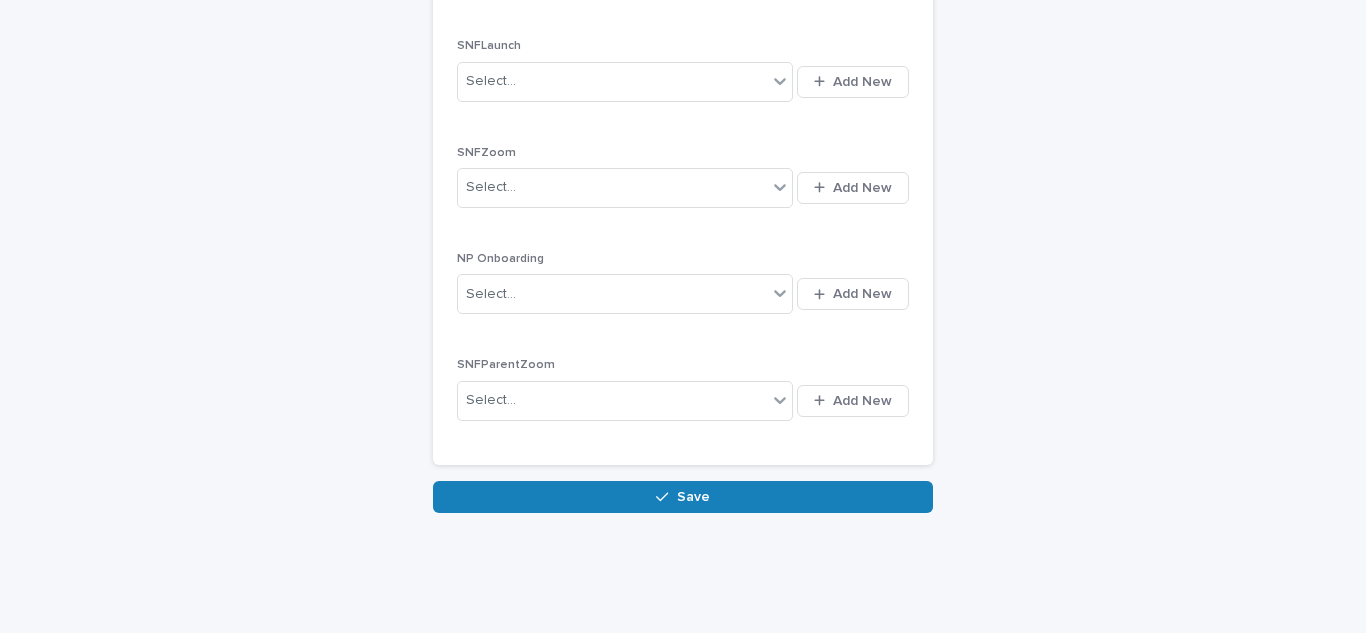 scroll, scrollTop: 0, scrollLeft: 0, axis: both 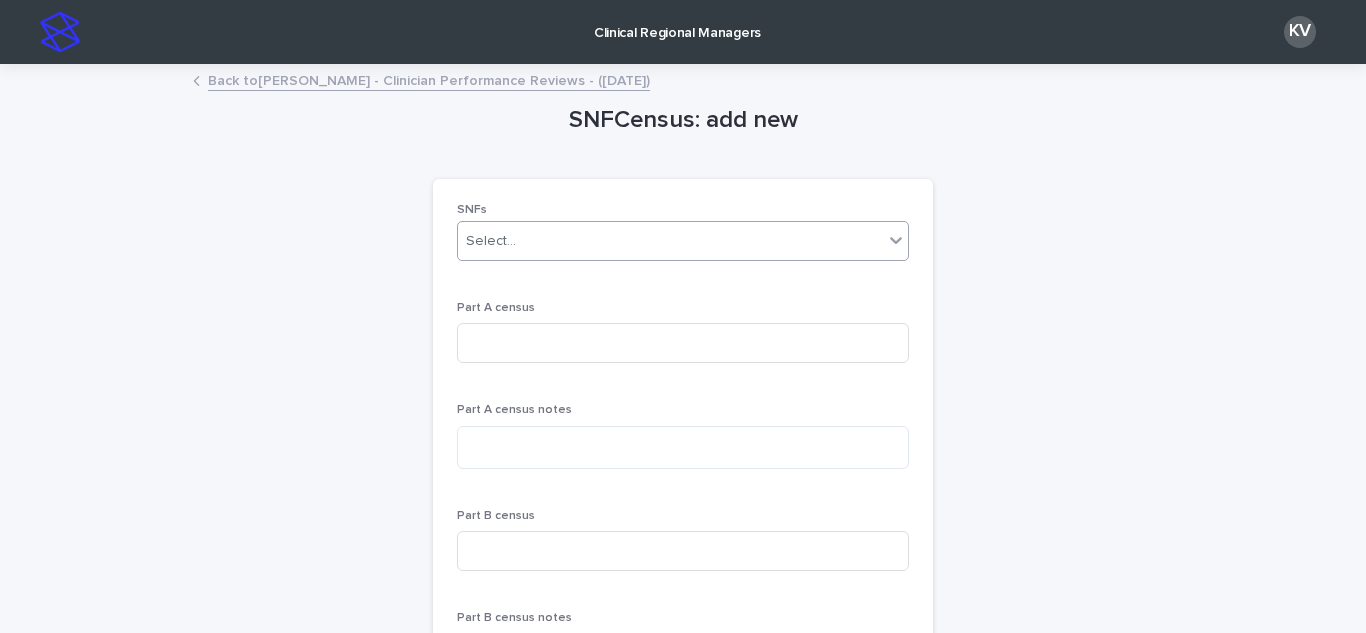 click on "Select..." at bounding box center (670, 241) 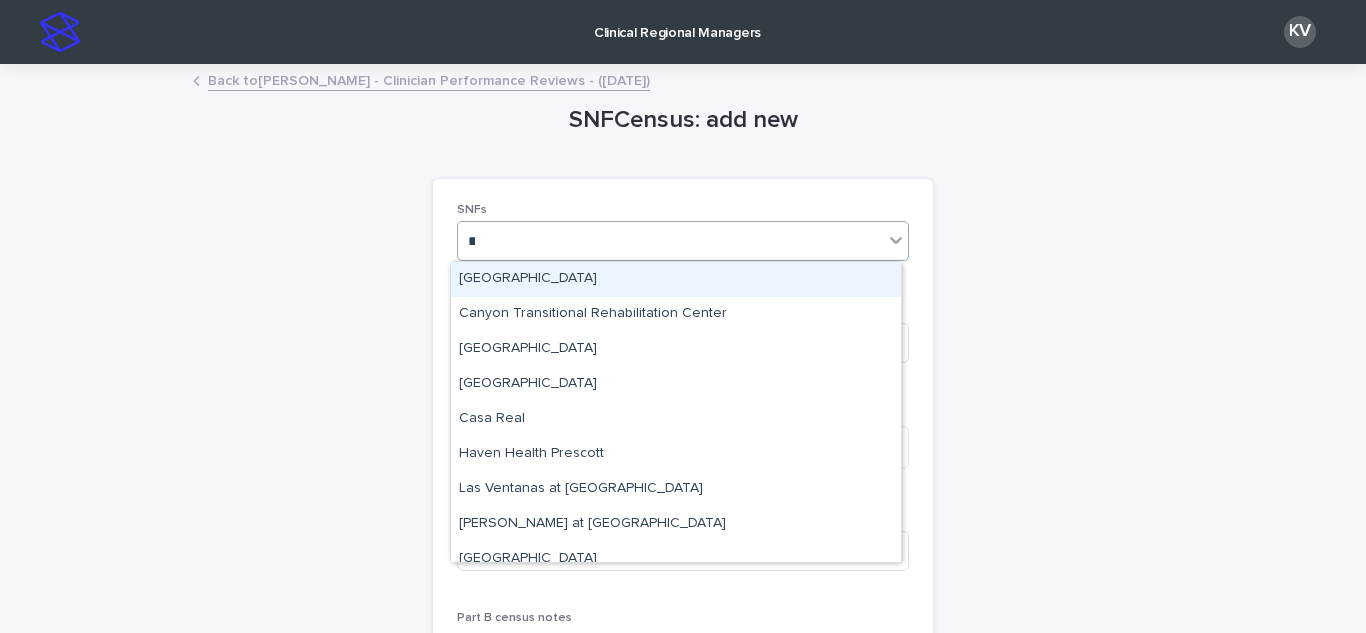 type on "***" 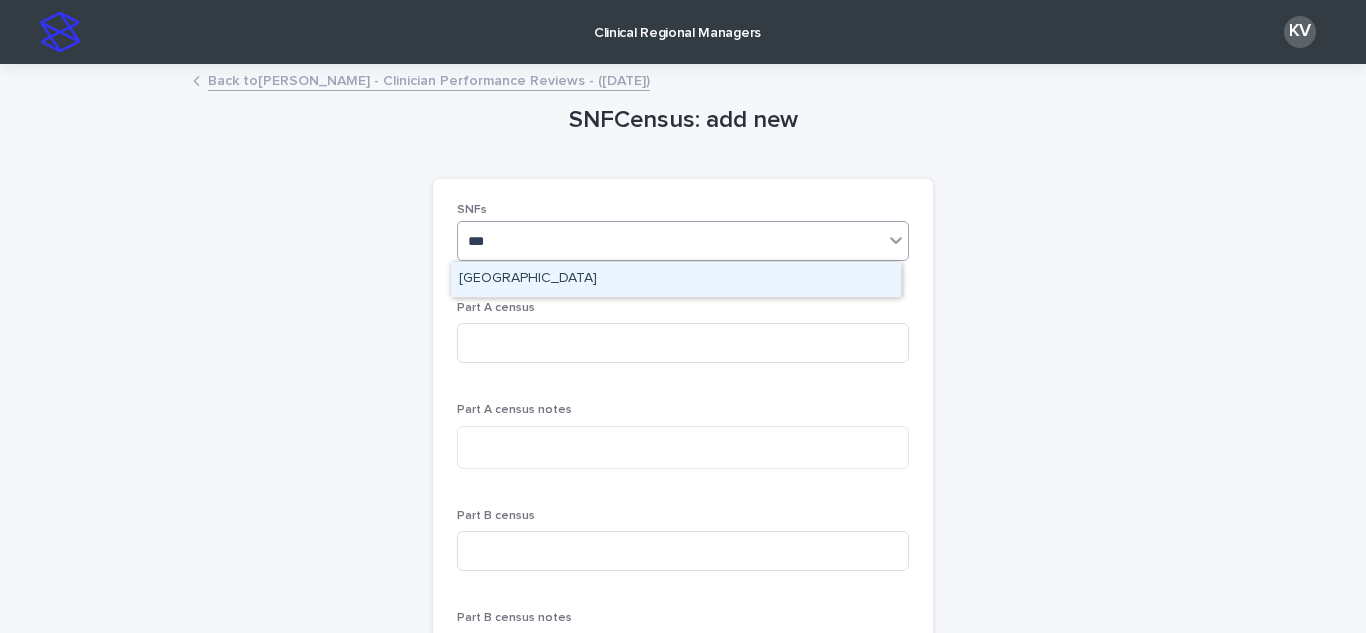 click on "[GEOGRAPHIC_DATA]" at bounding box center (676, 279) 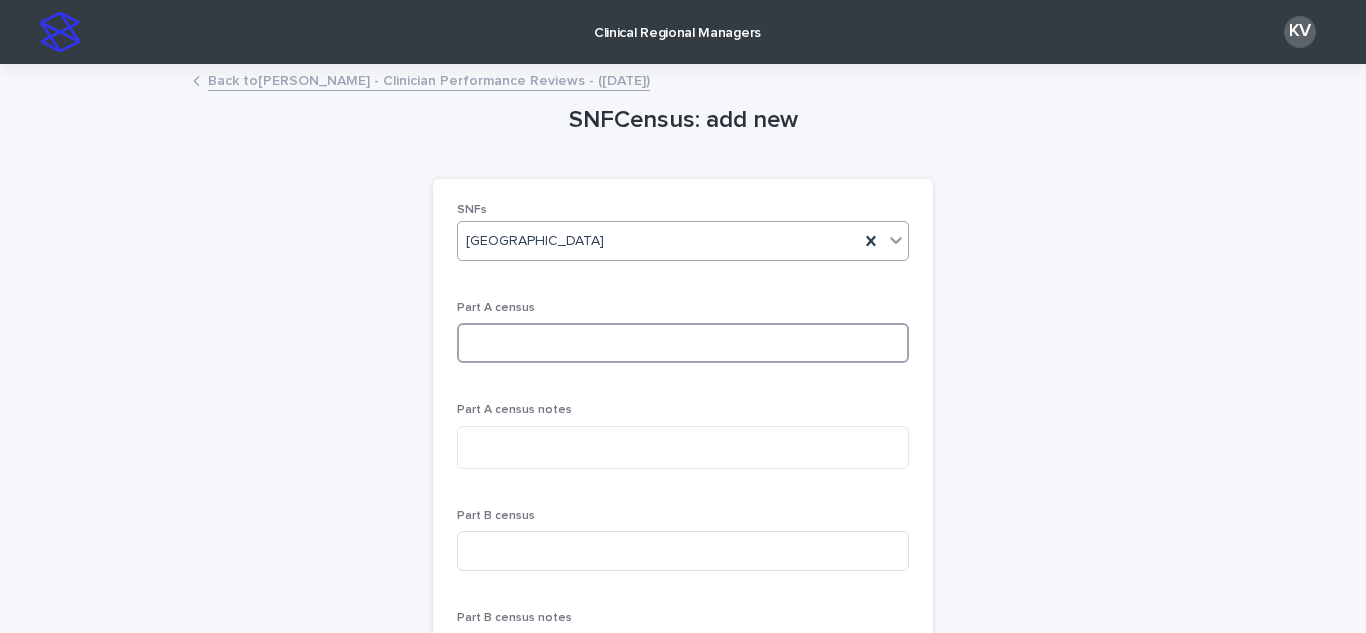 click at bounding box center [683, 343] 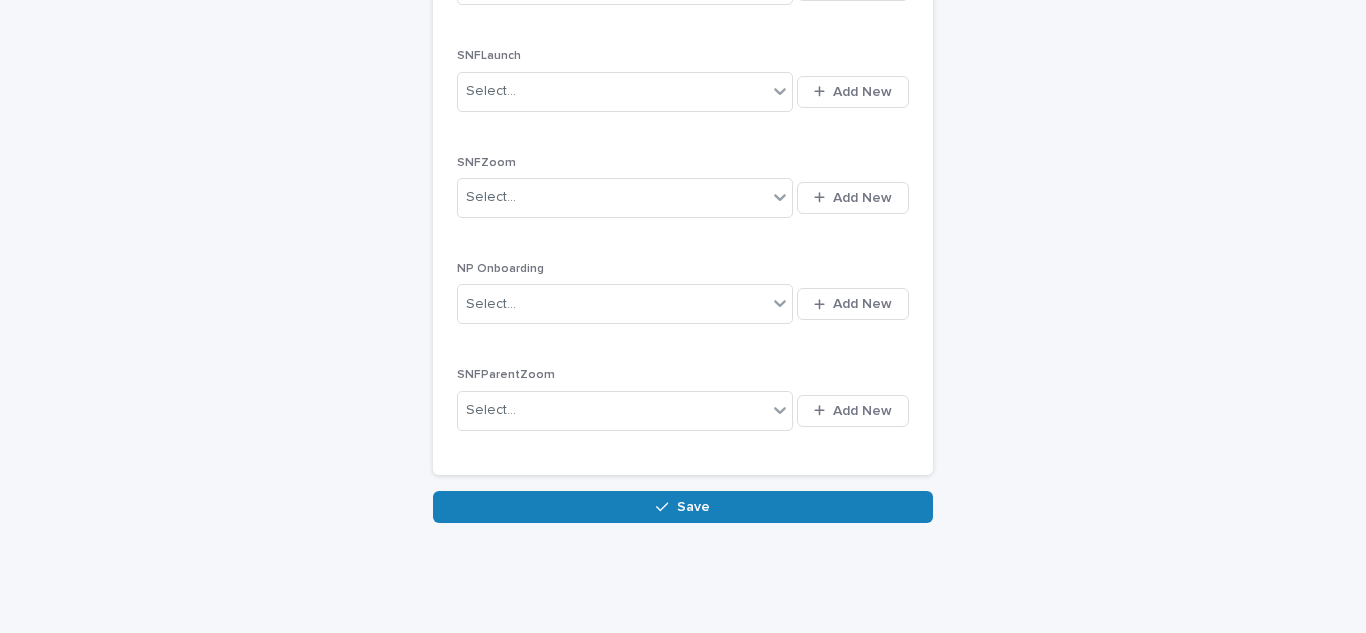scroll, scrollTop: 1068, scrollLeft: 0, axis: vertical 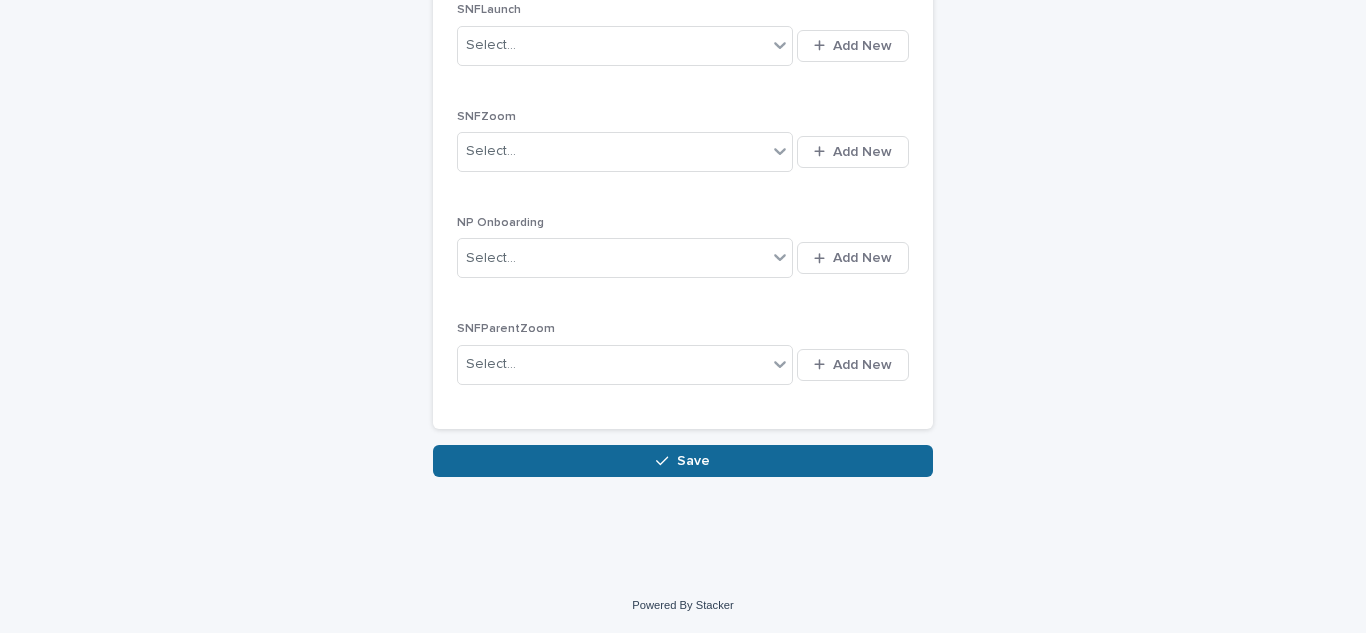 type on "**" 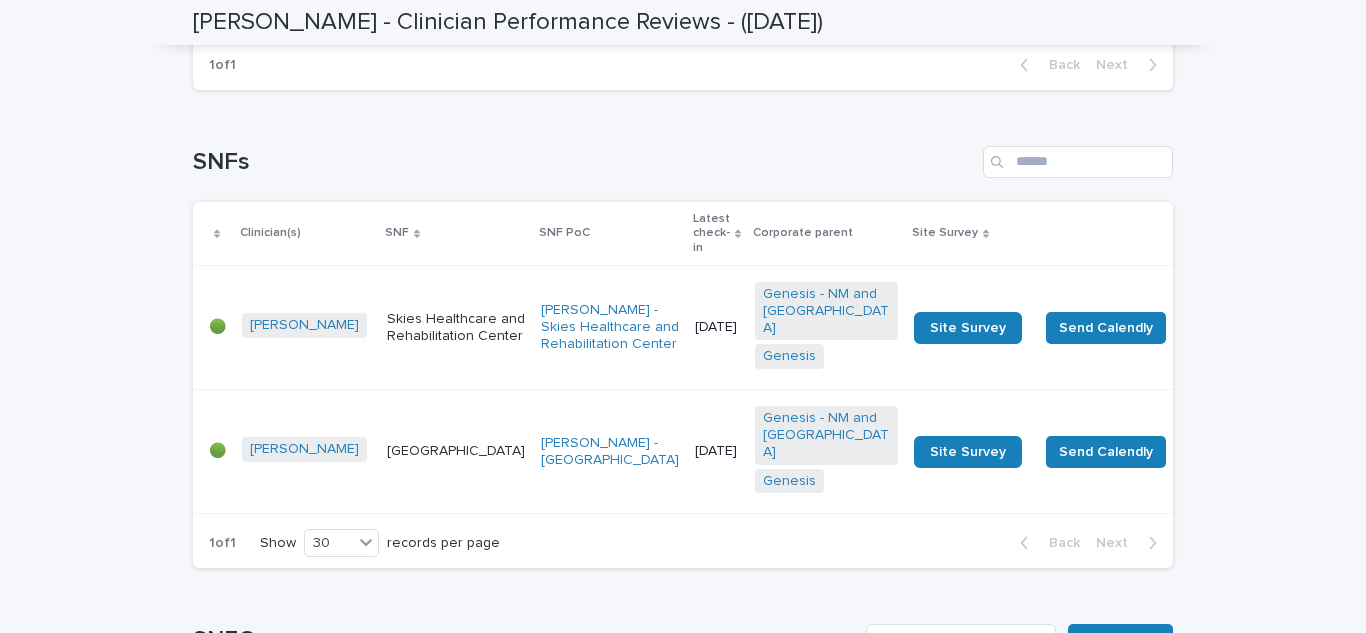 scroll, scrollTop: 0, scrollLeft: 0, axis: both 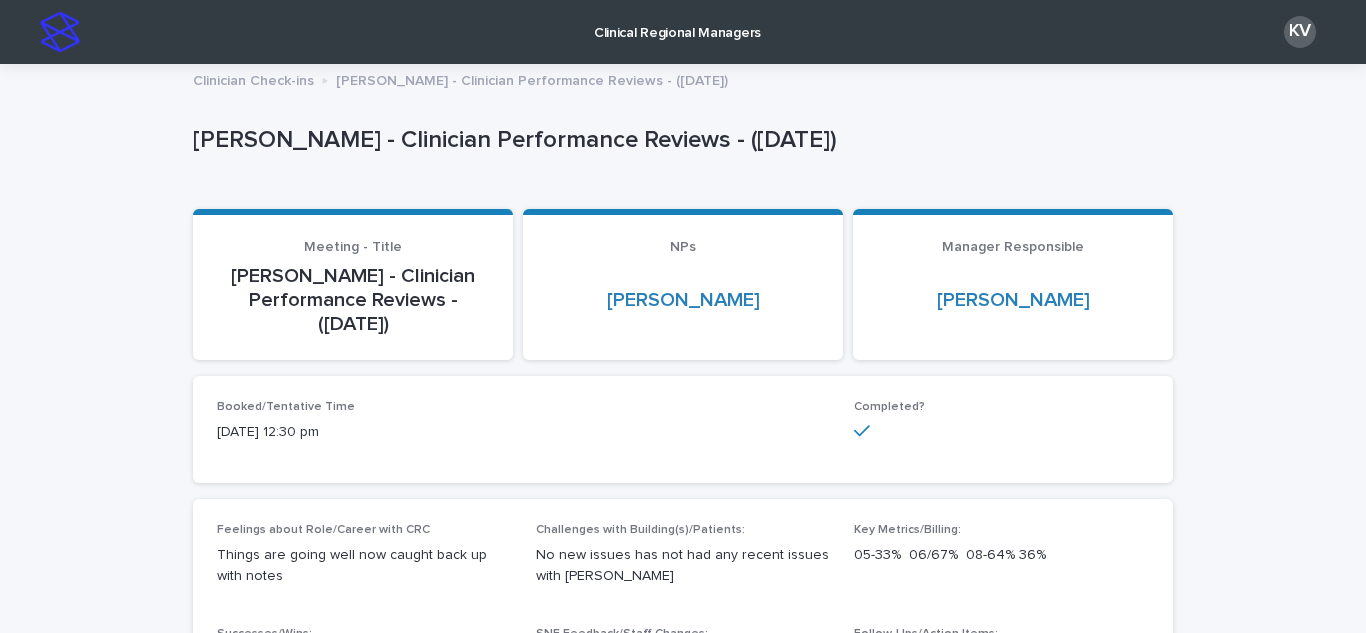 click on "Clinical Regional Managers" at bounding box center (677, 21) 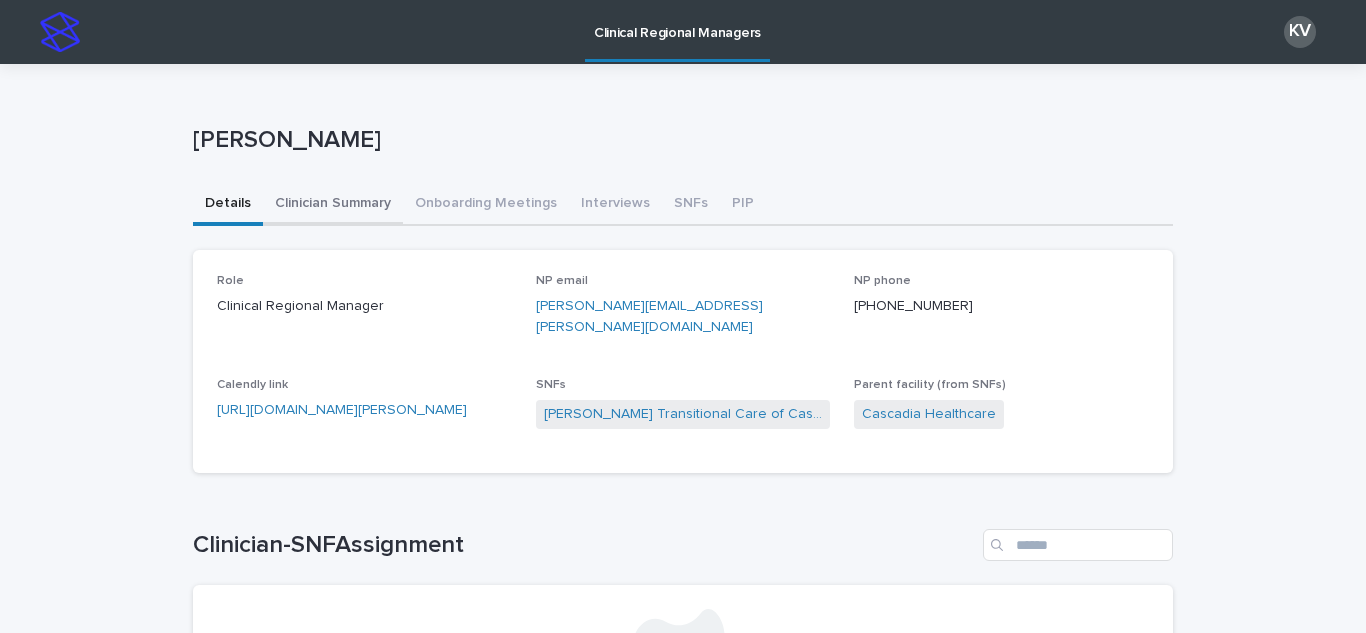 click on "Clinician Summary" at bounding box center (333, 205) 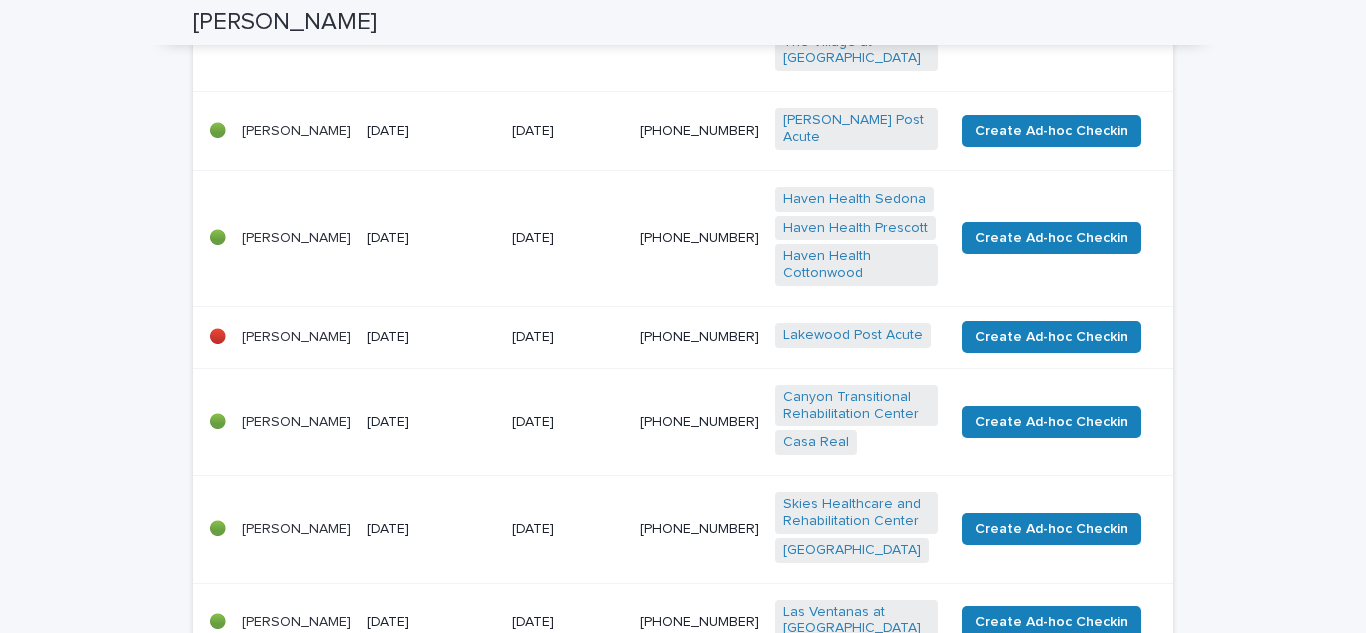 scroll, scrollTop: 612, scrollLeft: 0, axis: vertical 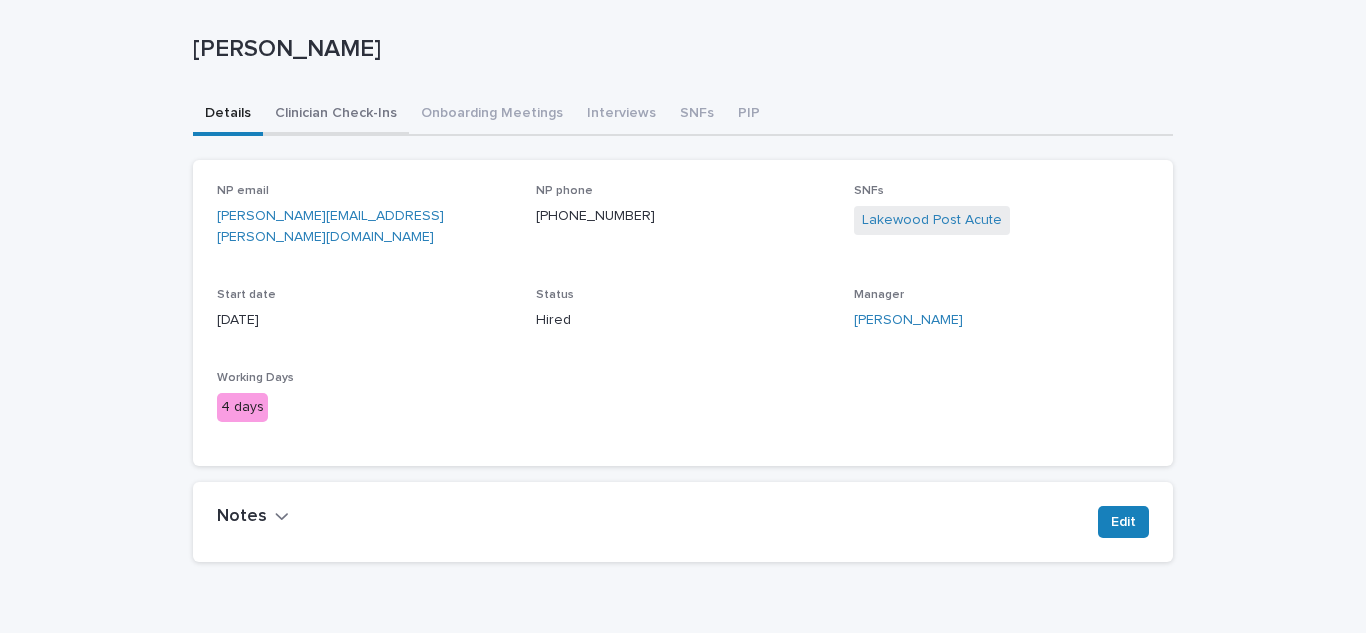 click on "Clinician Check-Ins" at bounding box center [336, 115] 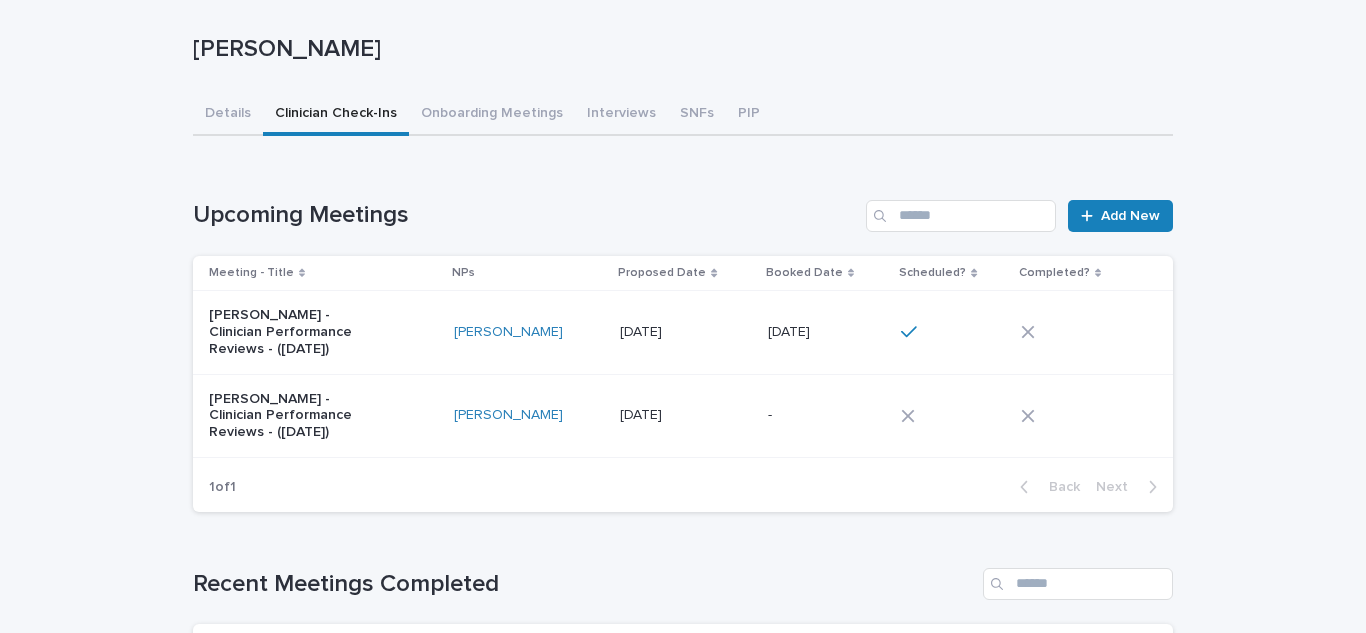 click on "[DATE] [DATE]" at bounding box center (826, 332) 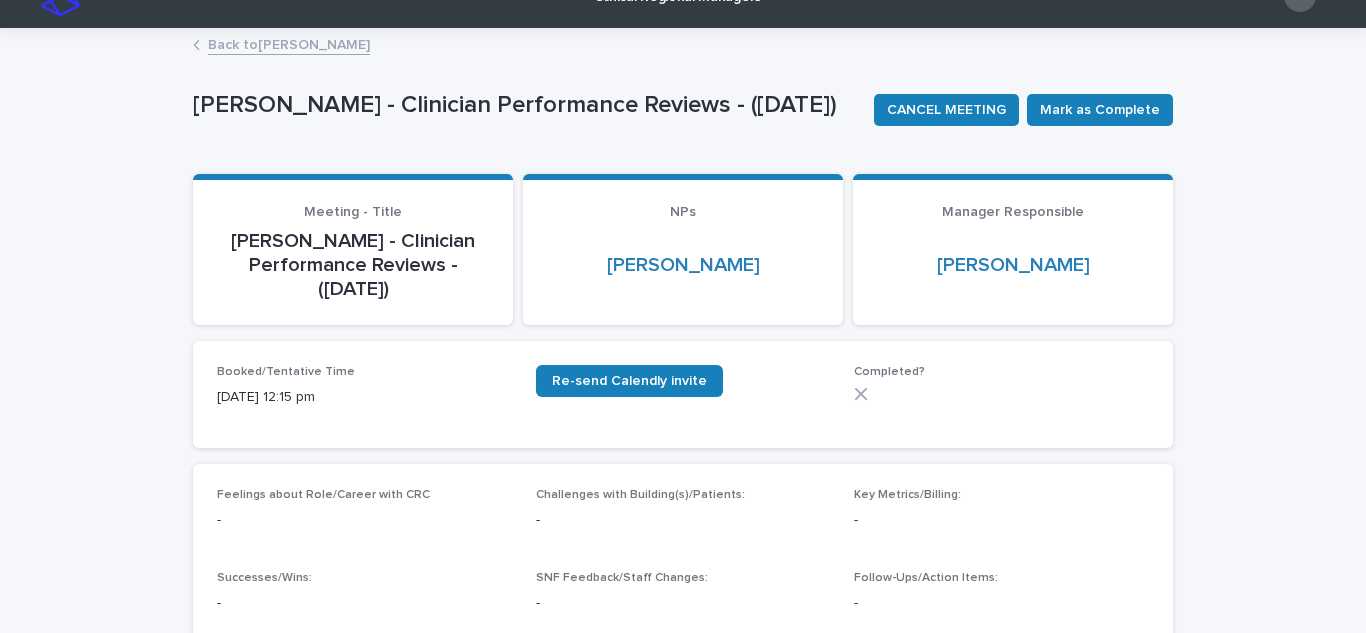 scroll, scrollTop: 0, scrollLeft: 0, axis: both 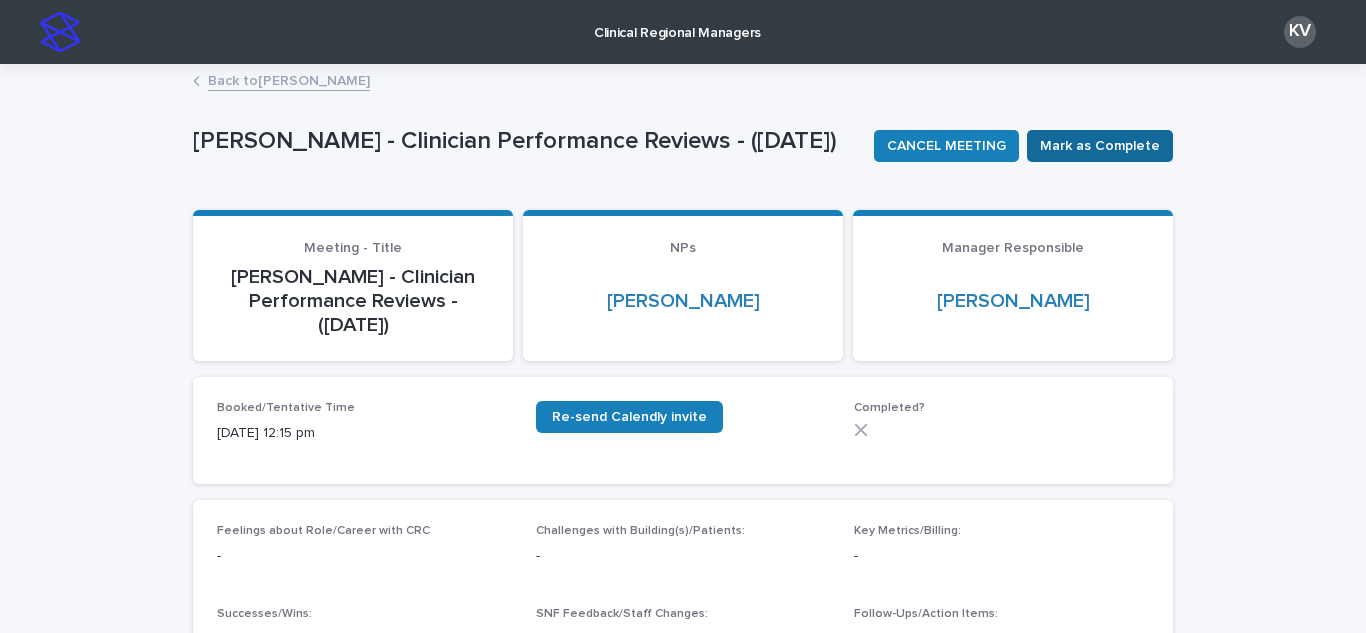 click on "Mark as Complete" at bounding box center (1100, 146) 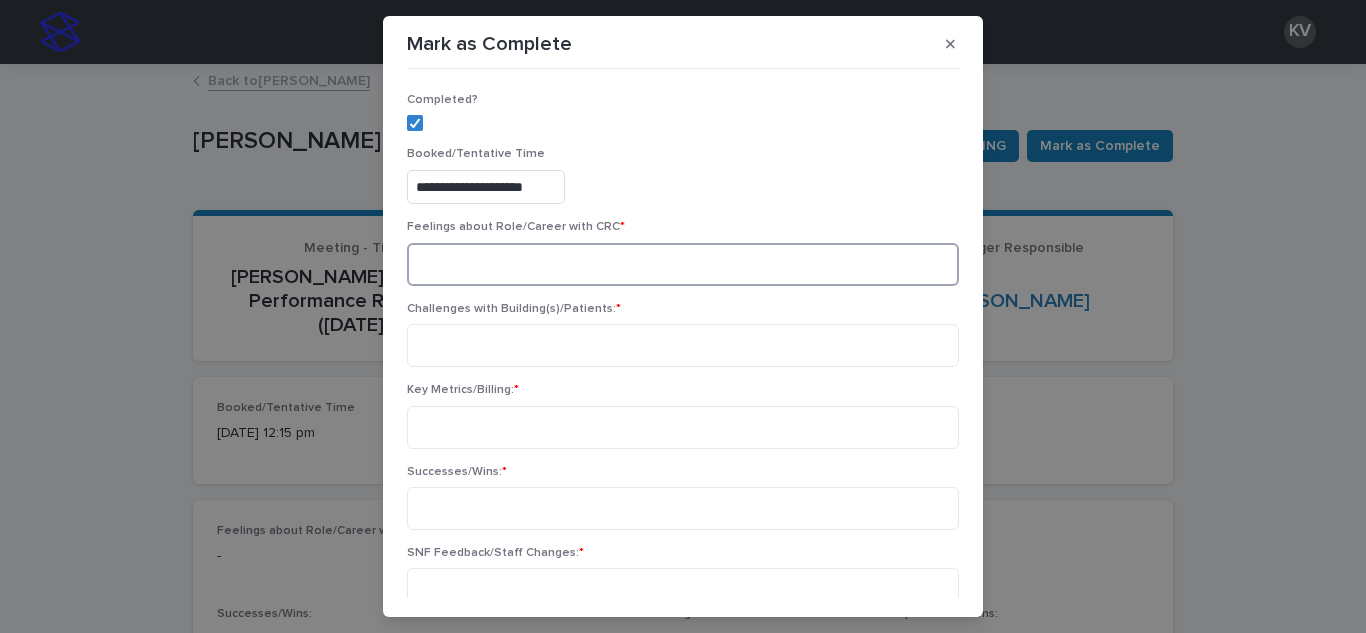click at bounding box center [683, 264] 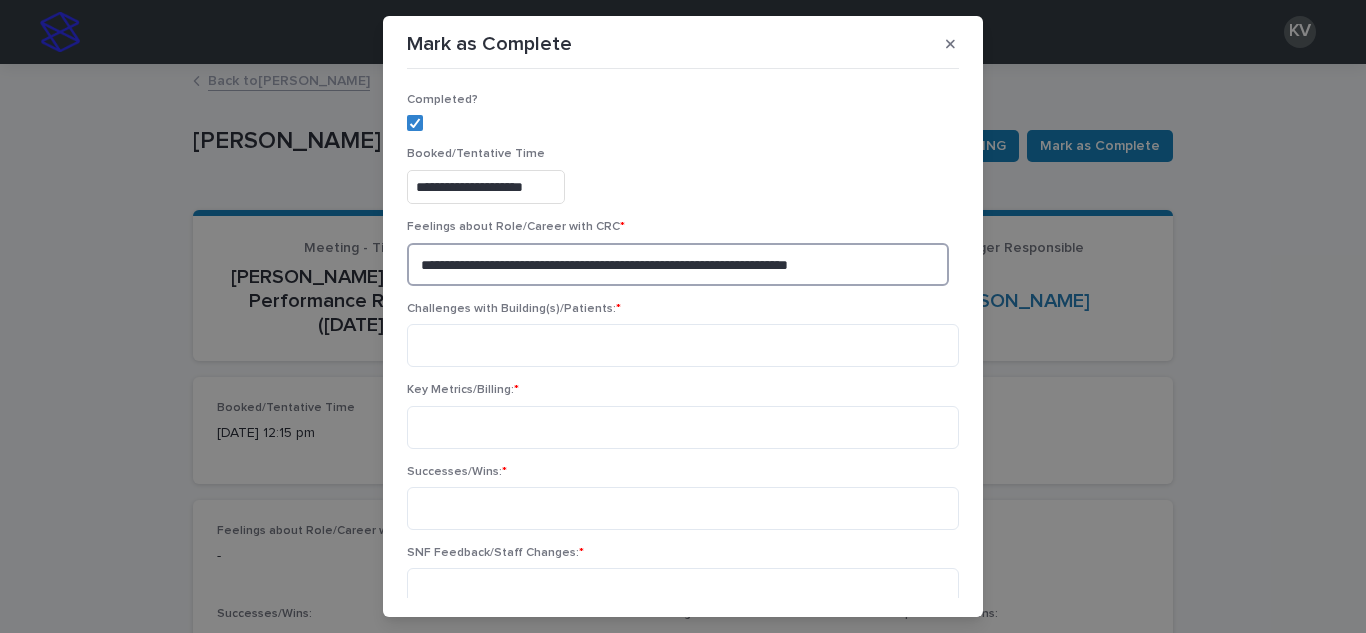 type on "**********" 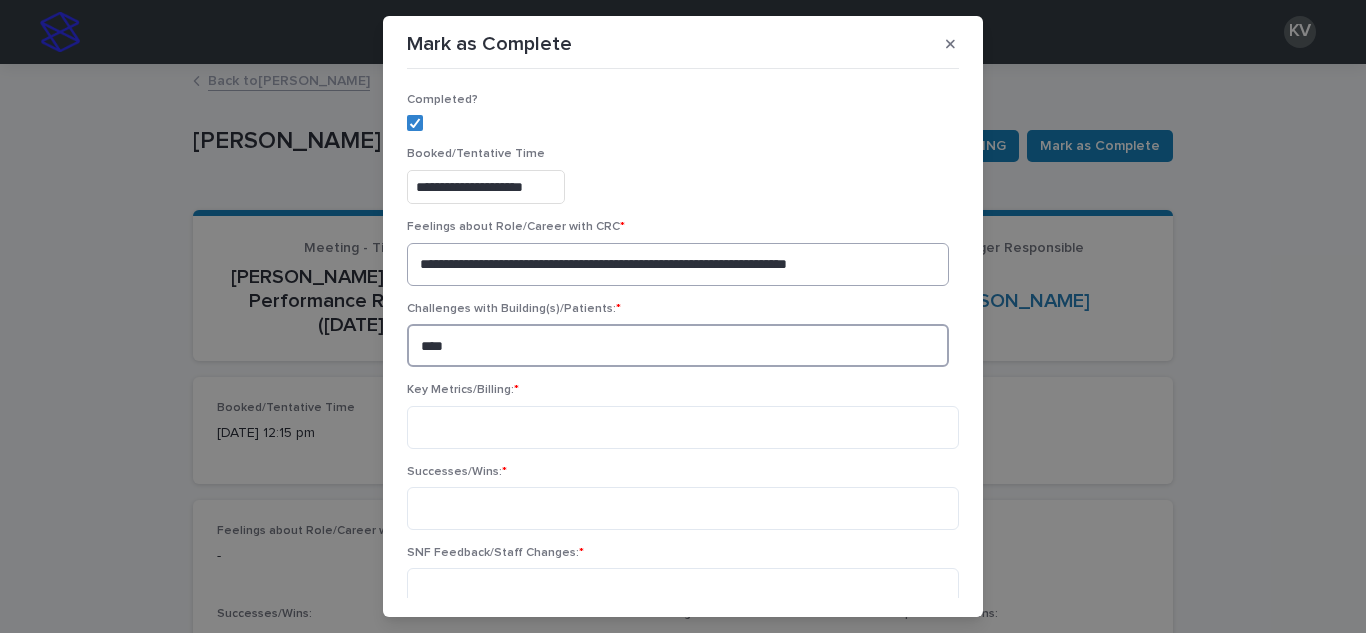 type on "****" 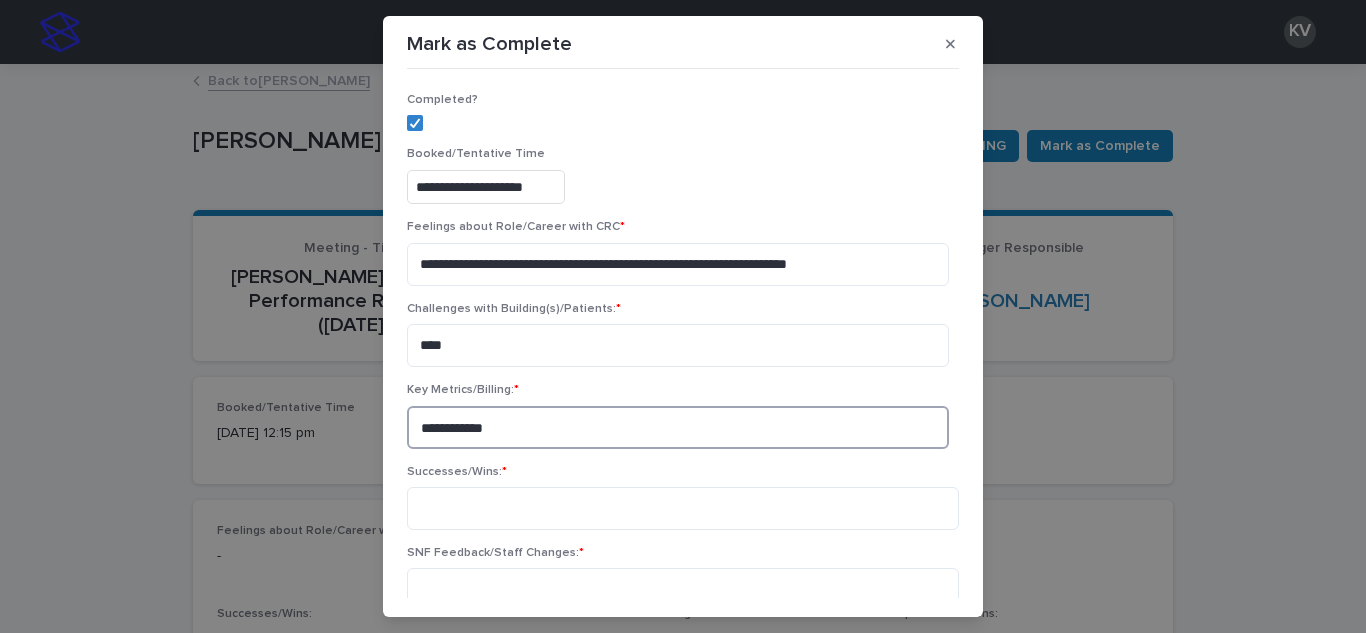 click on "**********" at bounding box center (678, 427) 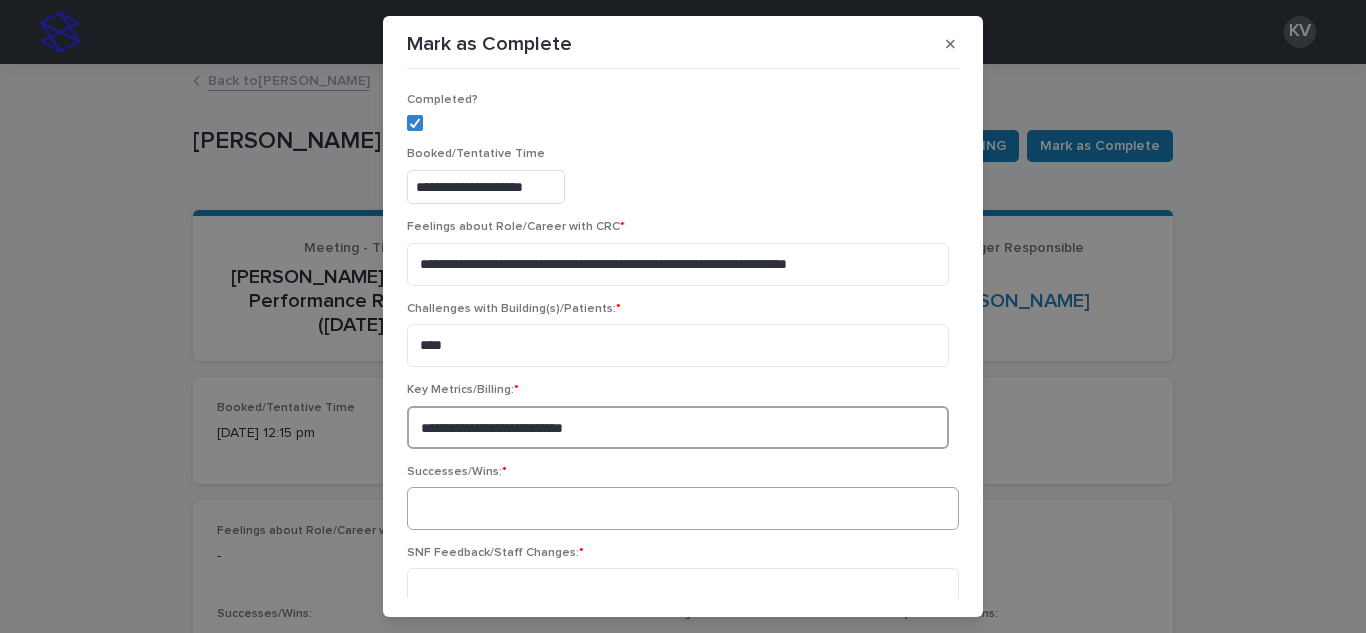 type on "**********" 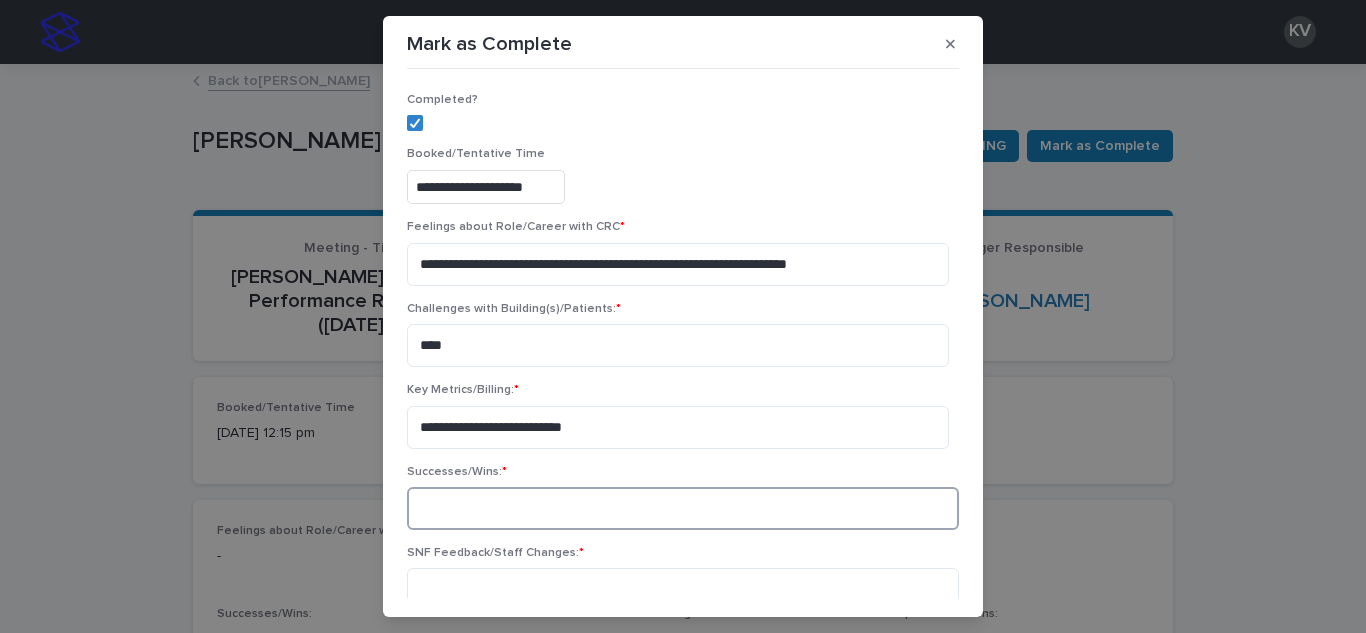 click at bounding box center [683, 508] 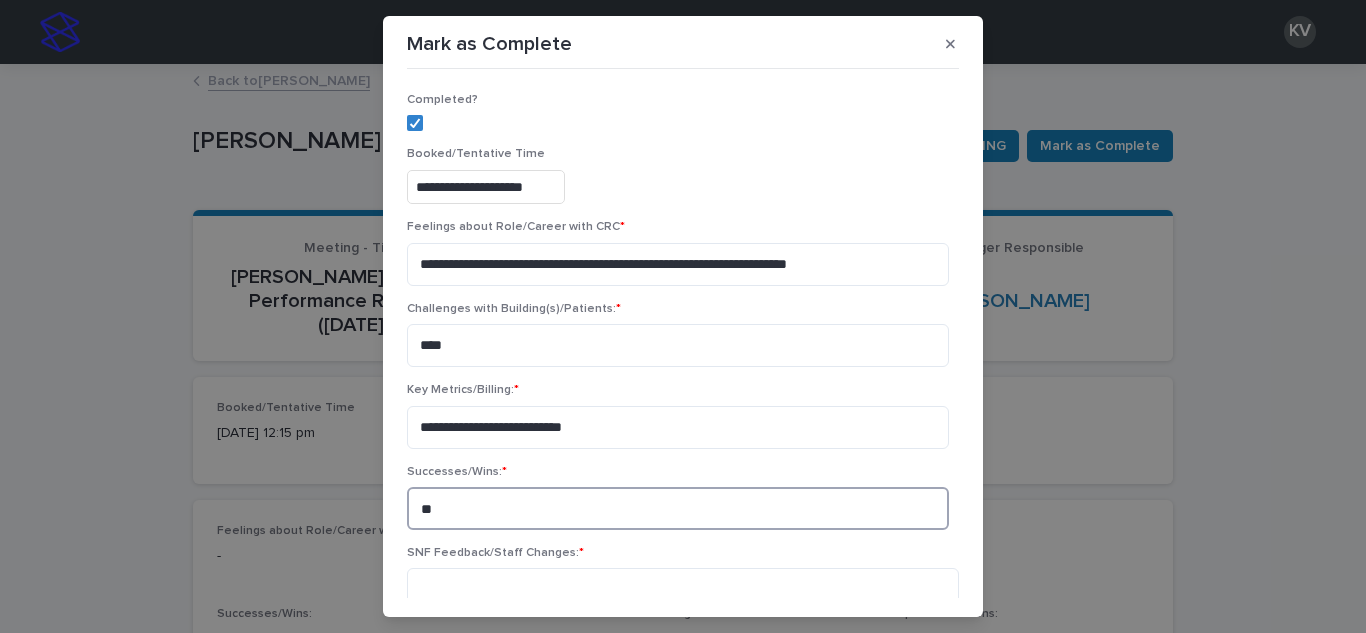type on "*" 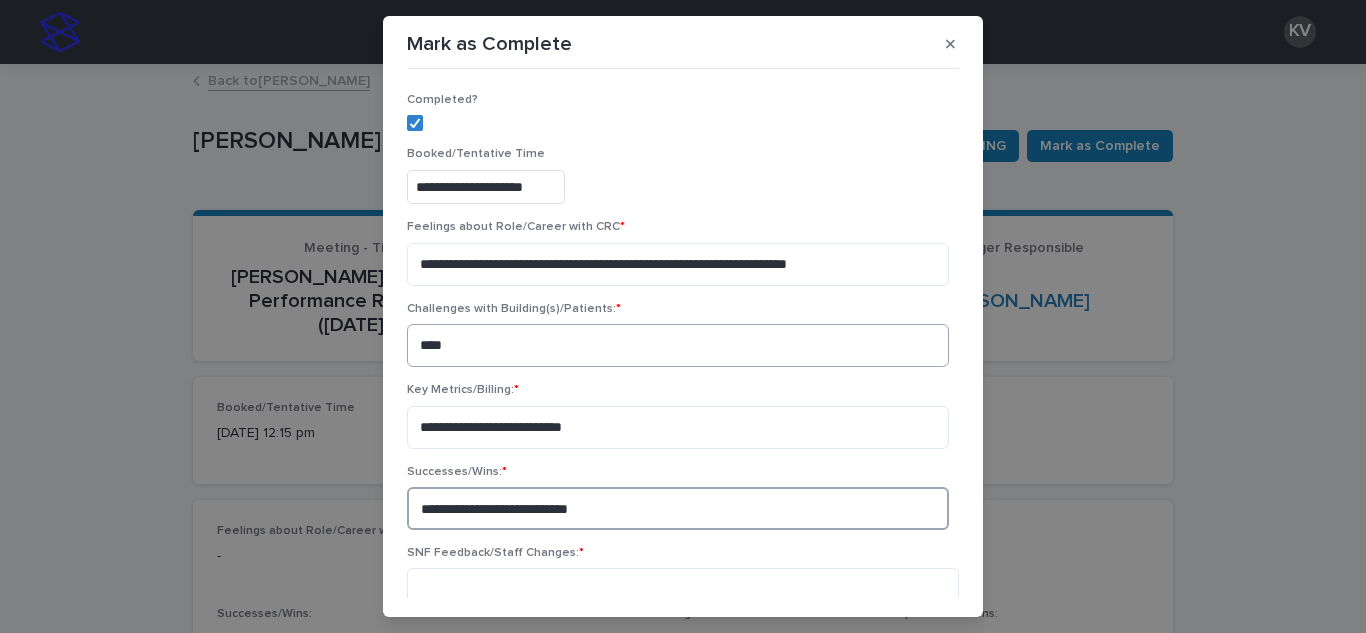 type on "**********" 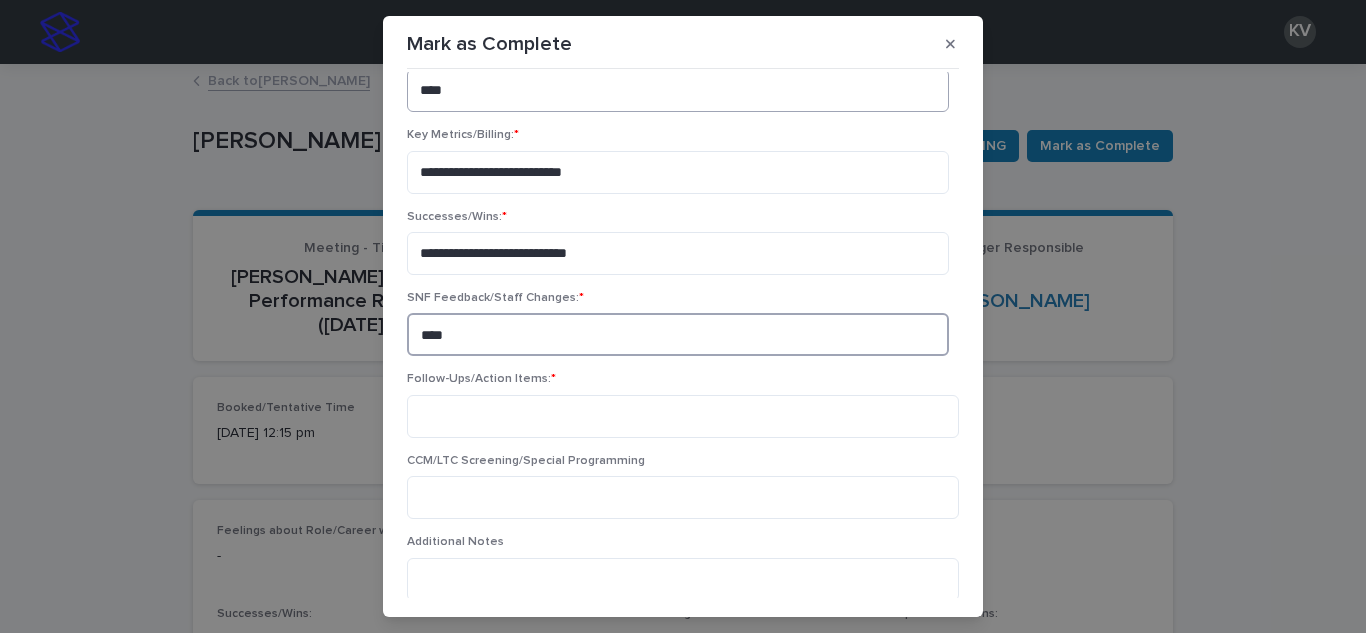 scroll, scrollTop: 275, scrollLeft: 0, axis: vertical 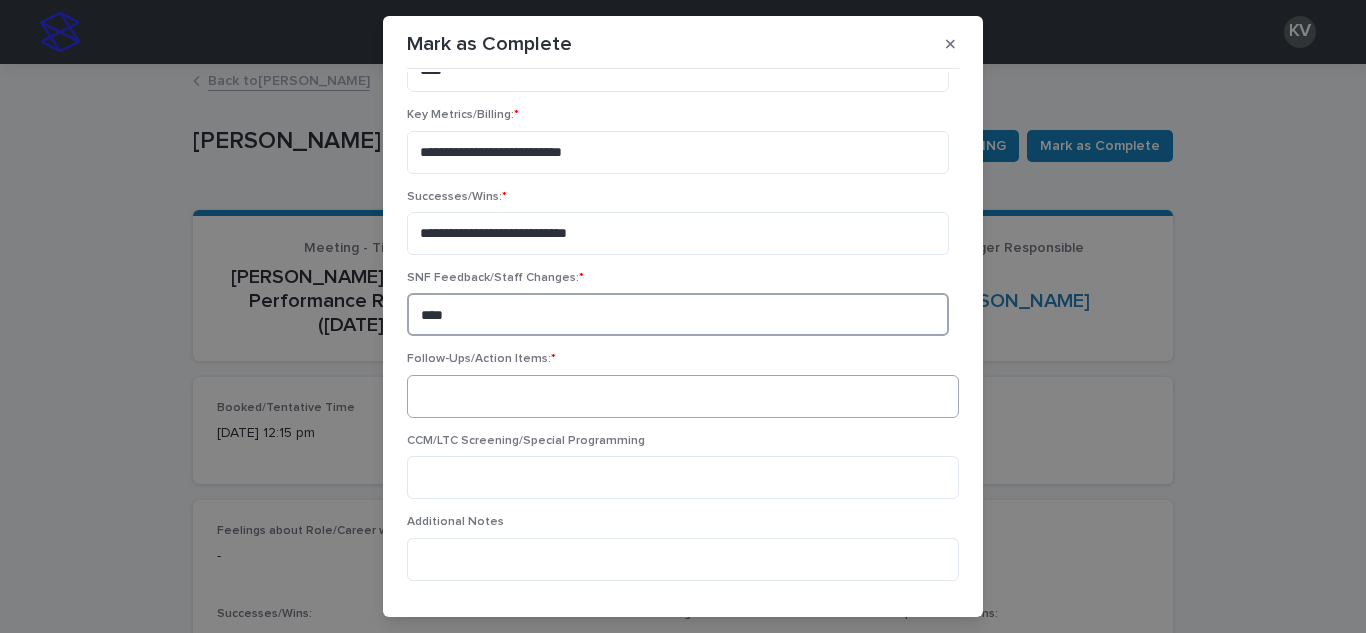 type on "****" 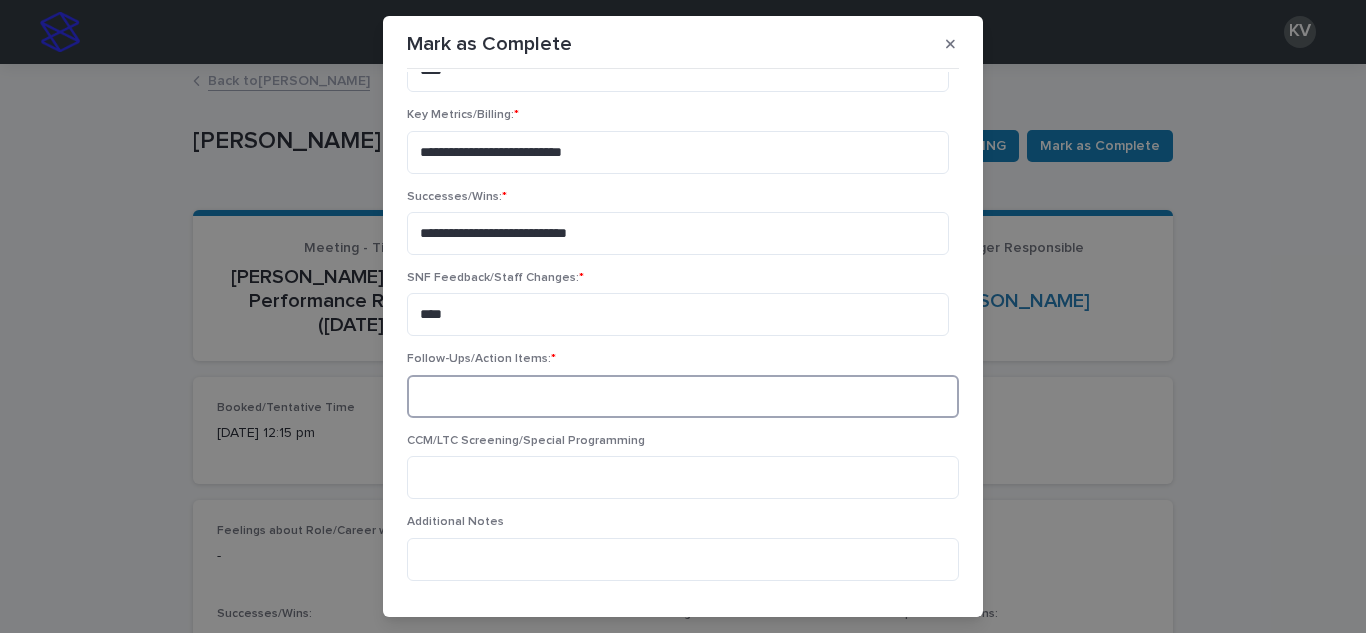 click at bounding box center [683, 396] 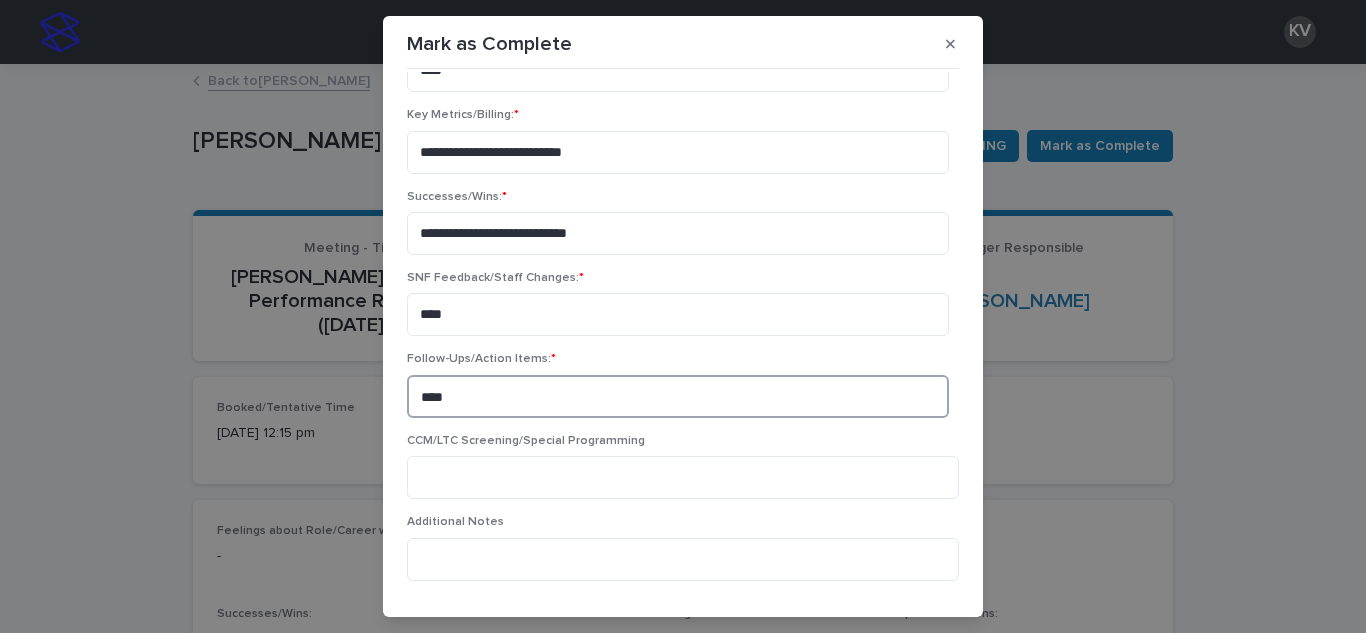type on "****" 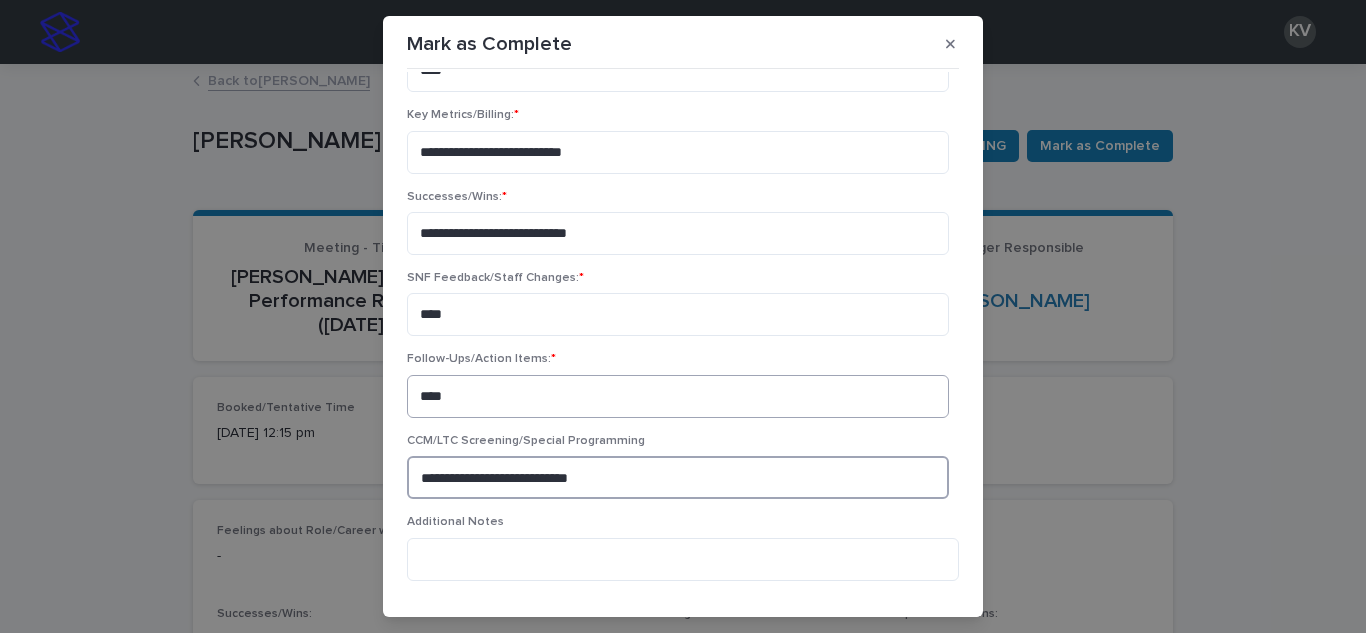 scroll, scrollTop: 339, scrollLeft: 0, axis: vertical 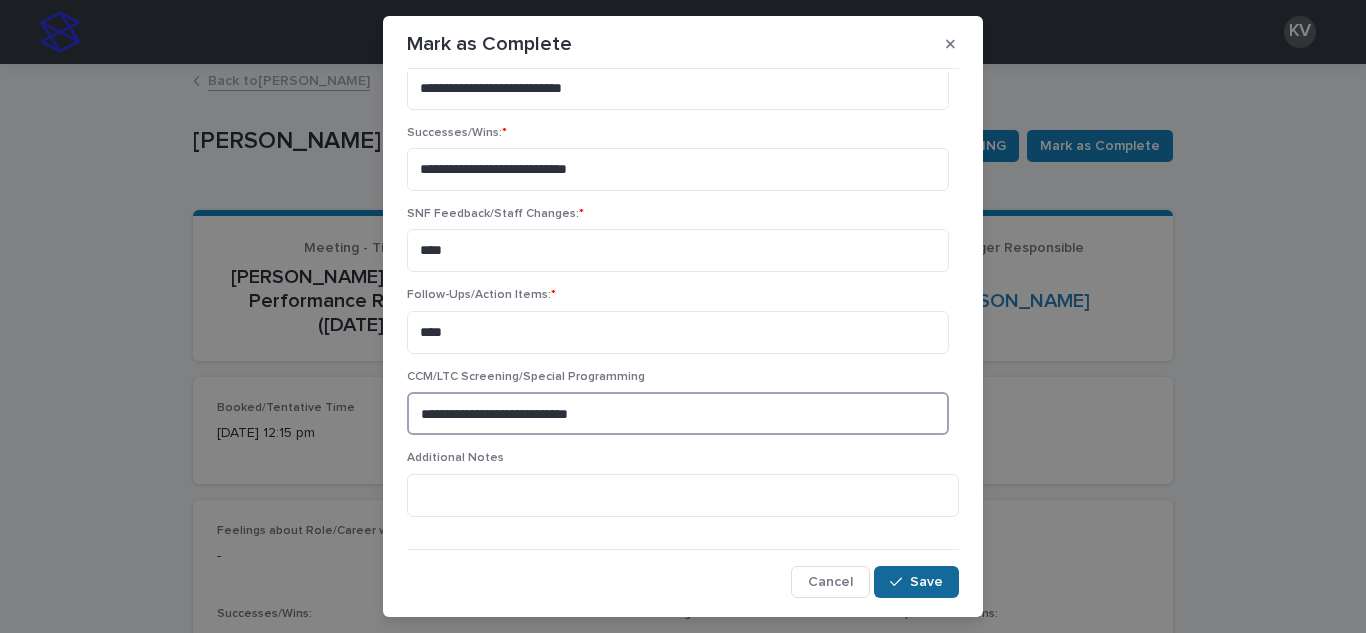 type on "**********" 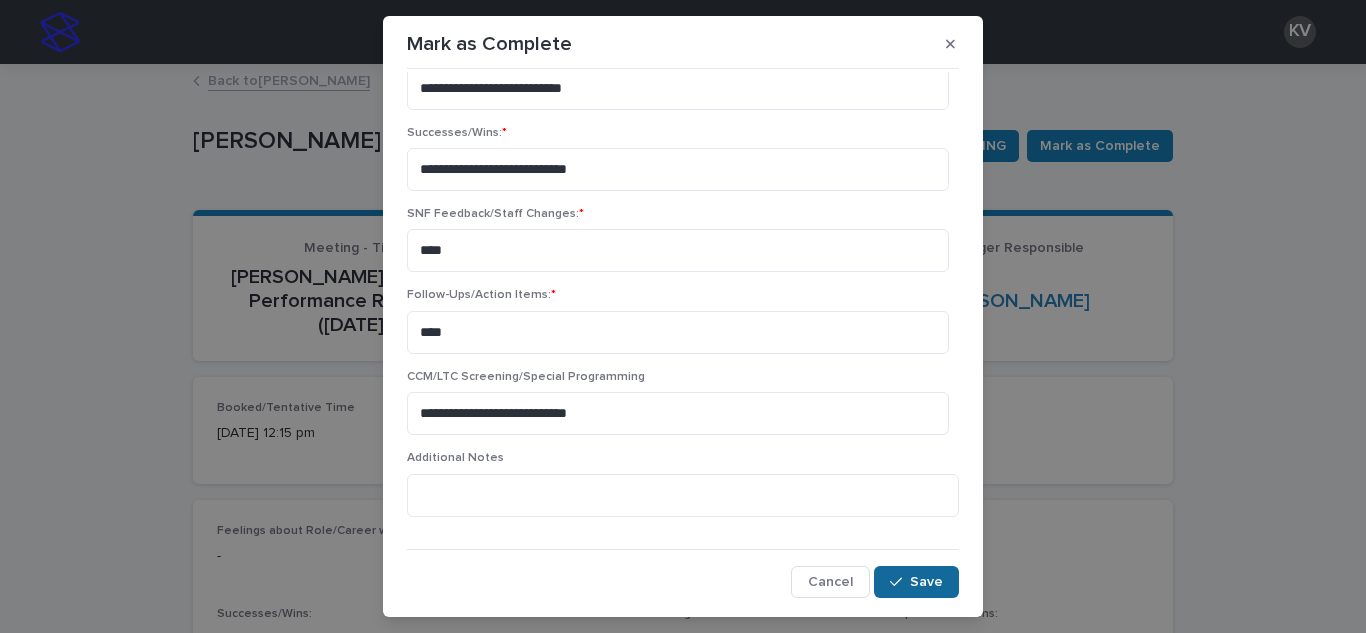 click on "Save" at bounding box center [926, 582] 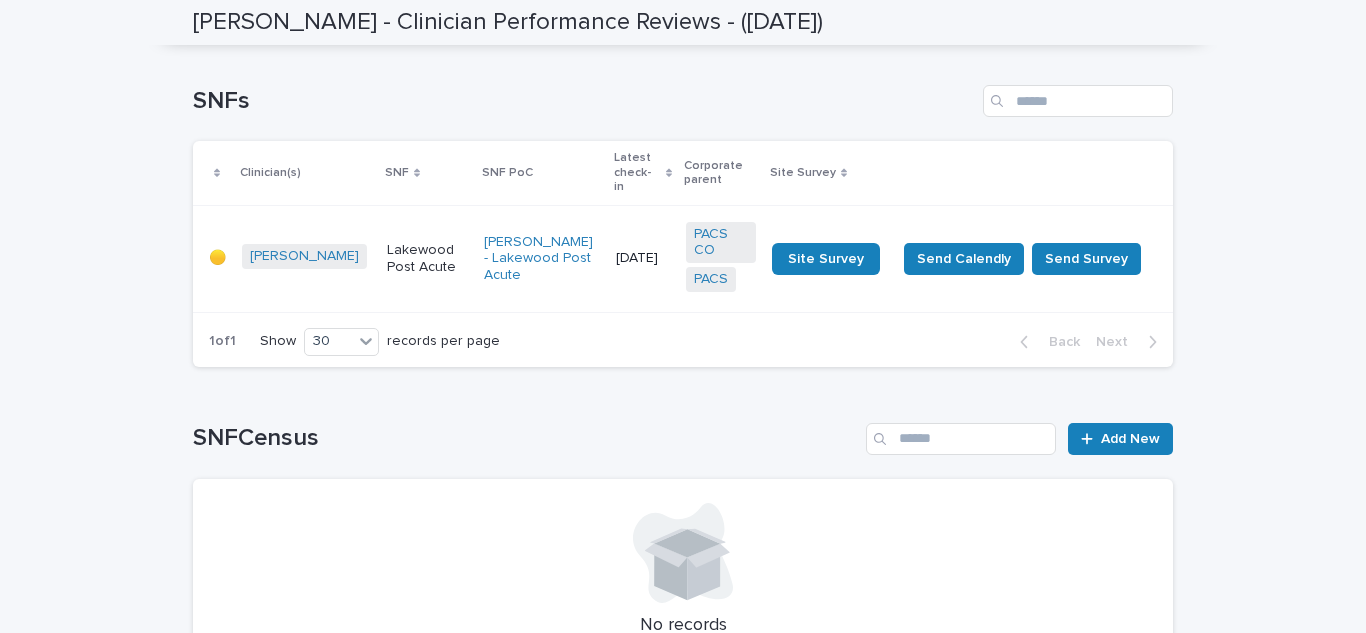 scroll, scrollTop: 1055, scrollLeft: 0, axis: vertical 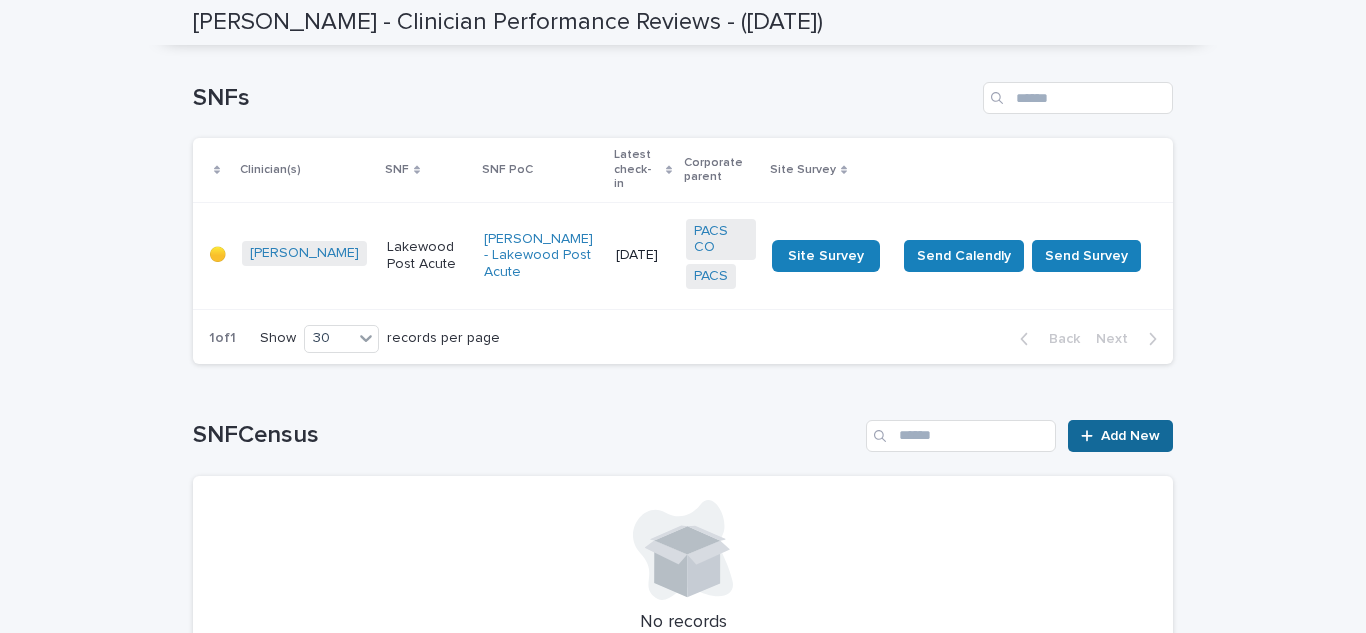 click on "Add New" at bounding box center (1130, 436) 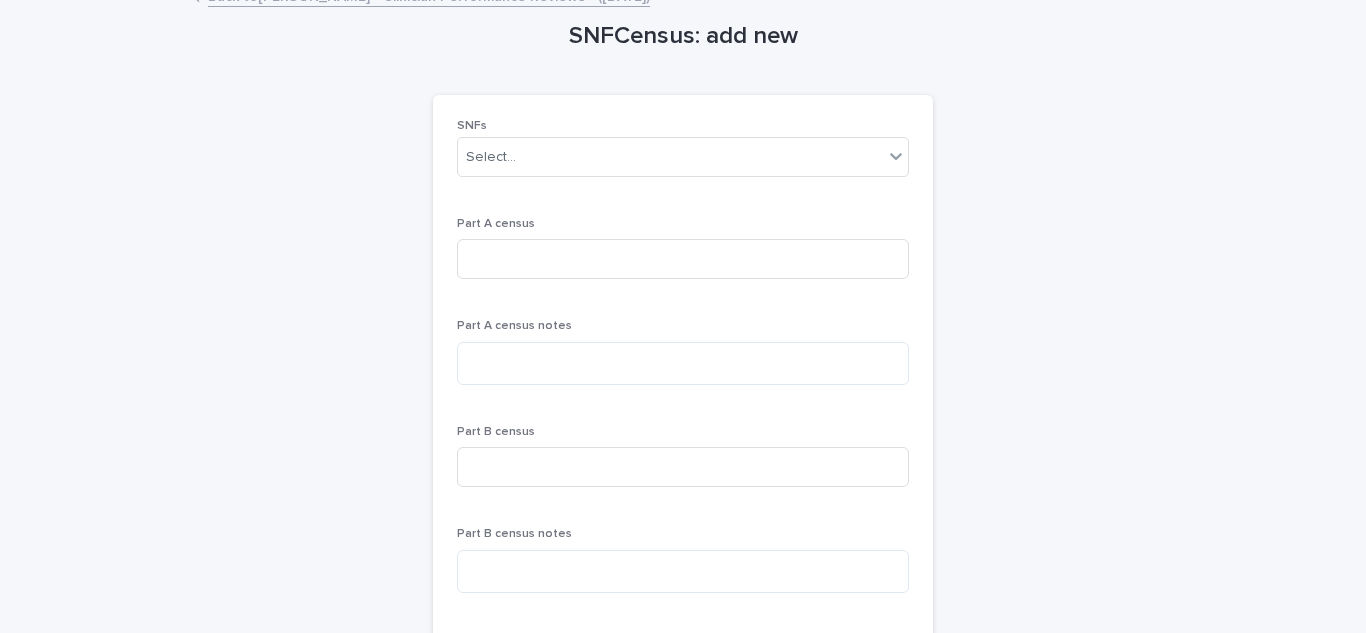 scroll, scrollTop: 0, scrollLeft: 0, axis: both 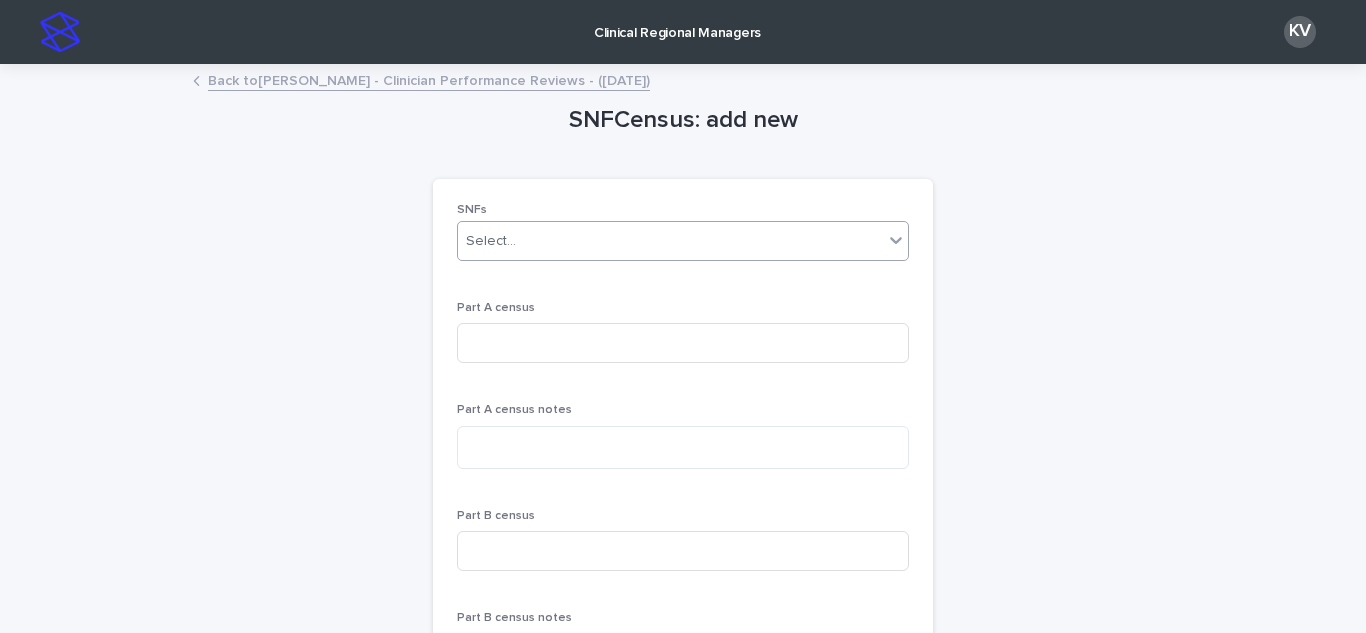click on "Select..." at bounding box center (670, 241) 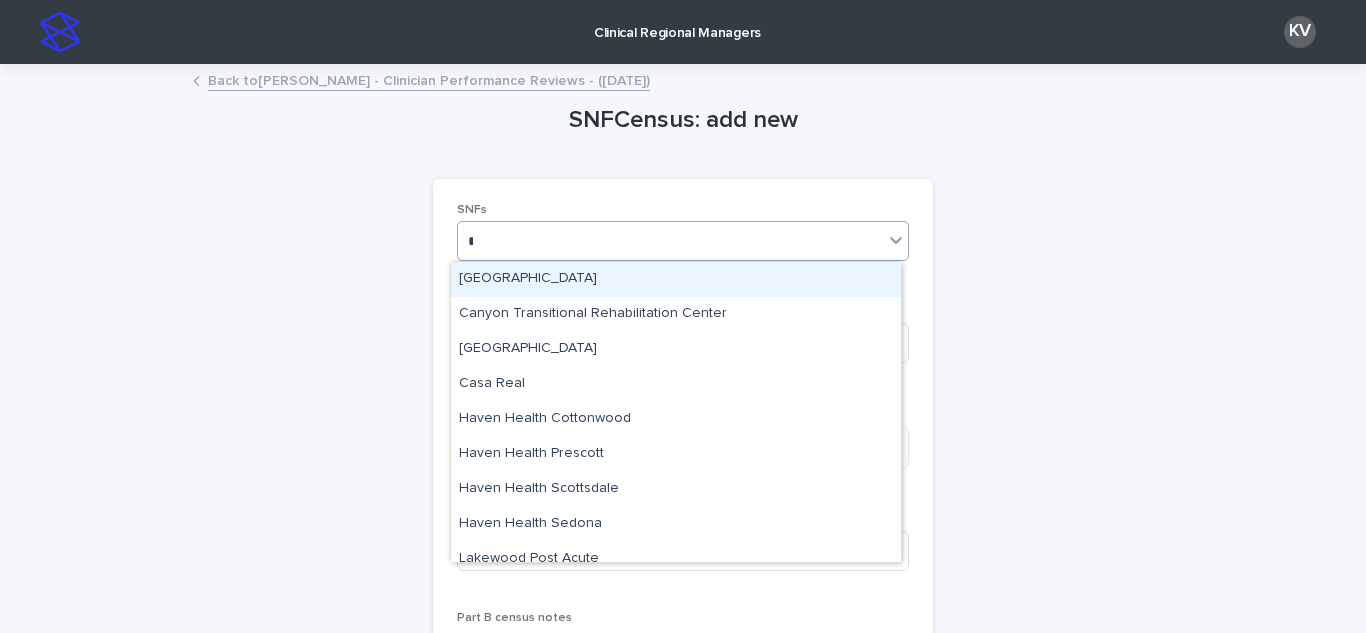type on "***" 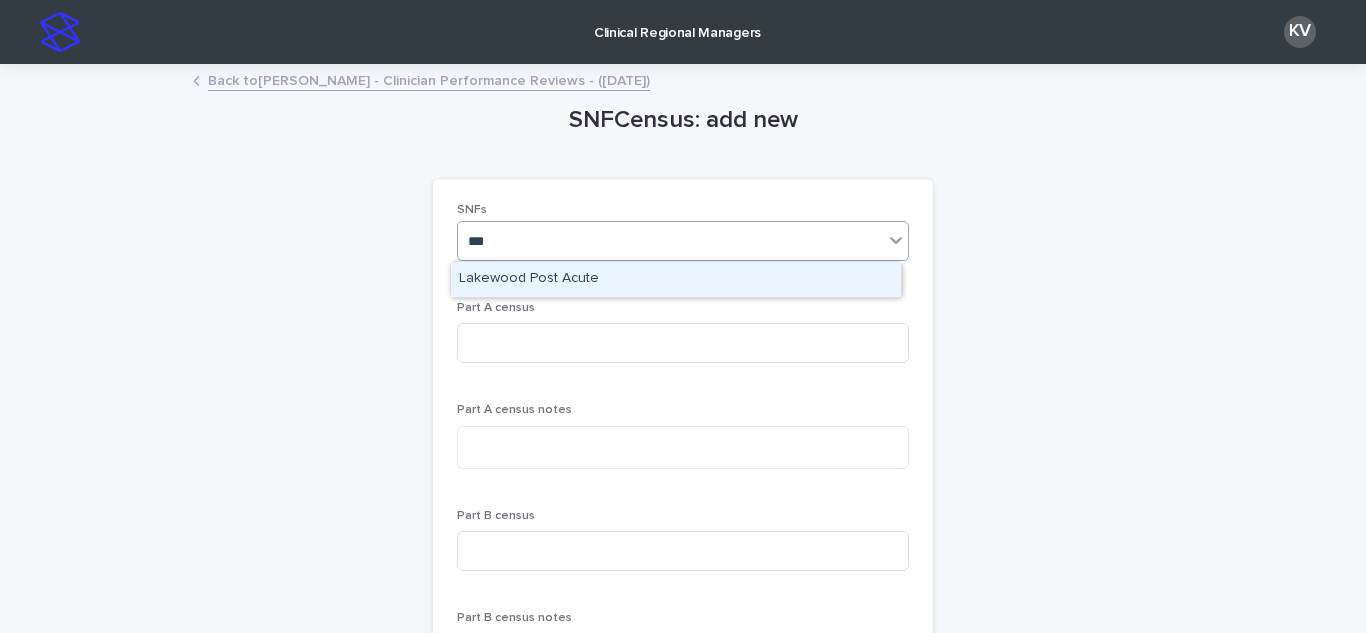 click on "Lakewood Post Acute" at bounding box center (676, 279) 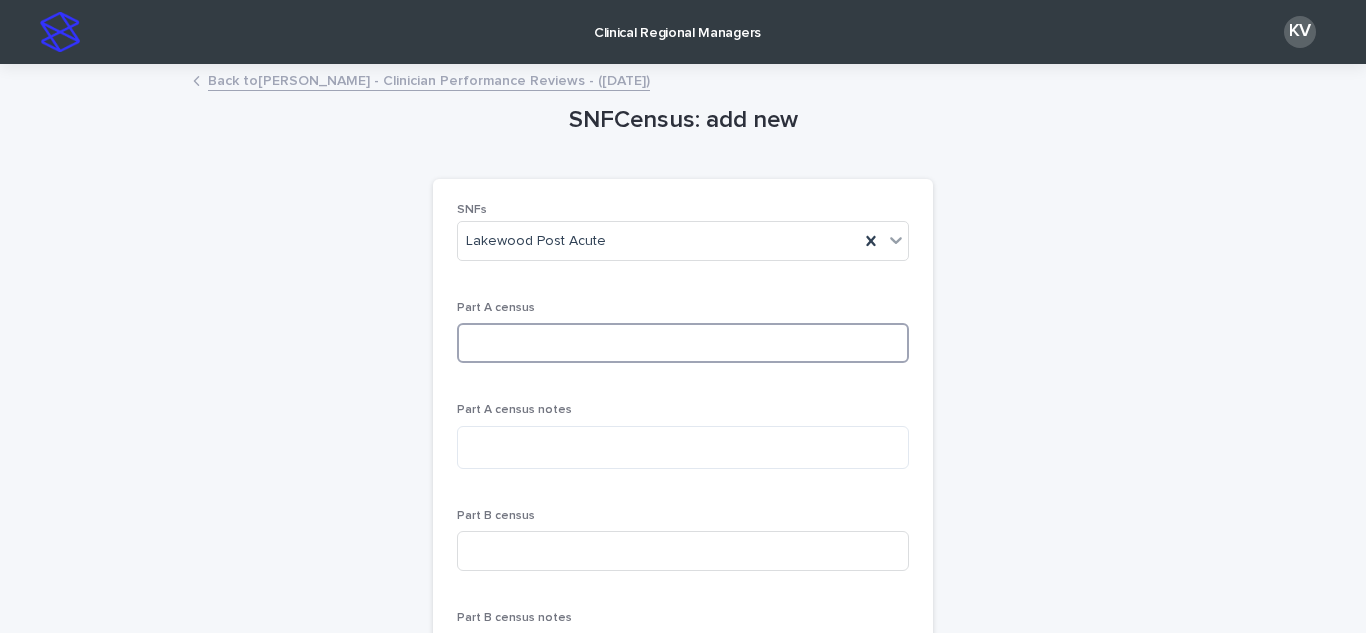 click at bounding box center (683, 343) 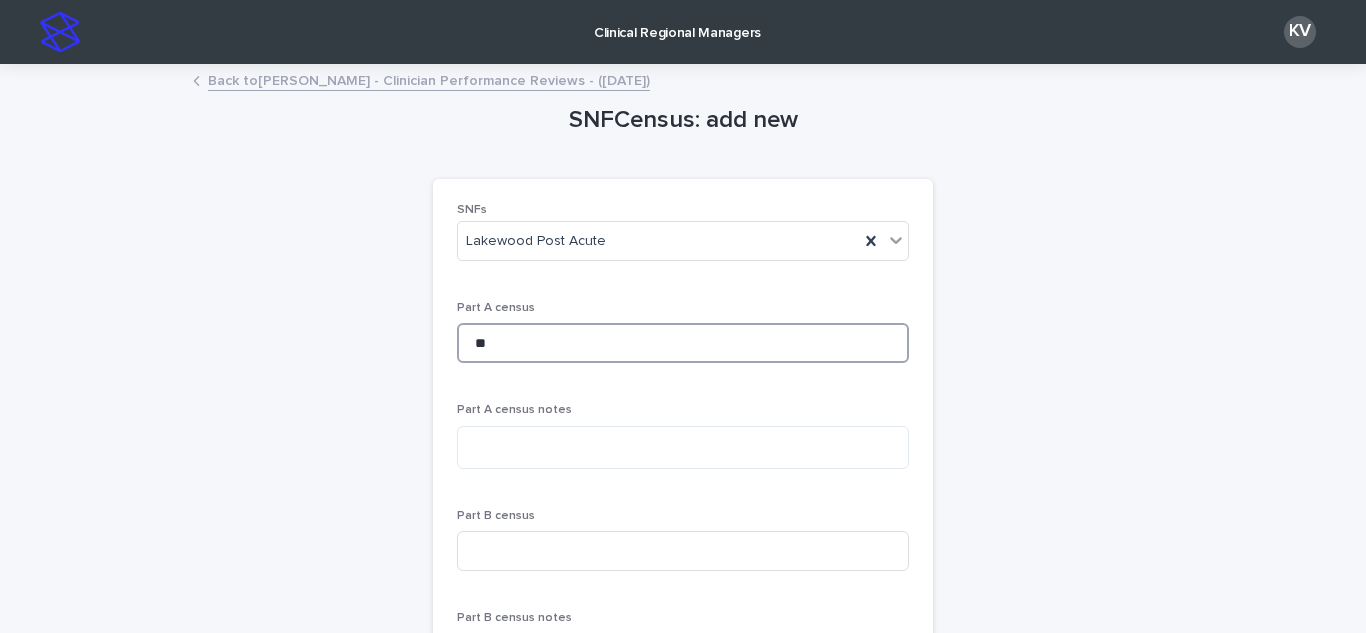type on "**" 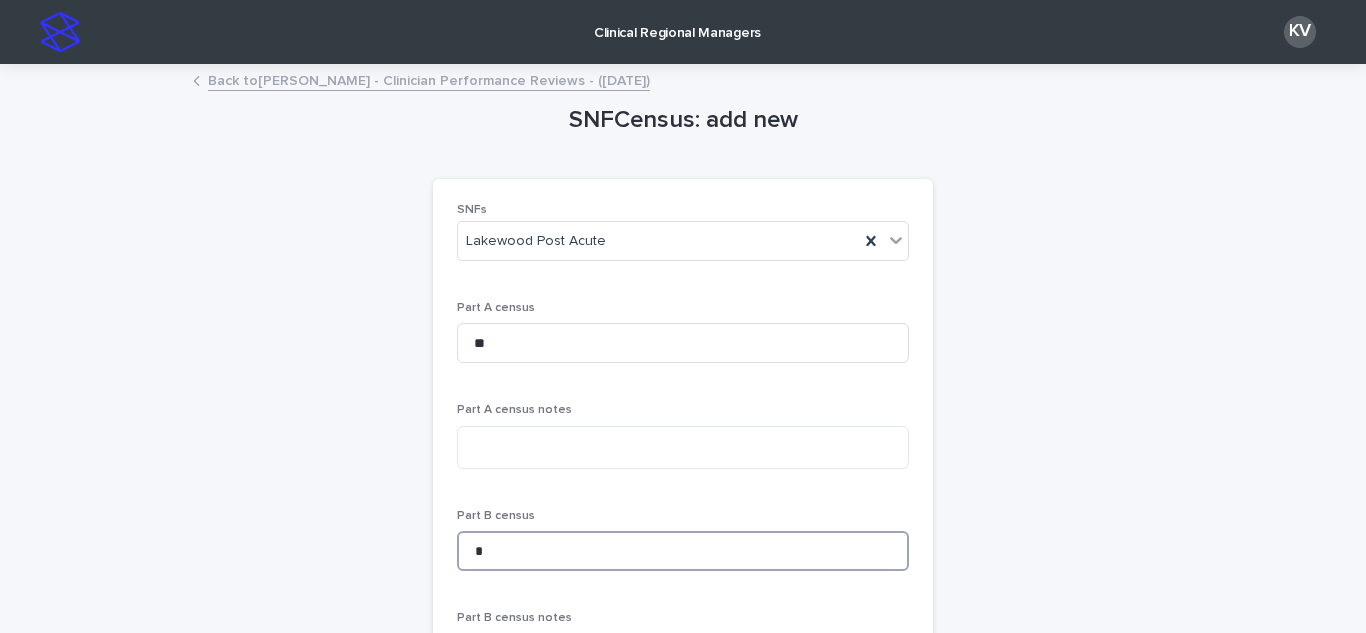 scroll, scrollTop: 1068, scrollLeft: 0, axis: vertical 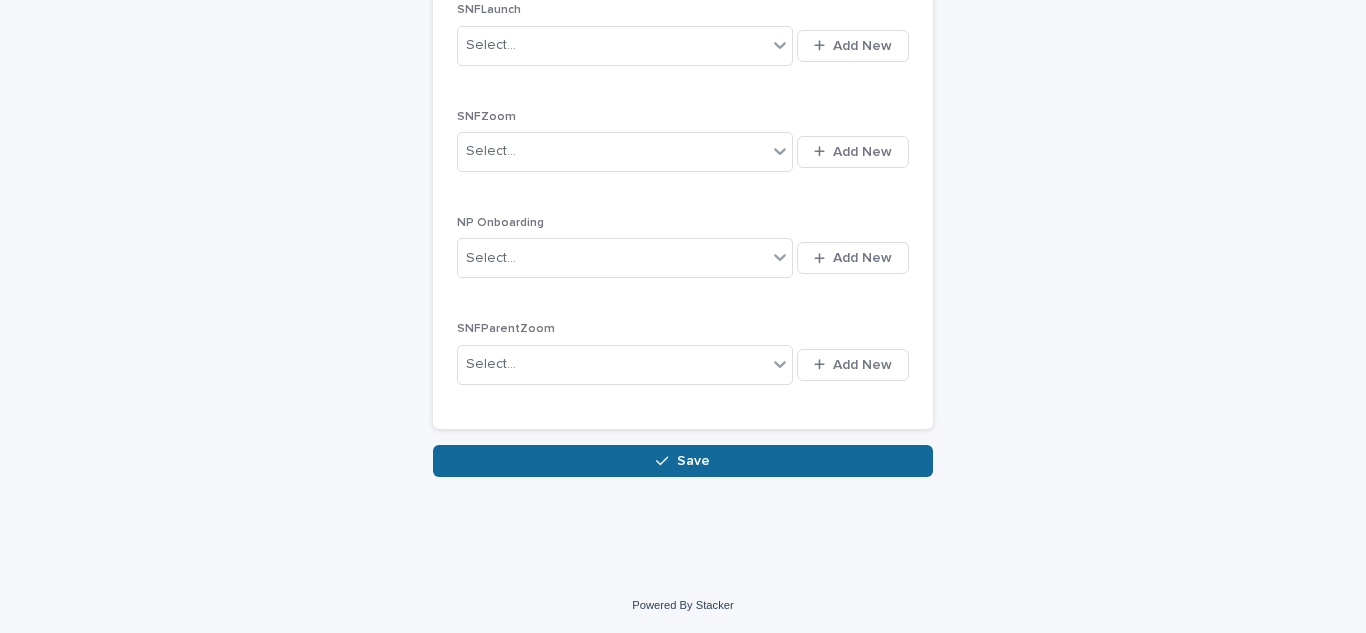 type on "*" 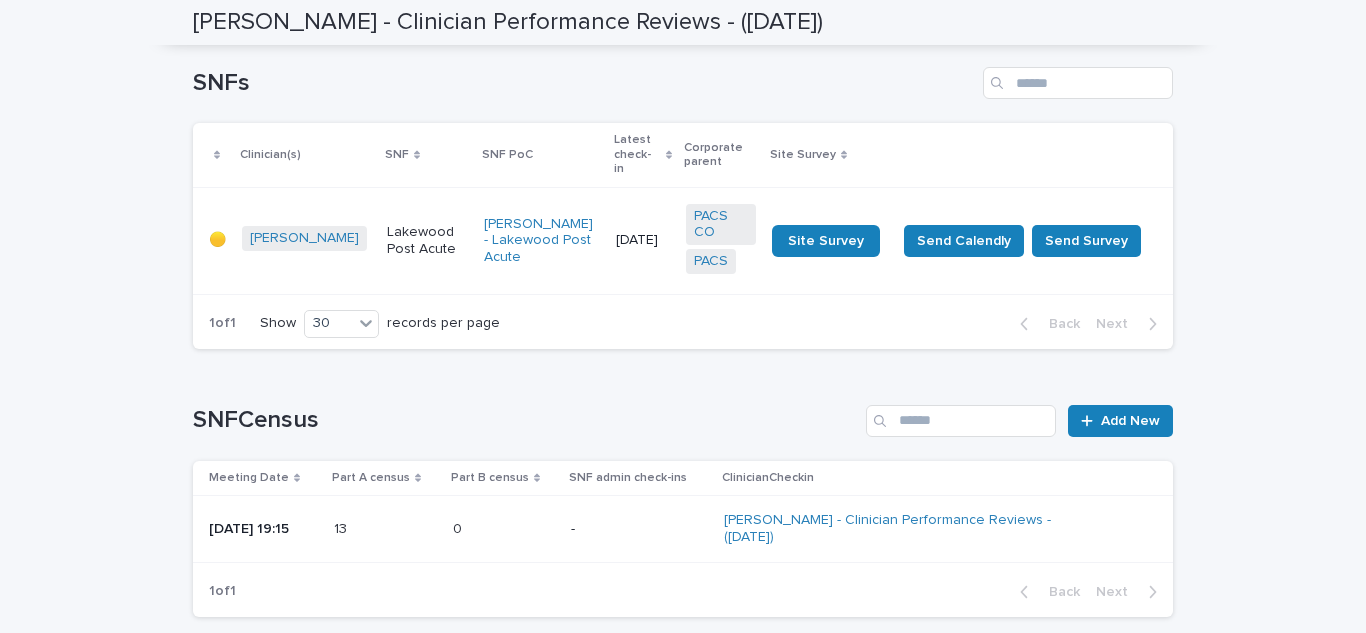 scroll, scrollTop: 0, scrollLeft: 0, axis: both 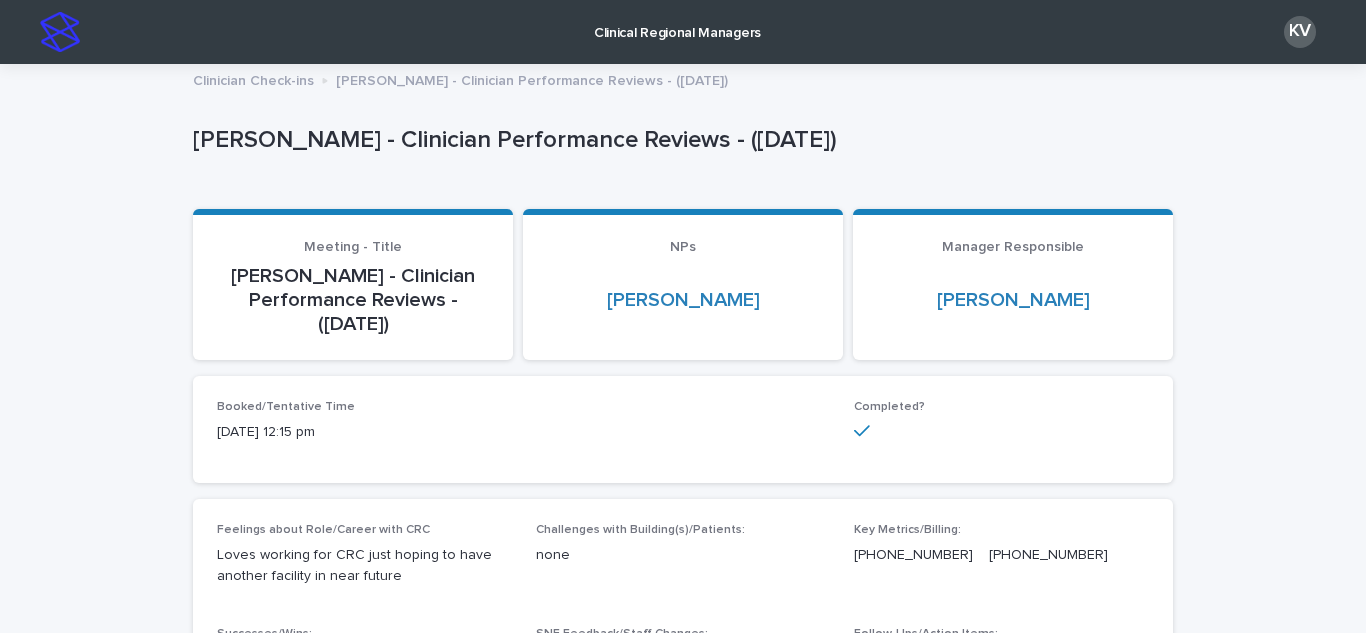 click on "Clinical Regional Managers" at bounding box center [677, 21] 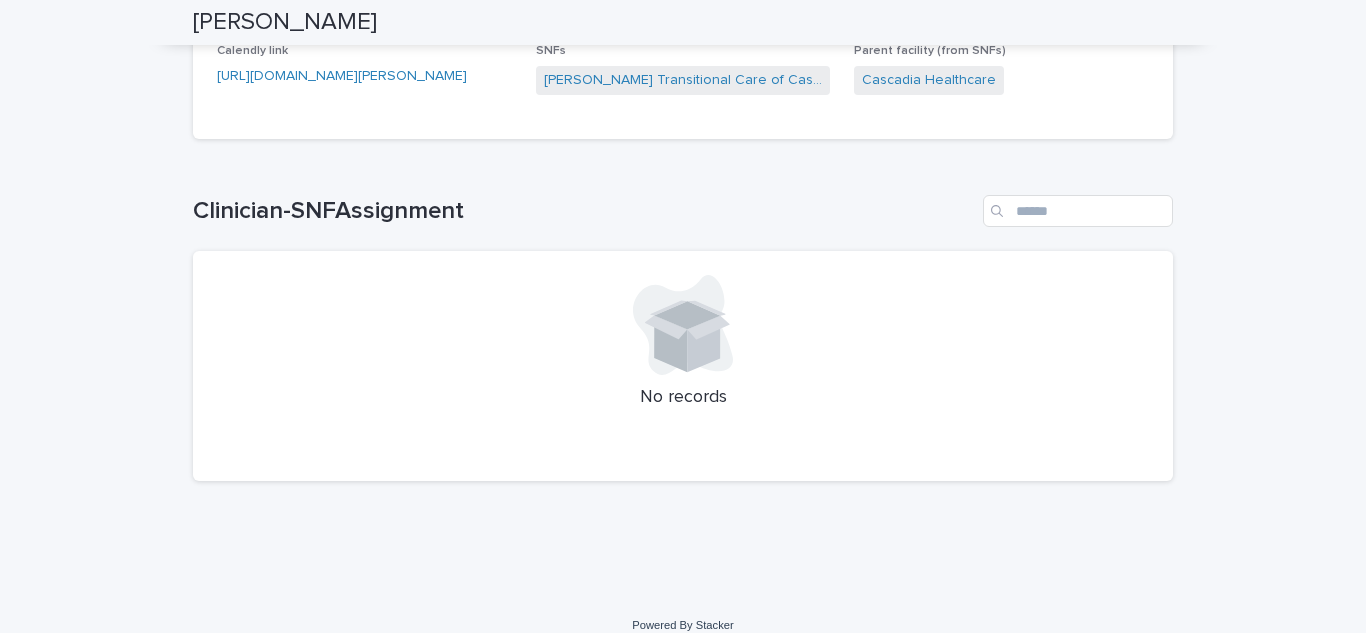scroll, scrollTop: 0, scrollLeft: 0, axis: both 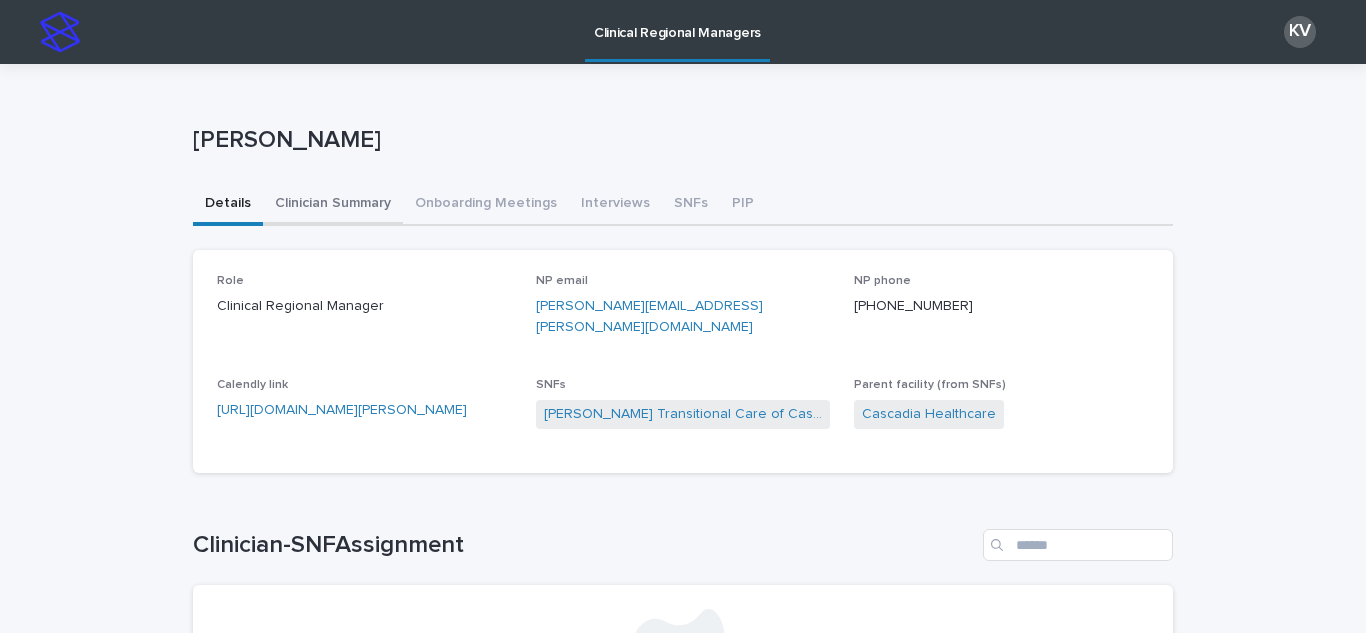 click on "Clinician Summary" at bounding box center (333, 205) 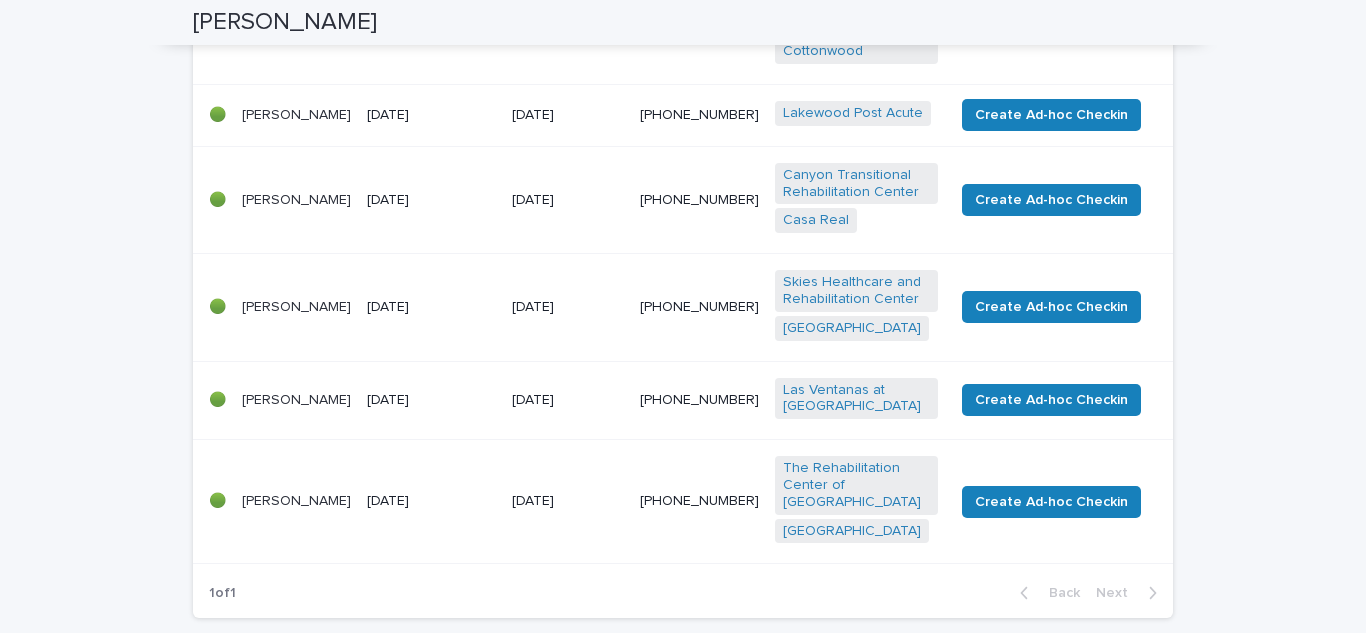 scroll, scrollTop: 989, scrollLeft: 0, axis: vertical 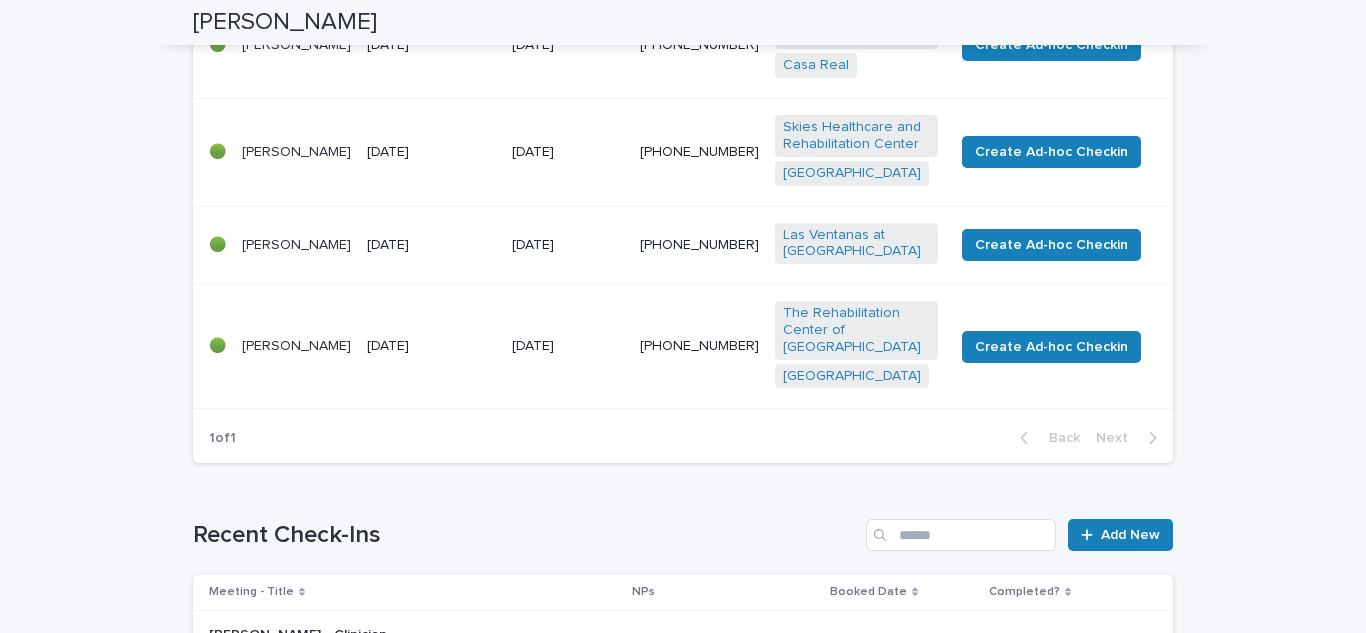 click on "[DATE]" at bounding box center [431, 347] 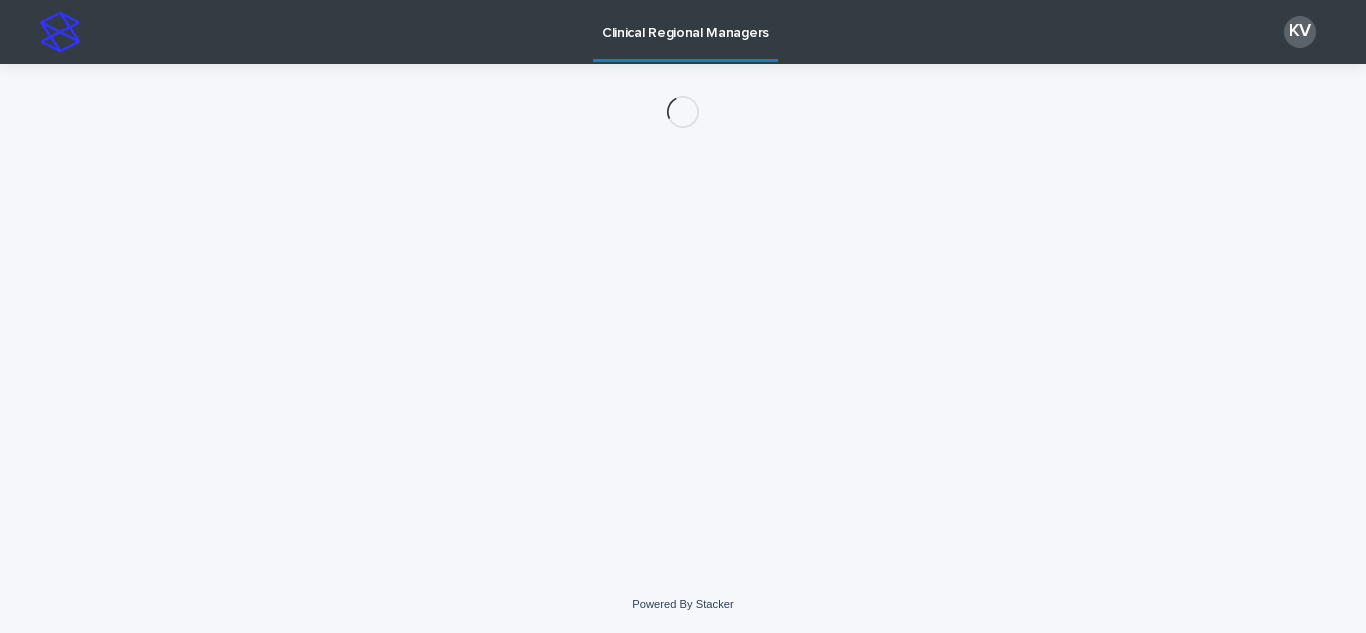 scroll, scrollTop: 0, scrollLeft: 0, axis: both 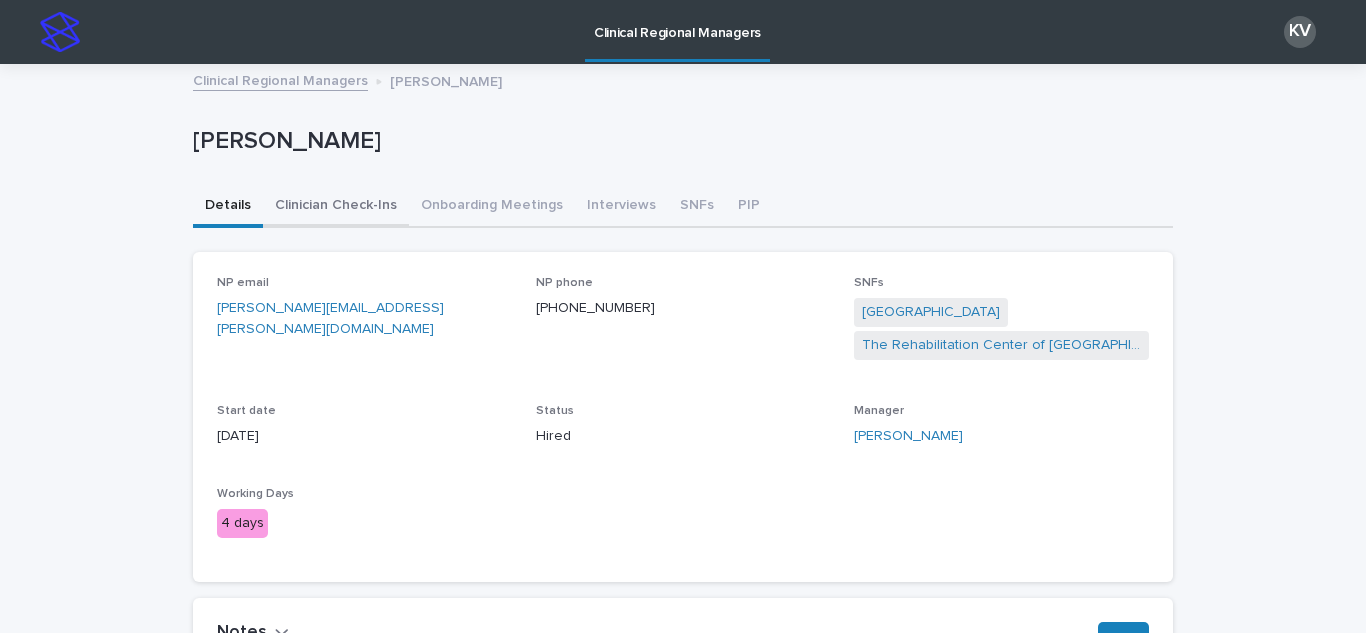 click on "Clinician Check-Ins" at bounding box center [336, 207] 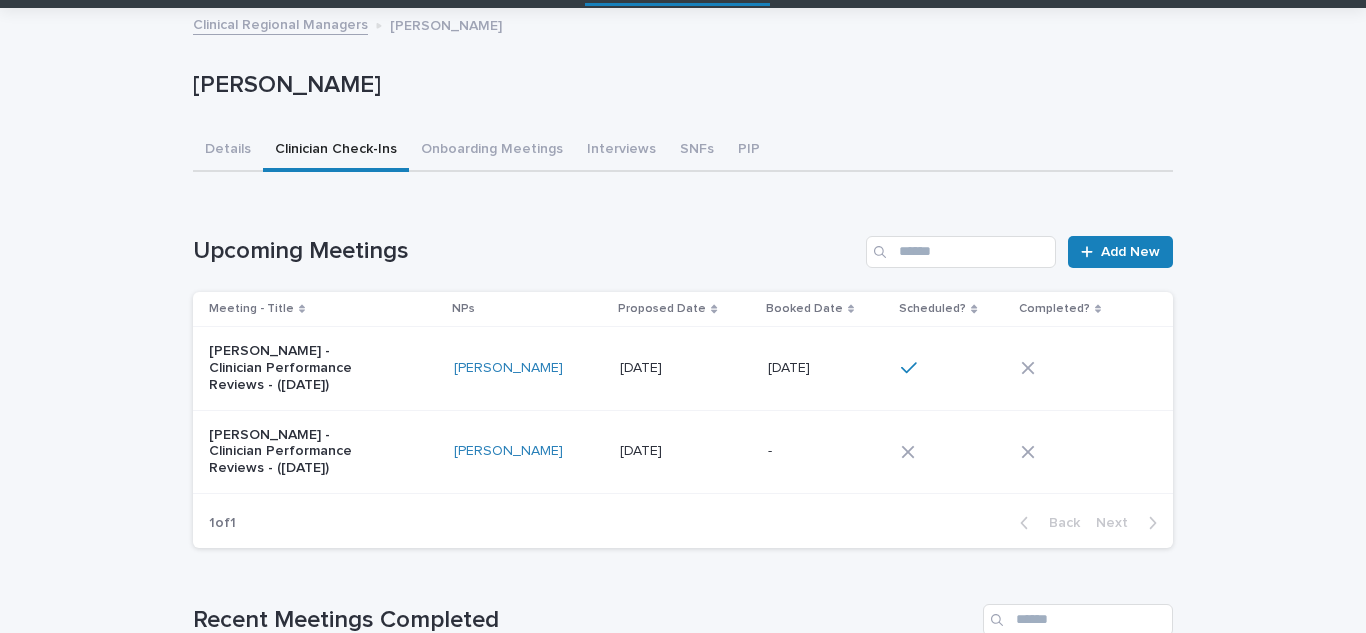 scroll, scrollTop: 57, scrollLeft: 0, axis: vertical 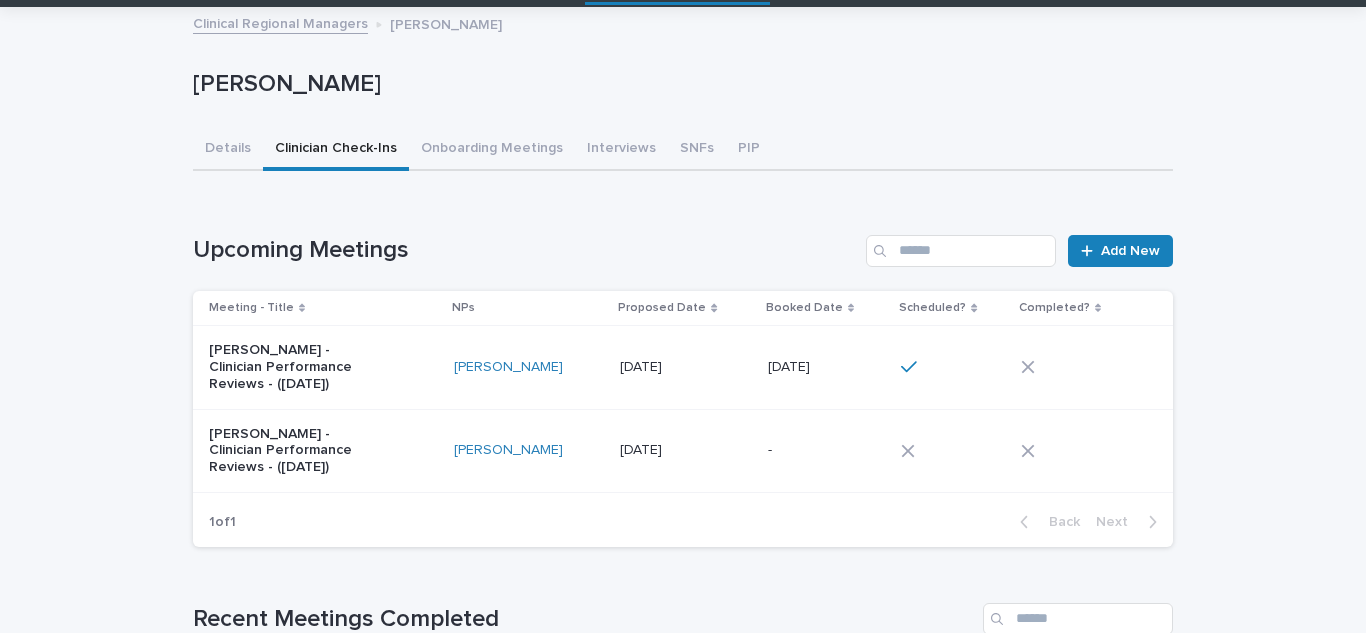 click on "[DATE] [DATE]" at bounding box center (826, 367) 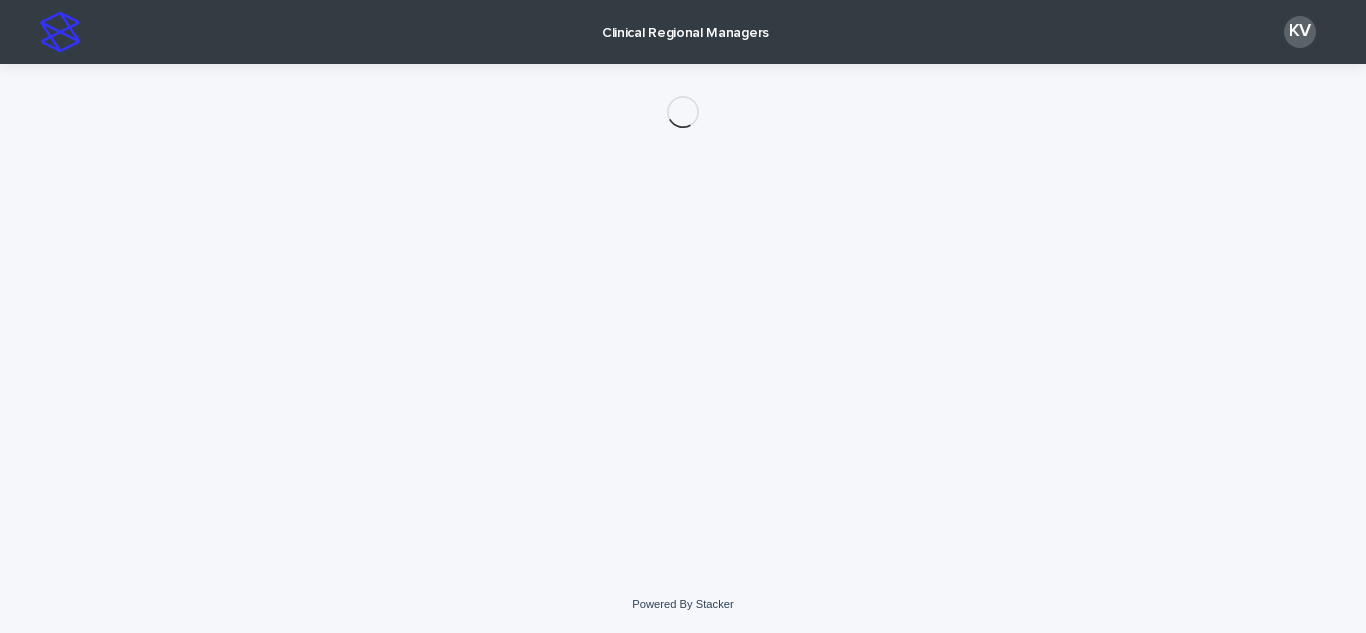 scroll, scrollTop: 0, scrollLeft: 0, axis: both 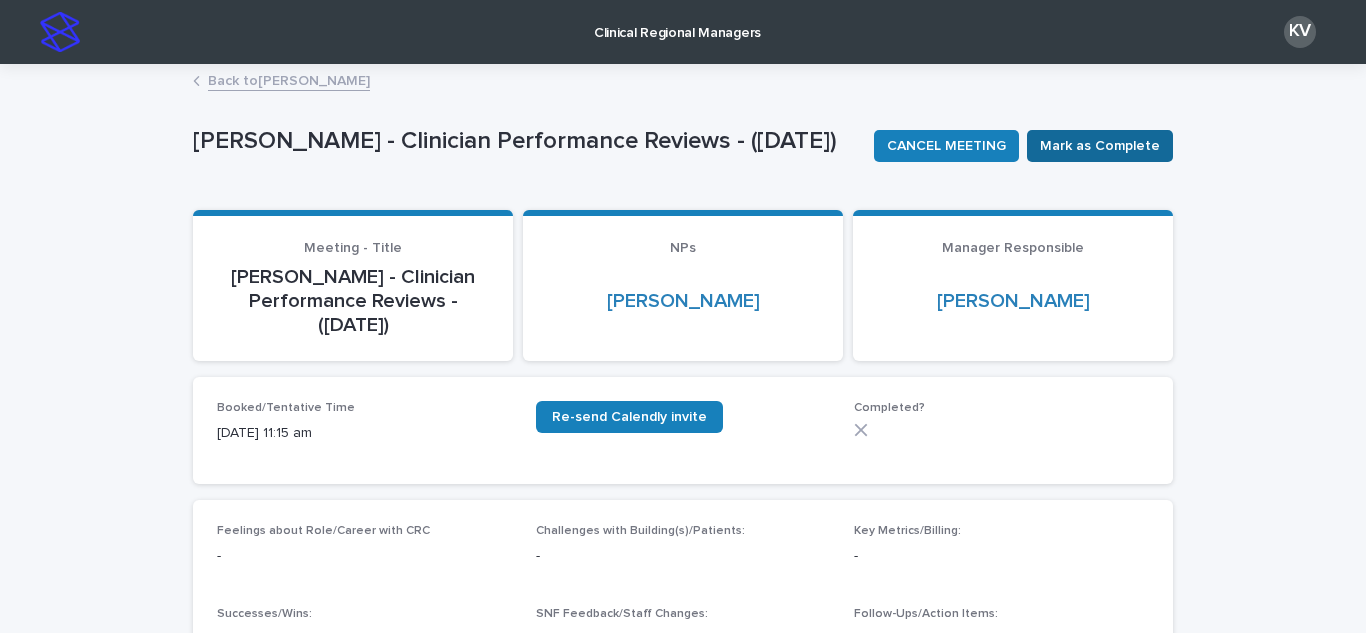 click on "Mark as Complete" at bounding box center (1100, 146) 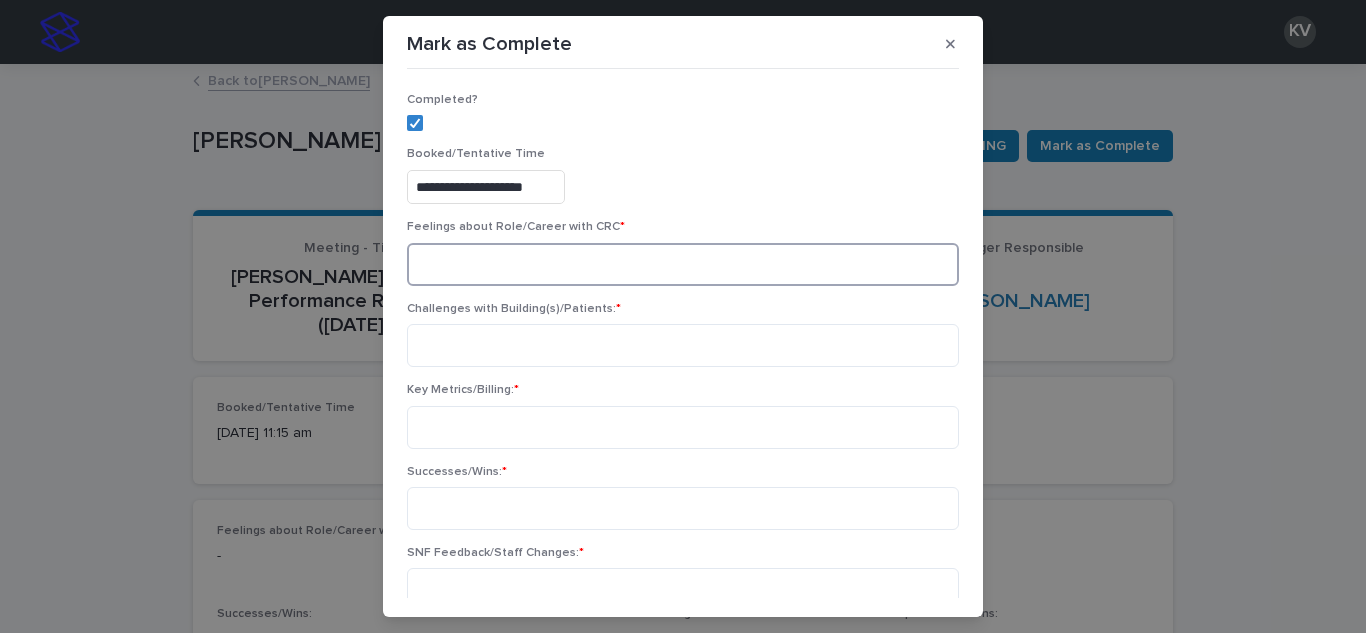 click at bounding box center [683, 264] 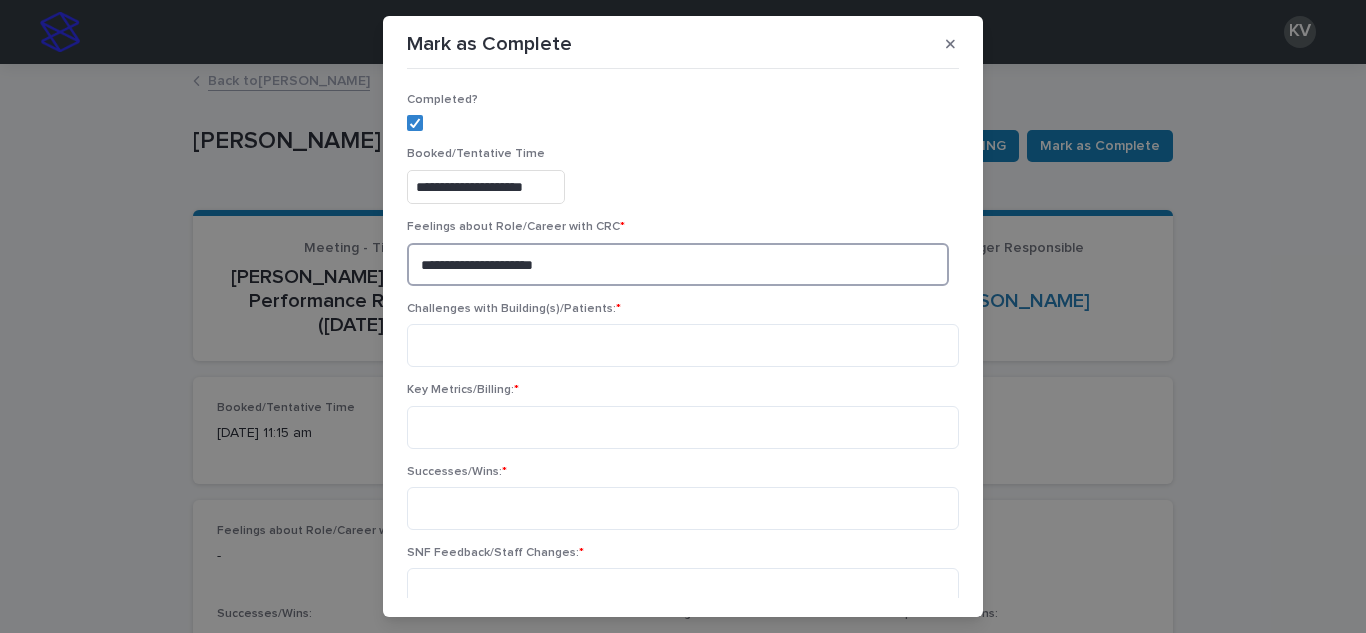 type on "**********" 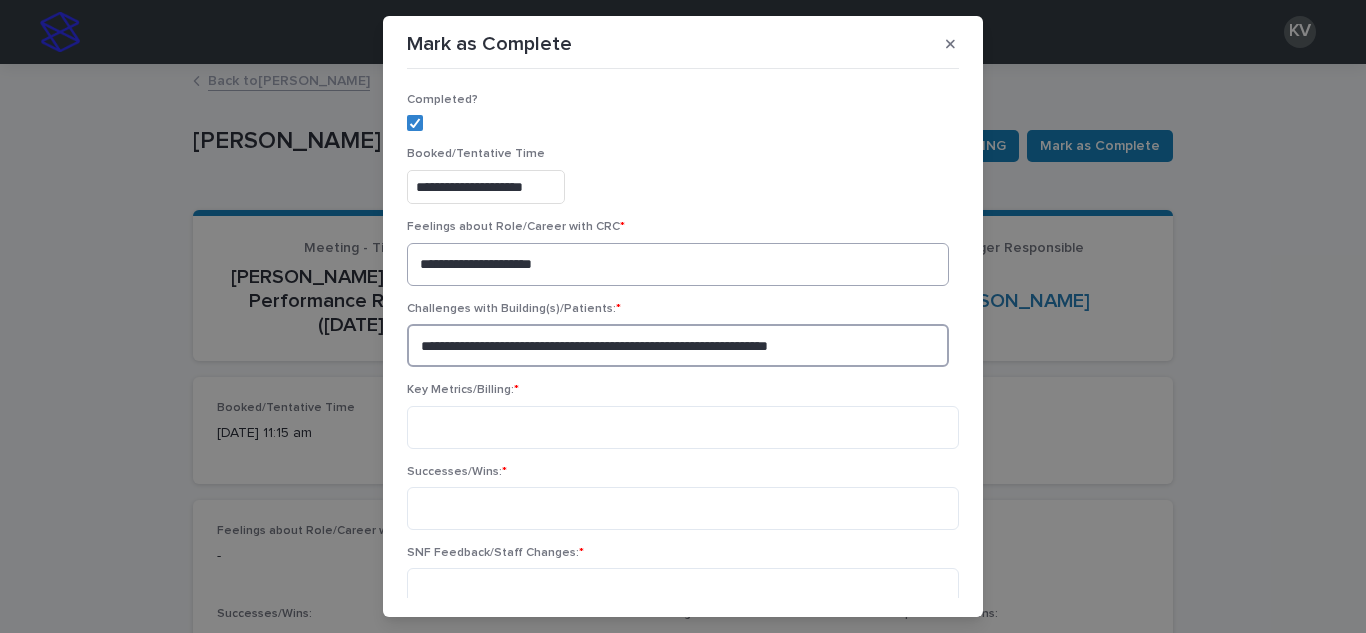 type on "**********" 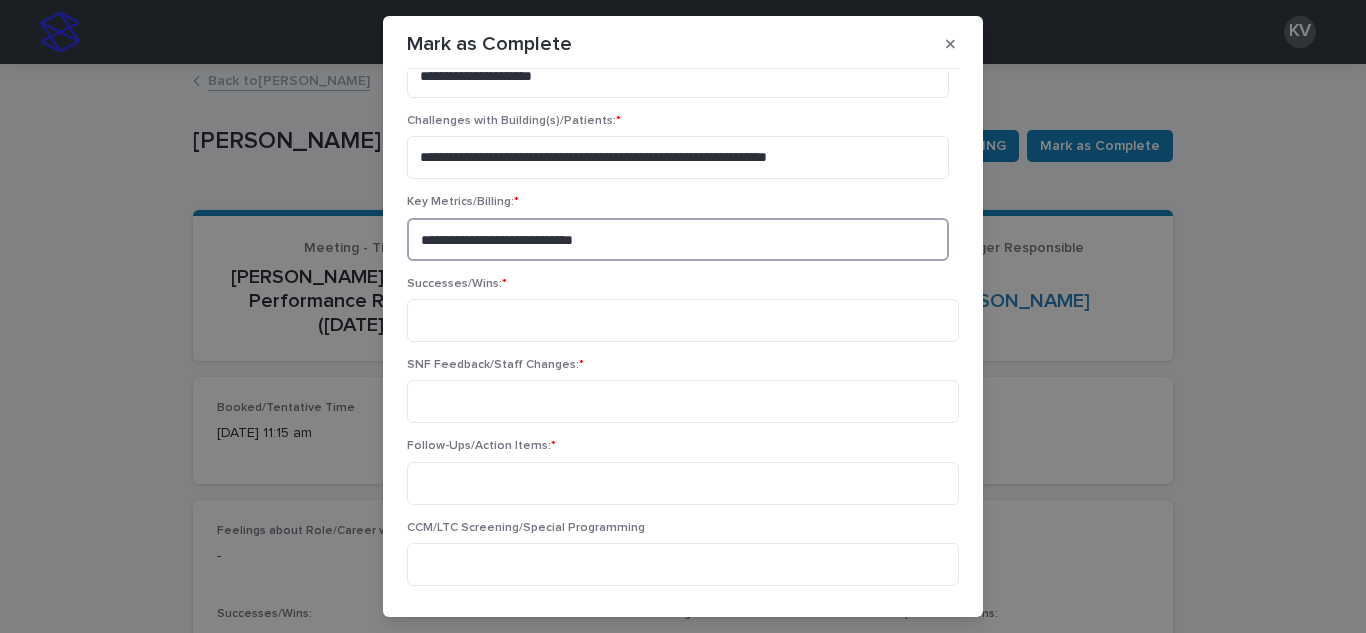scroll, scrollTop: 189, scrollLeft: 0, axis: vertical 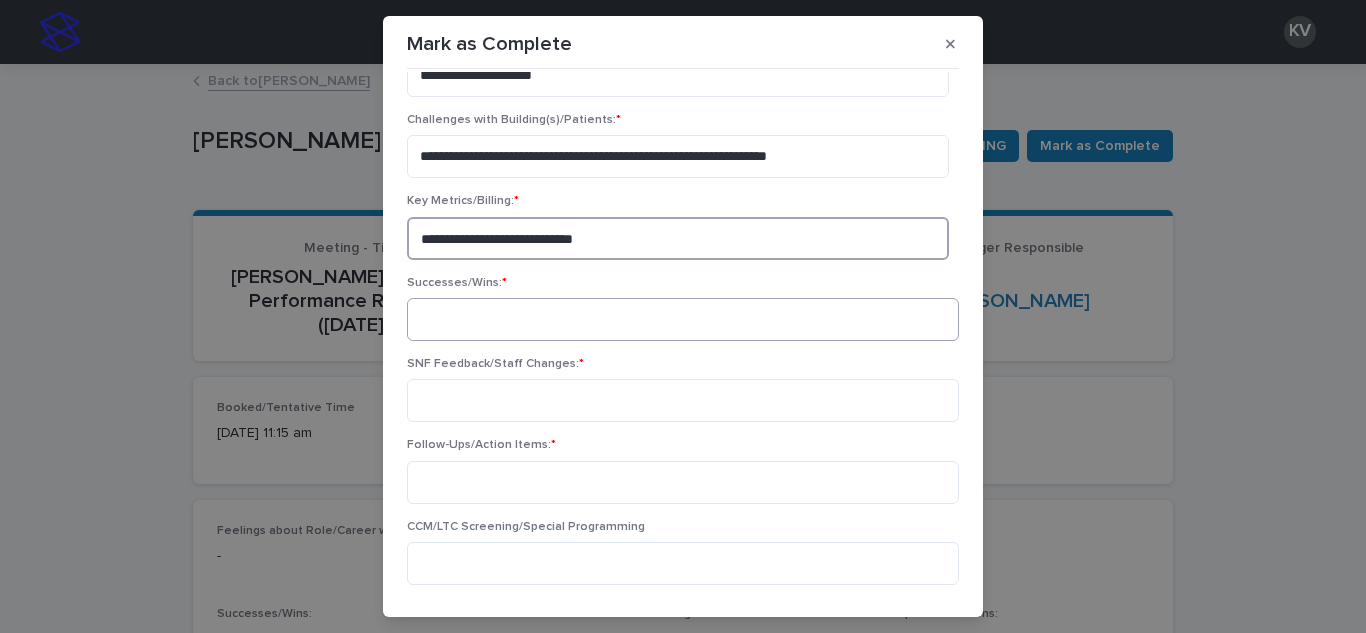 type on "**********" 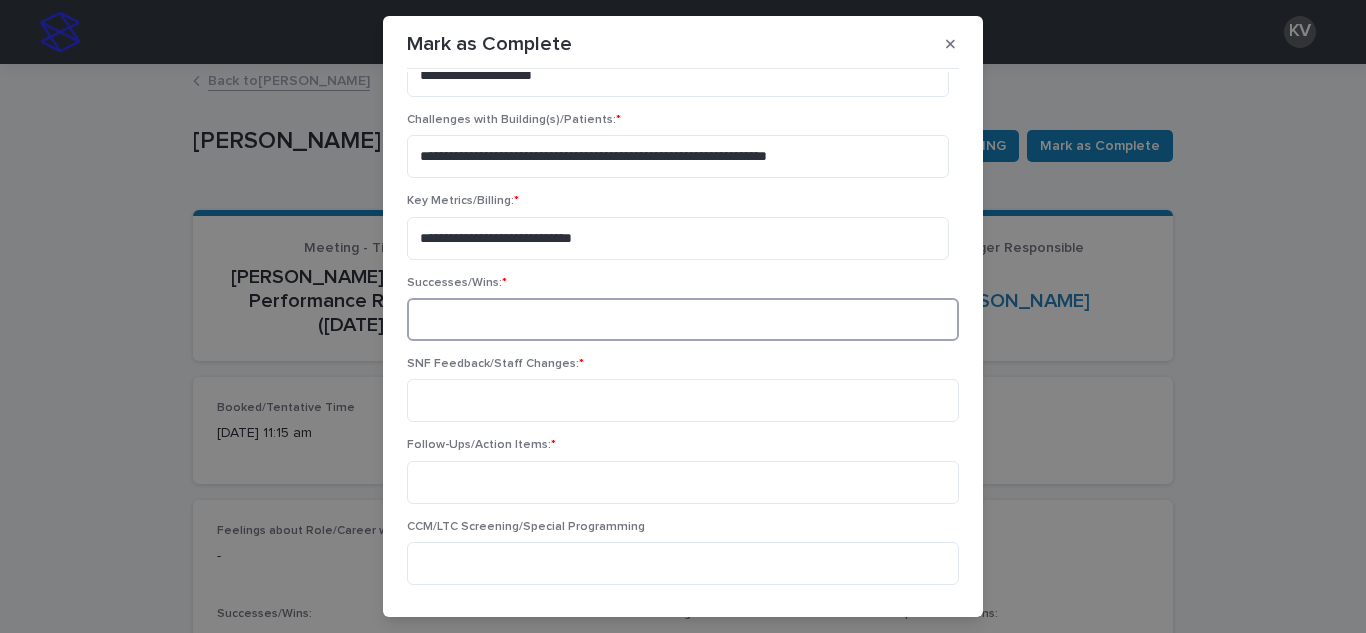 click at bounding box center [683, 319] 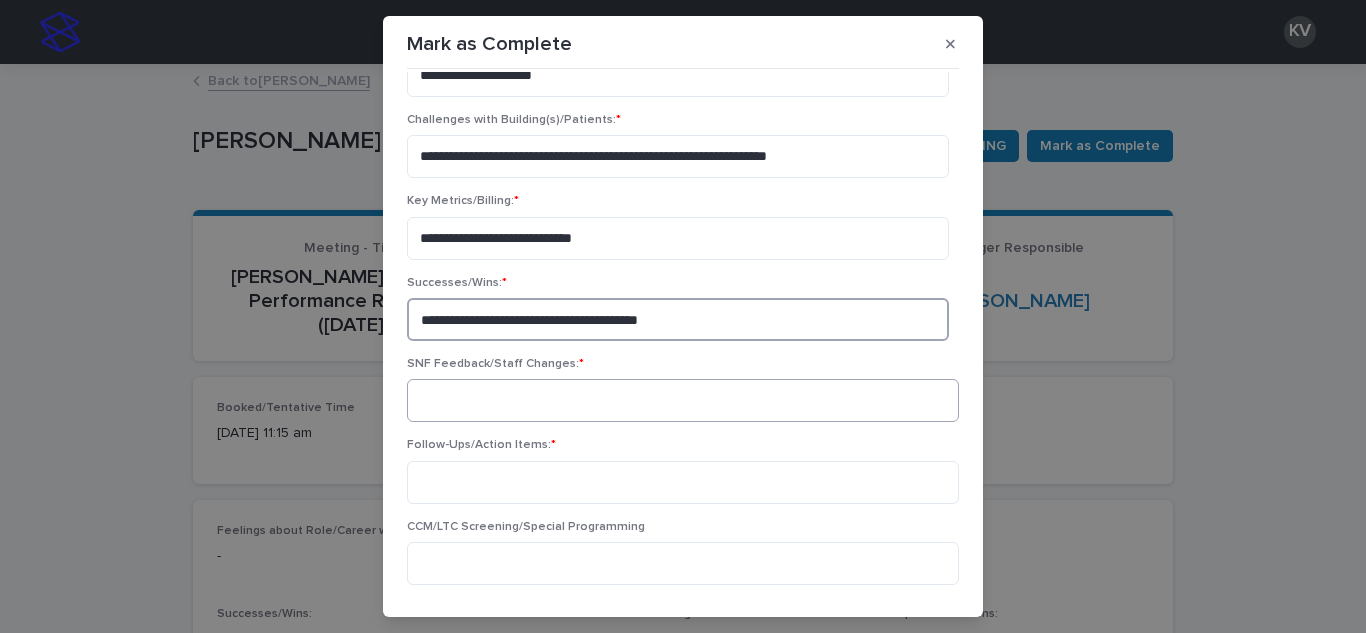 type on "**********" 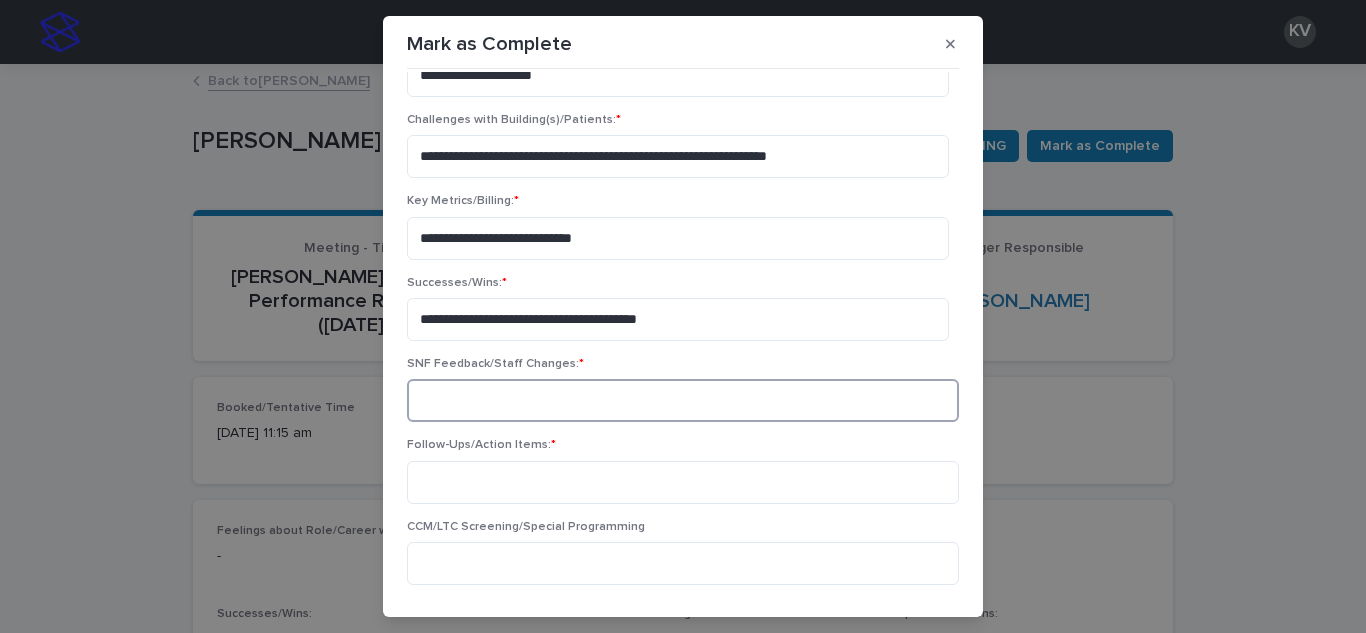 click at bounding box center (683, 400) 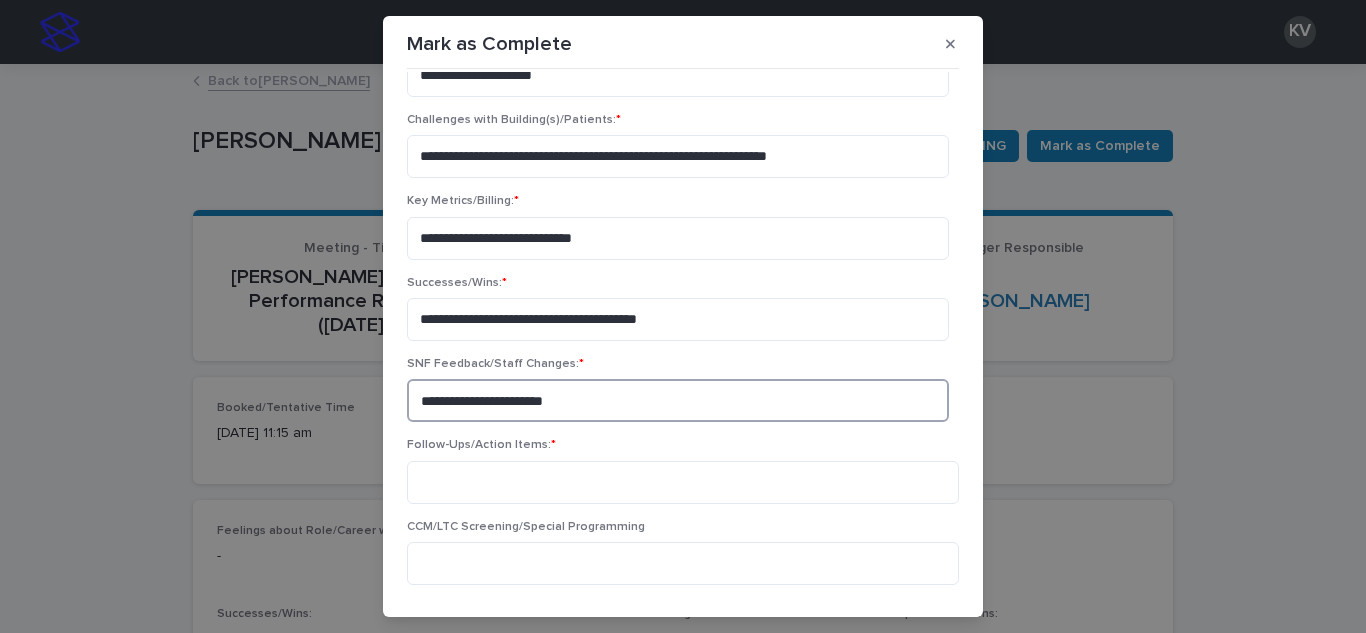 type on "**********" 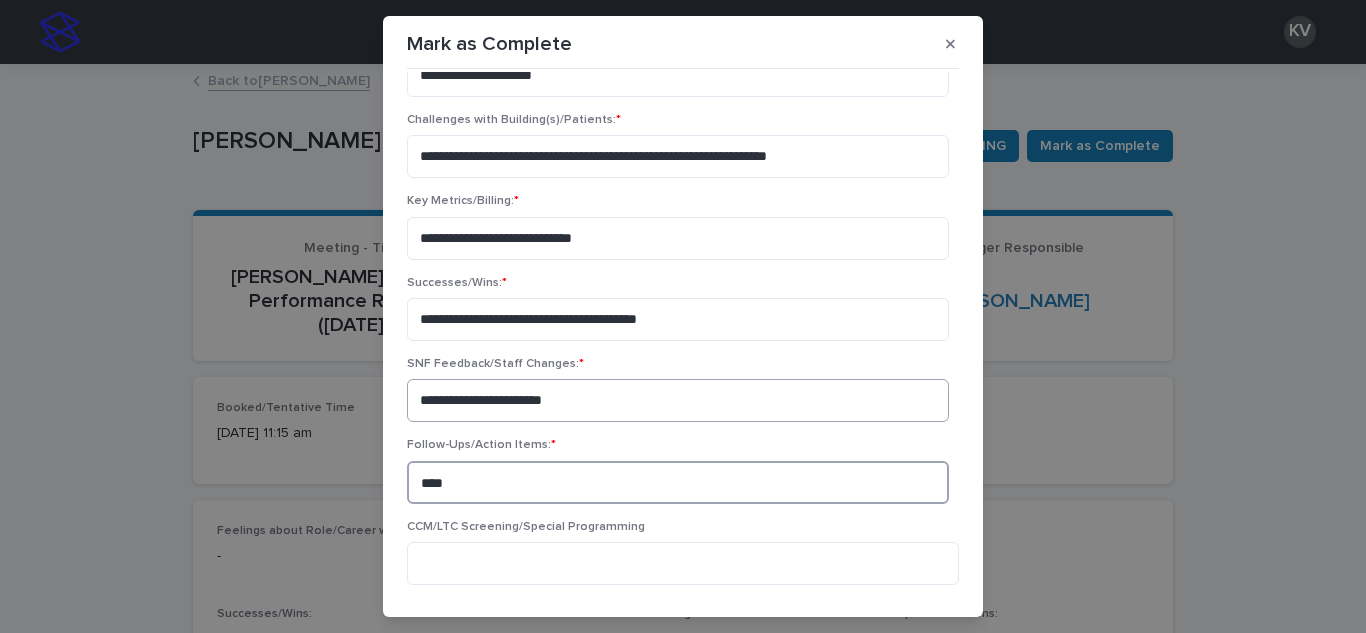 type on "****" 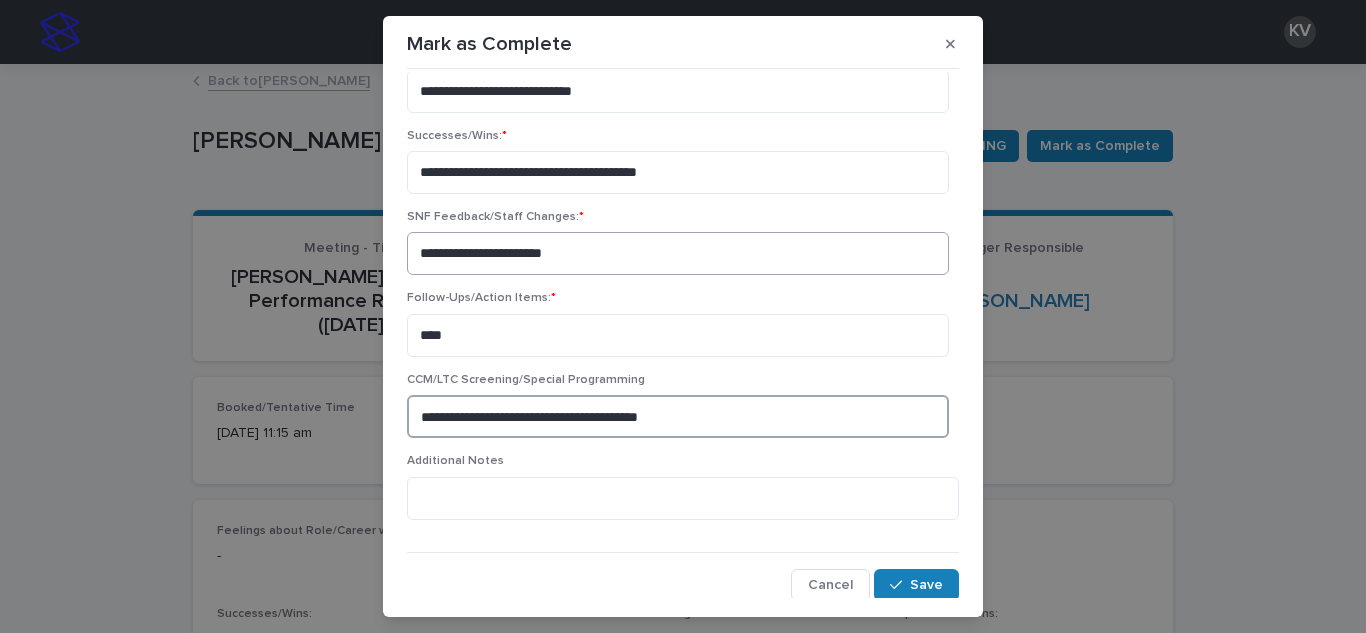 scroll, scrollTop: 339, scrollLeft: 0, axis: vertical 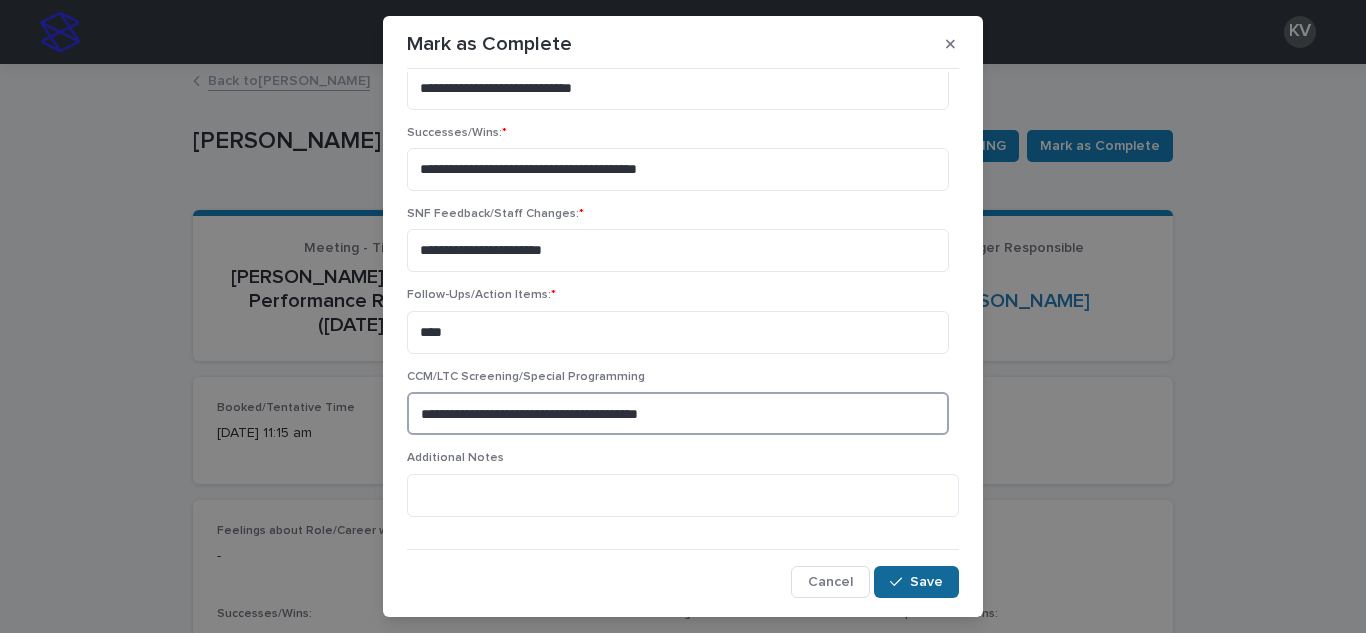 type on "**********" 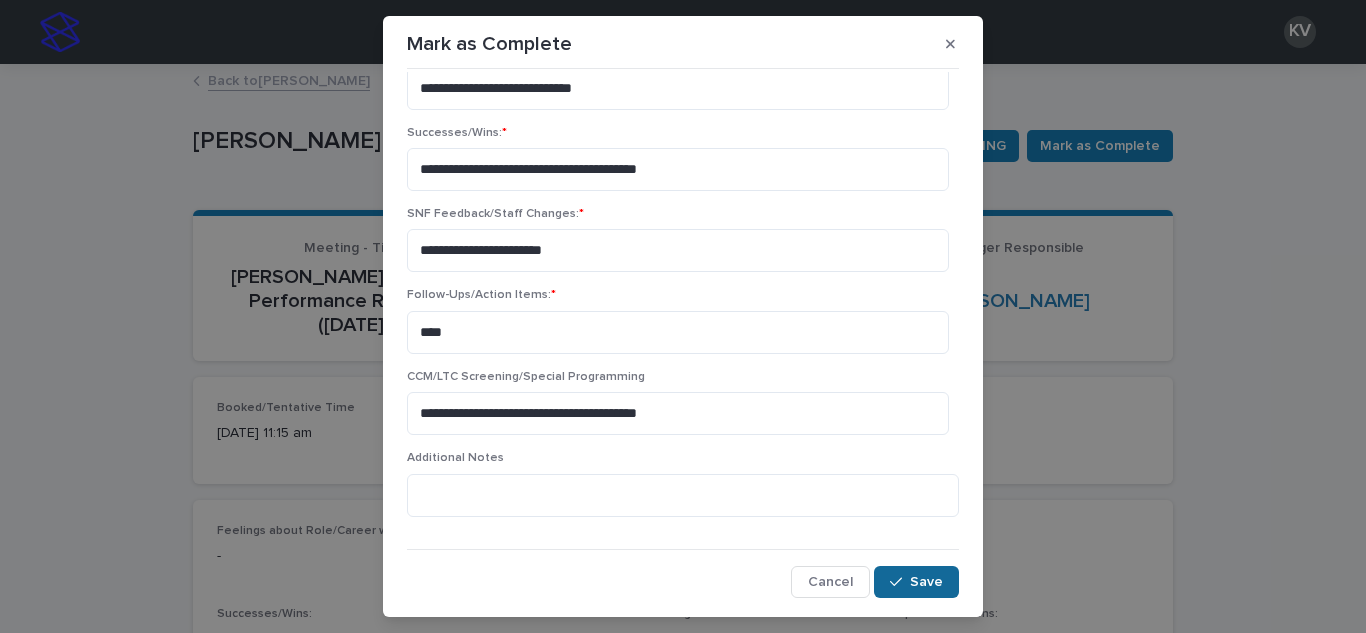 click on "Save" at bounding box center (916, 582) 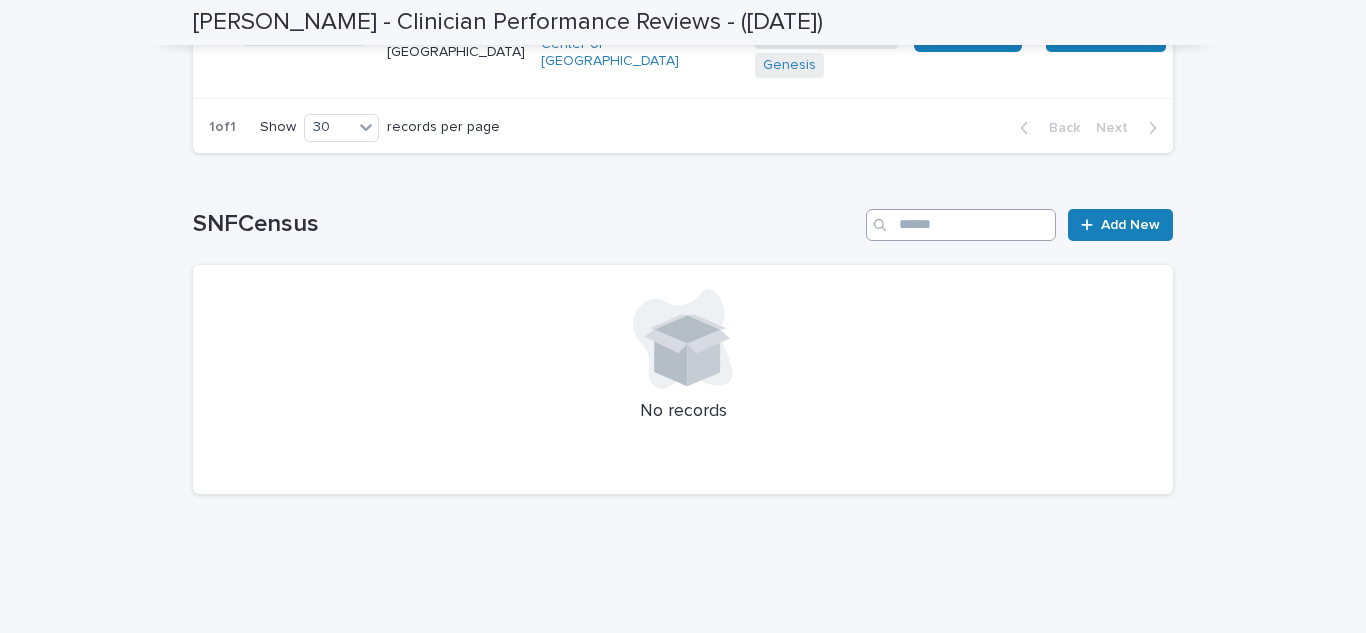 scroll, scrollTop: 1466, scrollLeft: 0, axis: vertical 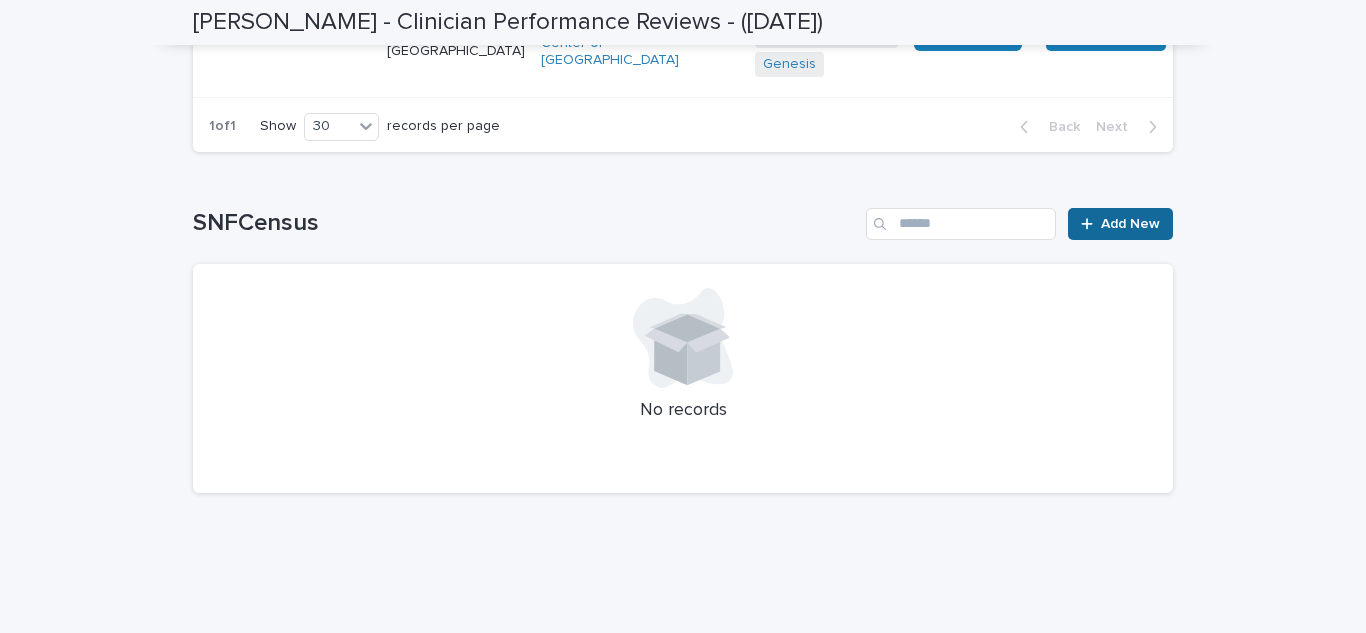 click at bounding box center [1091, 224] 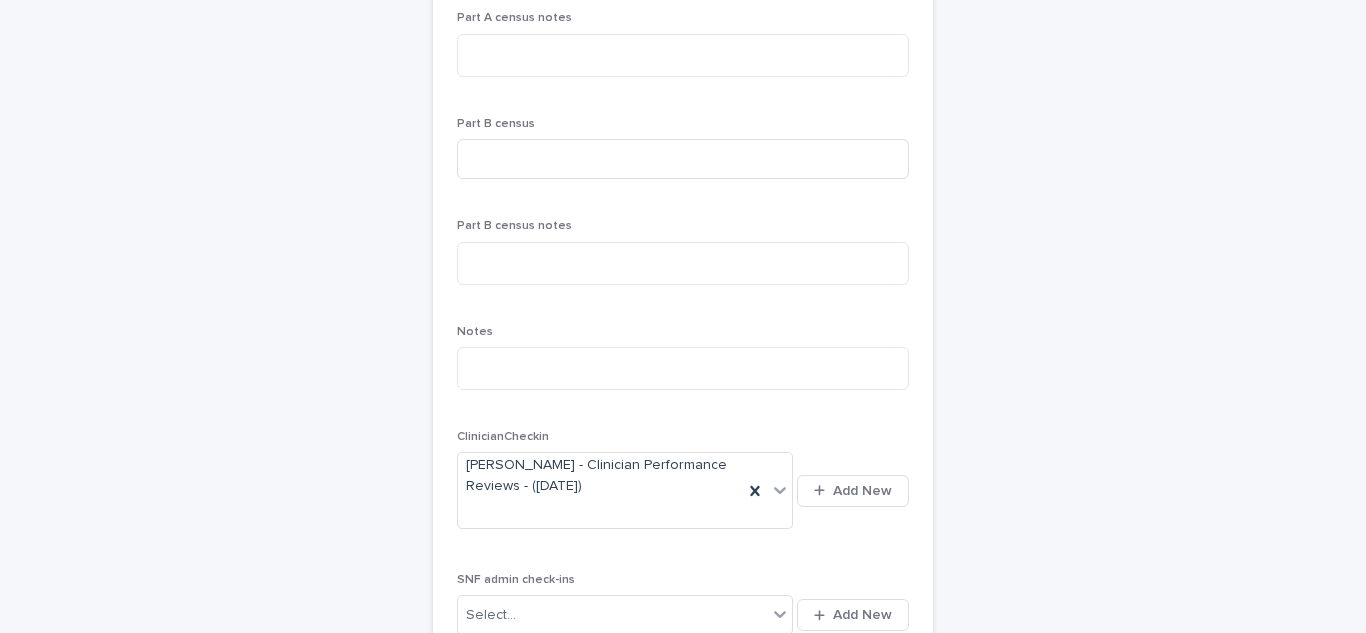 scroll, scrollTop: 0, scrollLeft: 0, axis: both 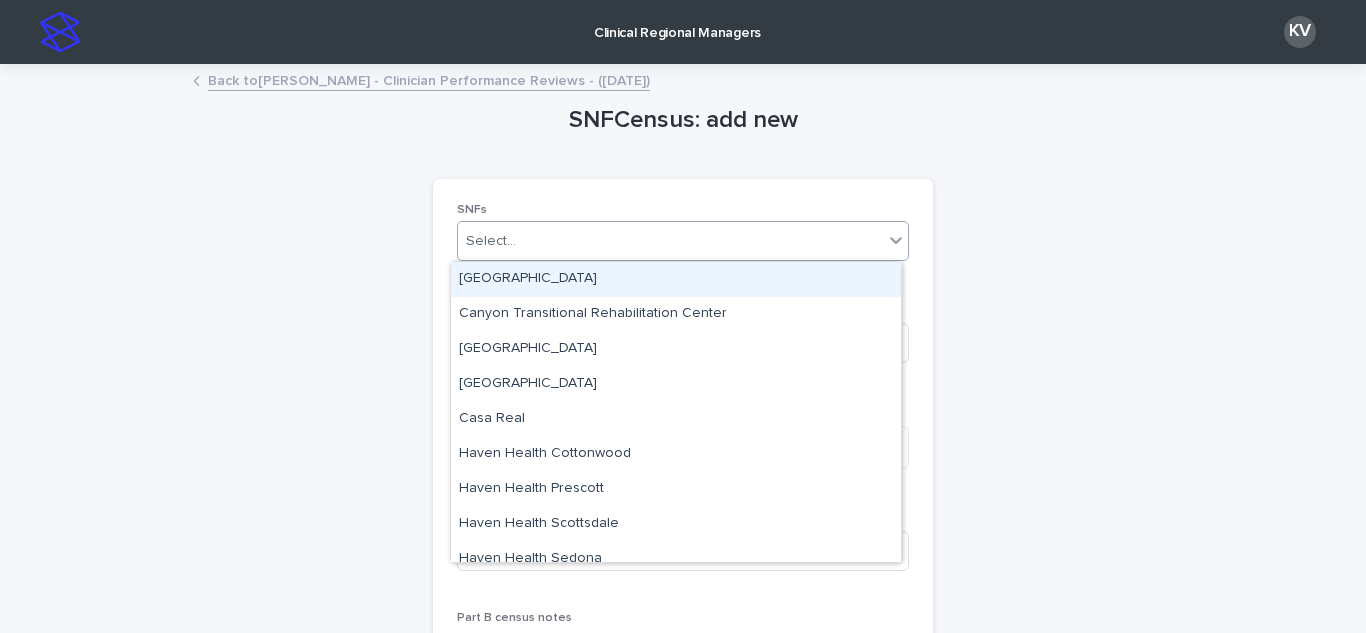 click on "Select..." at bounding box center (670, 241) 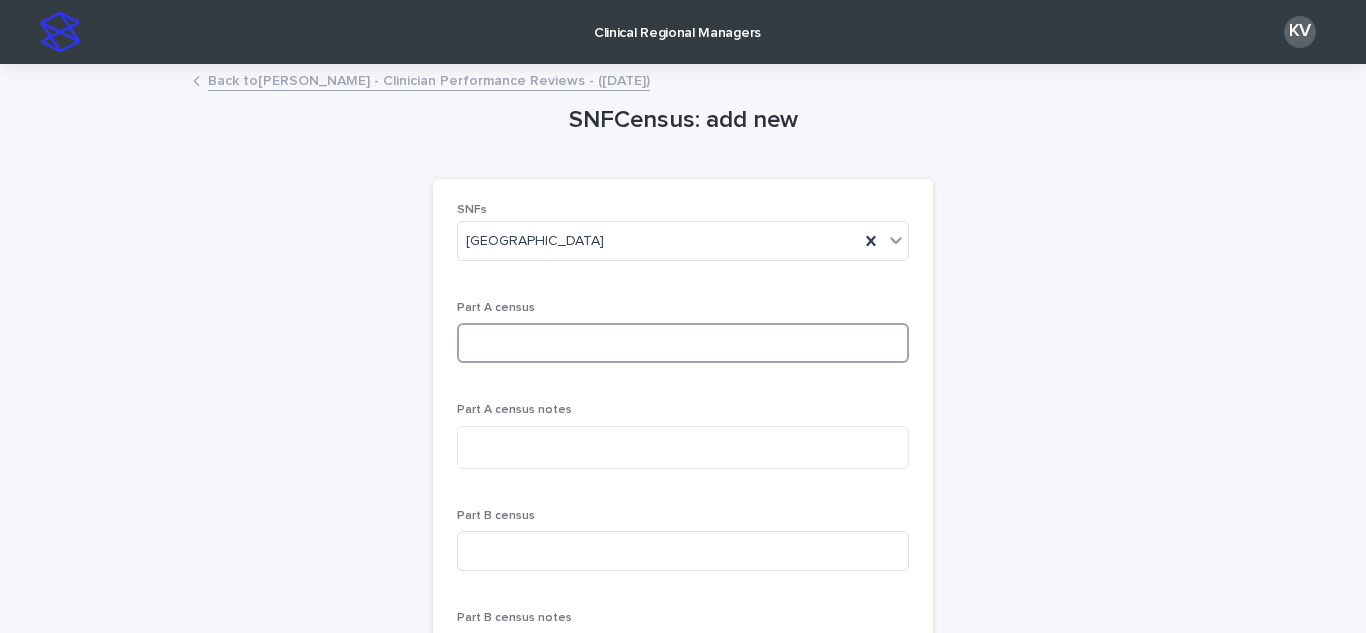 click at bounding box center [683, 343] 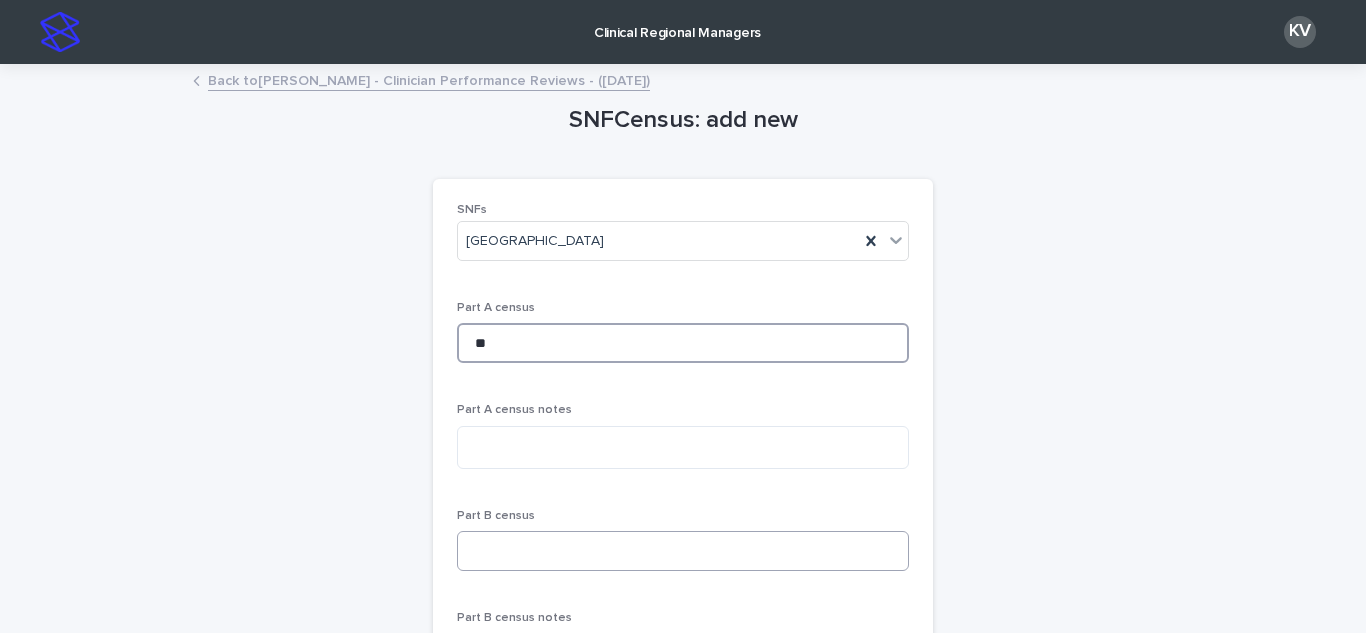 type on "**" 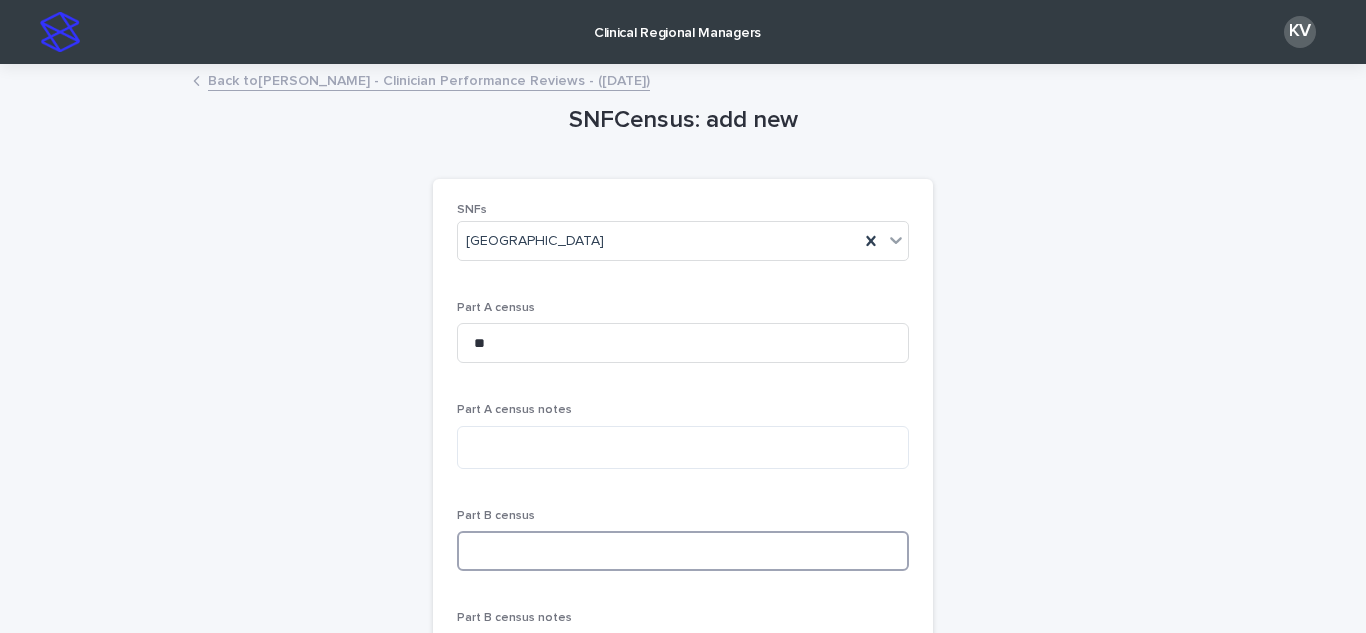 click at bounding box center (683, 551) 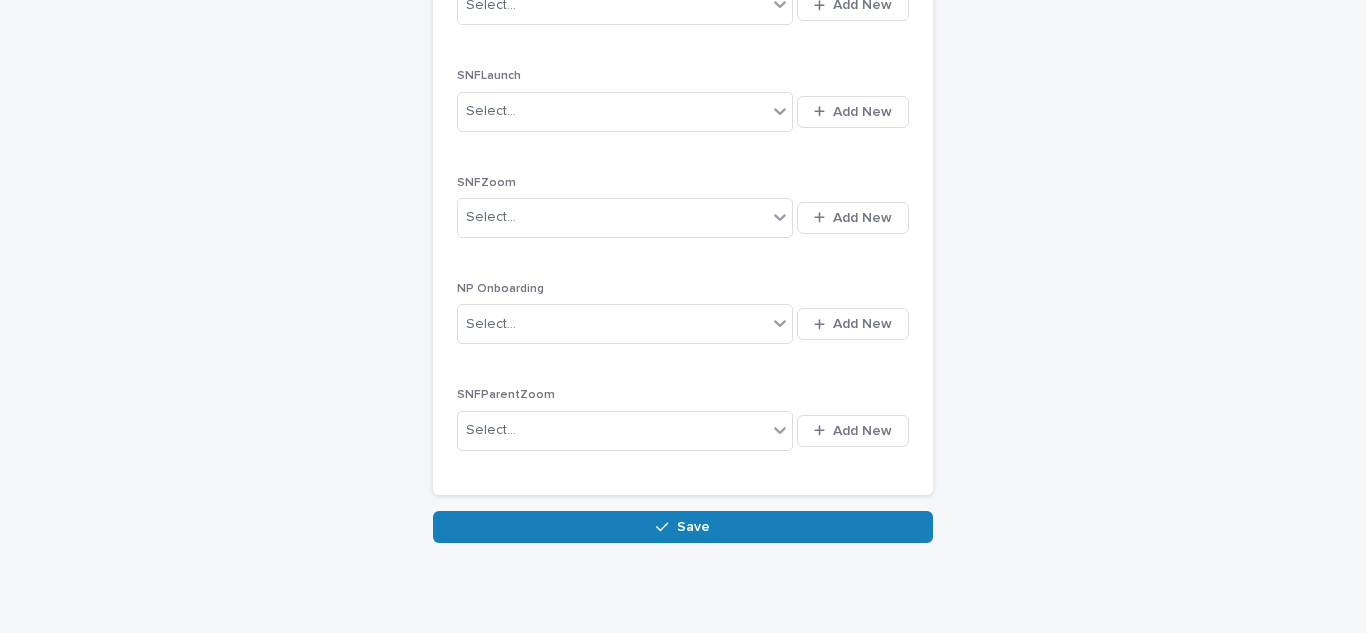 scroll, scrollTop: 1003, scrollLeft: 0, axis: vertical 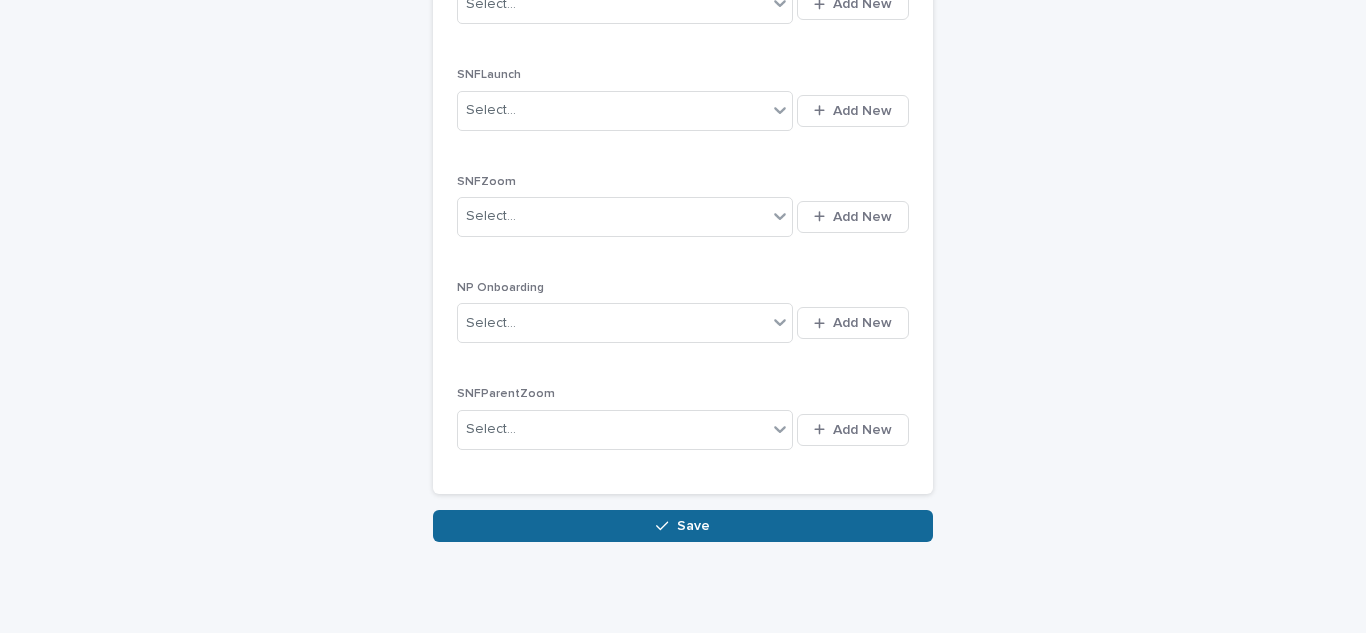 type on "**" 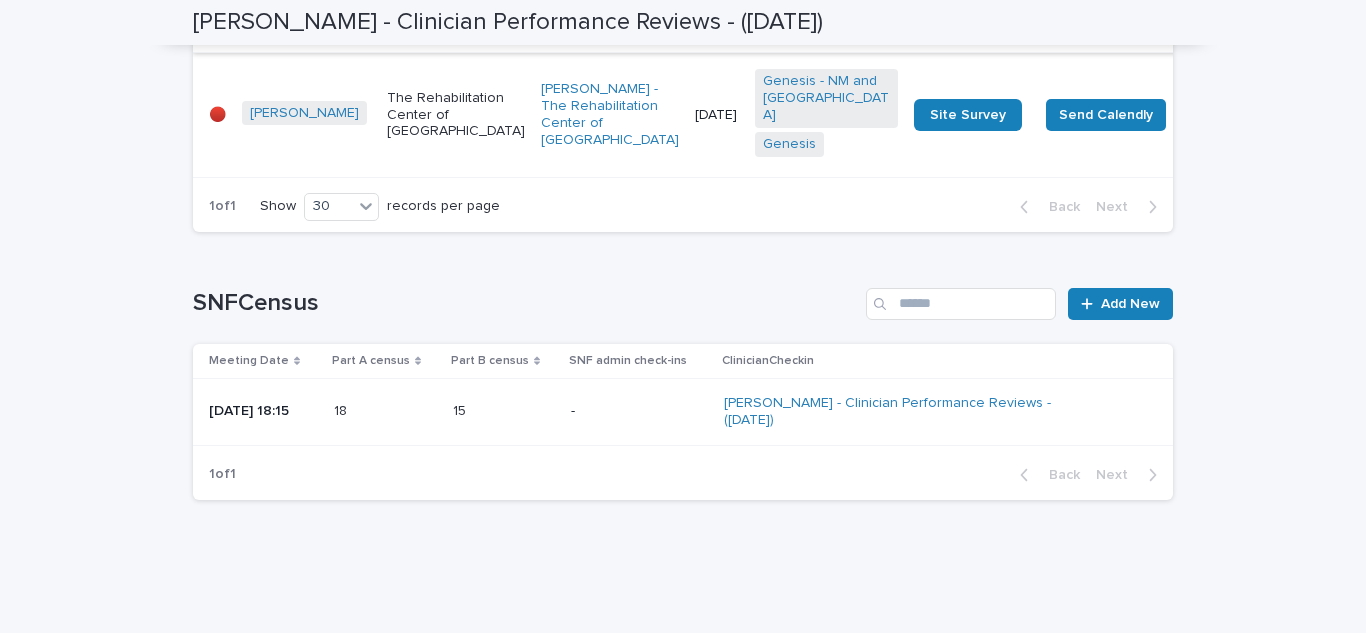 scroll, scrollTop: 1446, scrollLeft: 0, axis: vertical 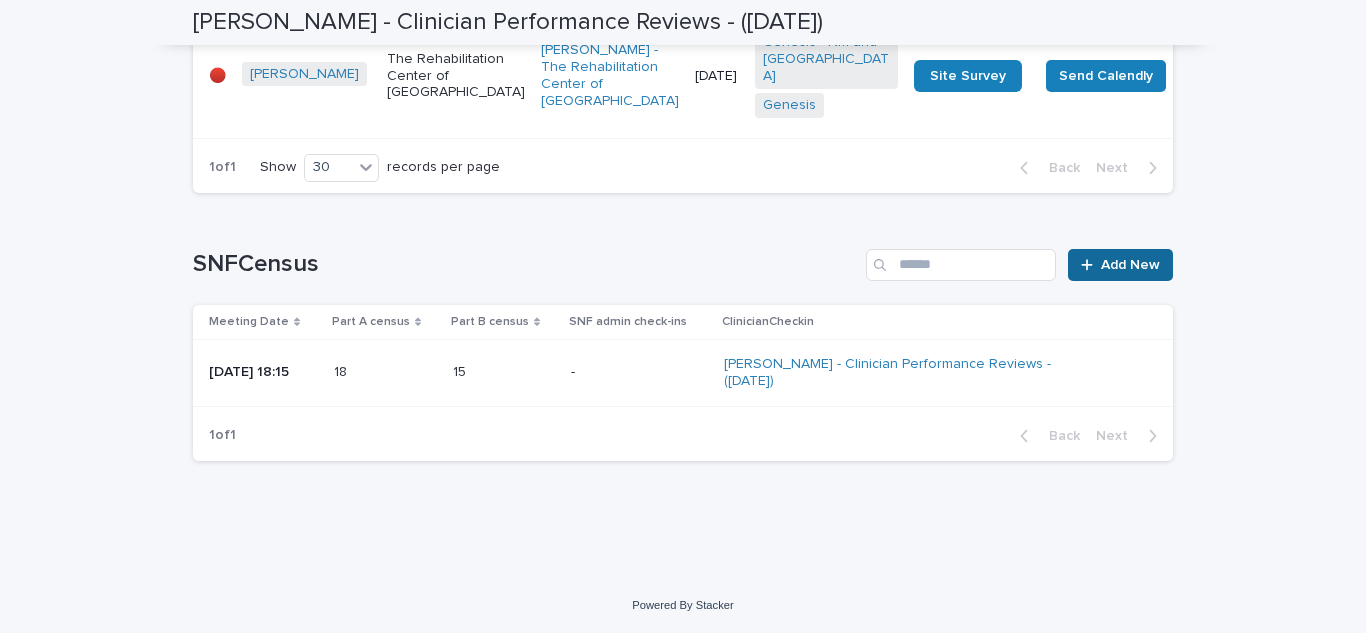 click on "Add New" at bounding box center (1120, 265) 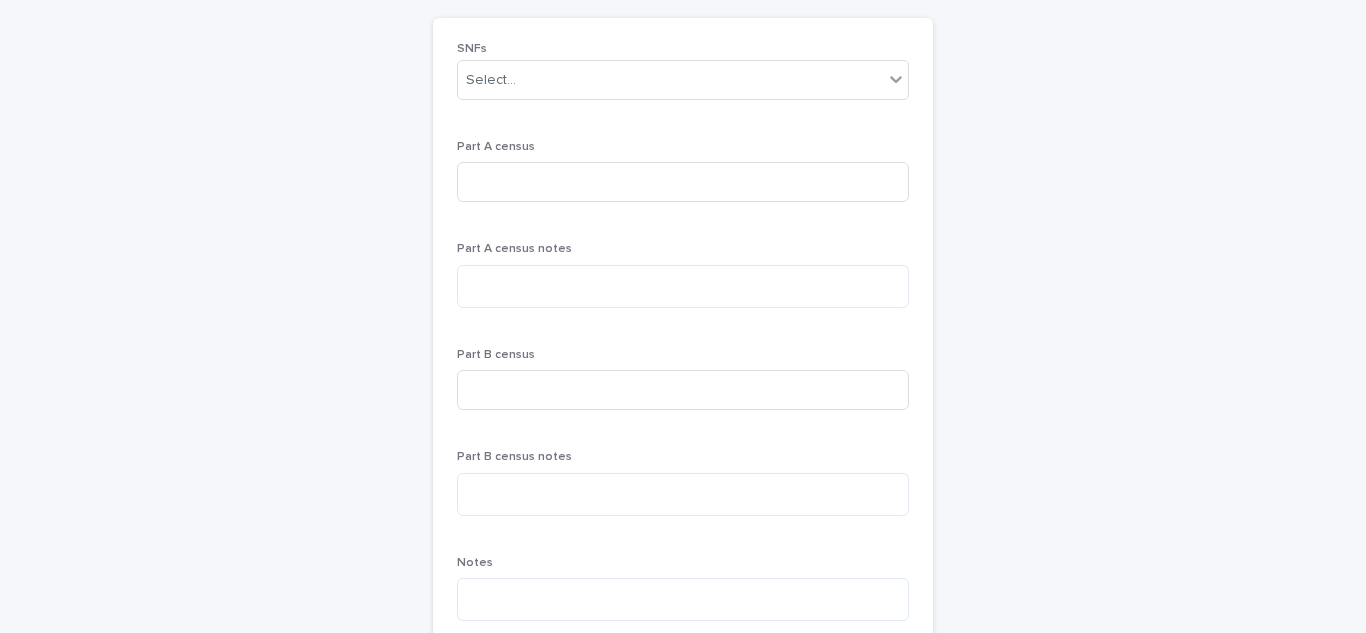scroll, scrollTop: 146, scrollLeft: 0, axis: vertical 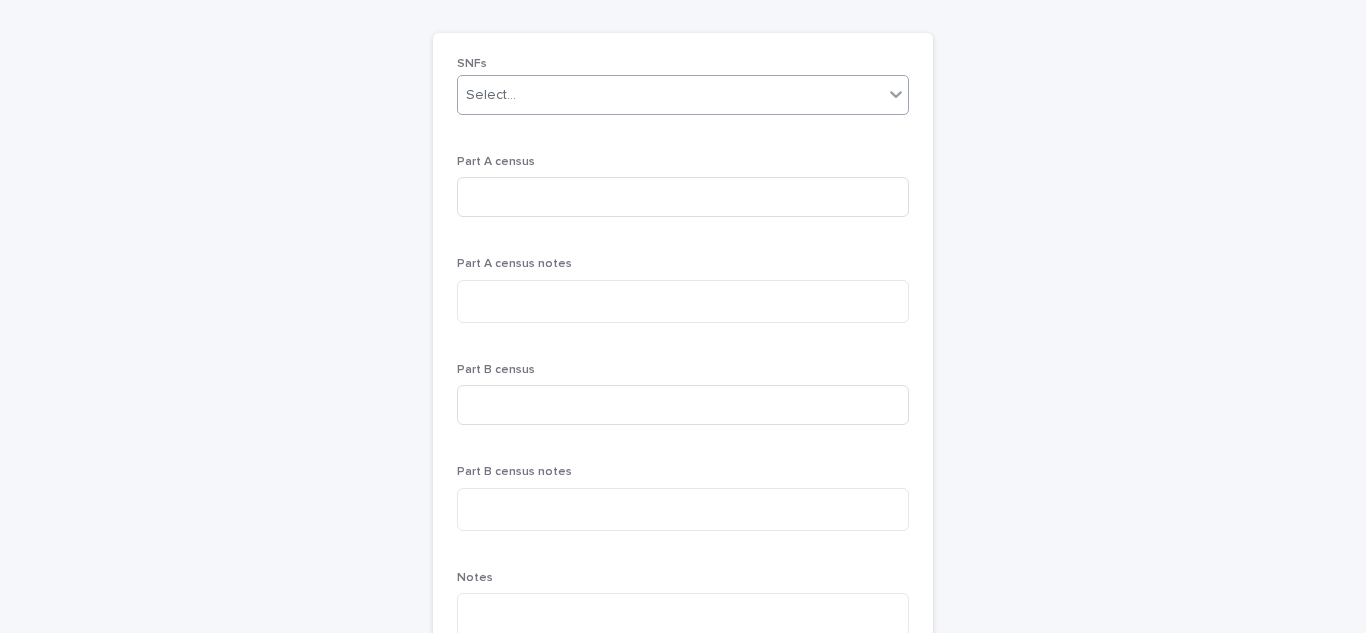 click on "Select..." at bounding box center [670, 95] 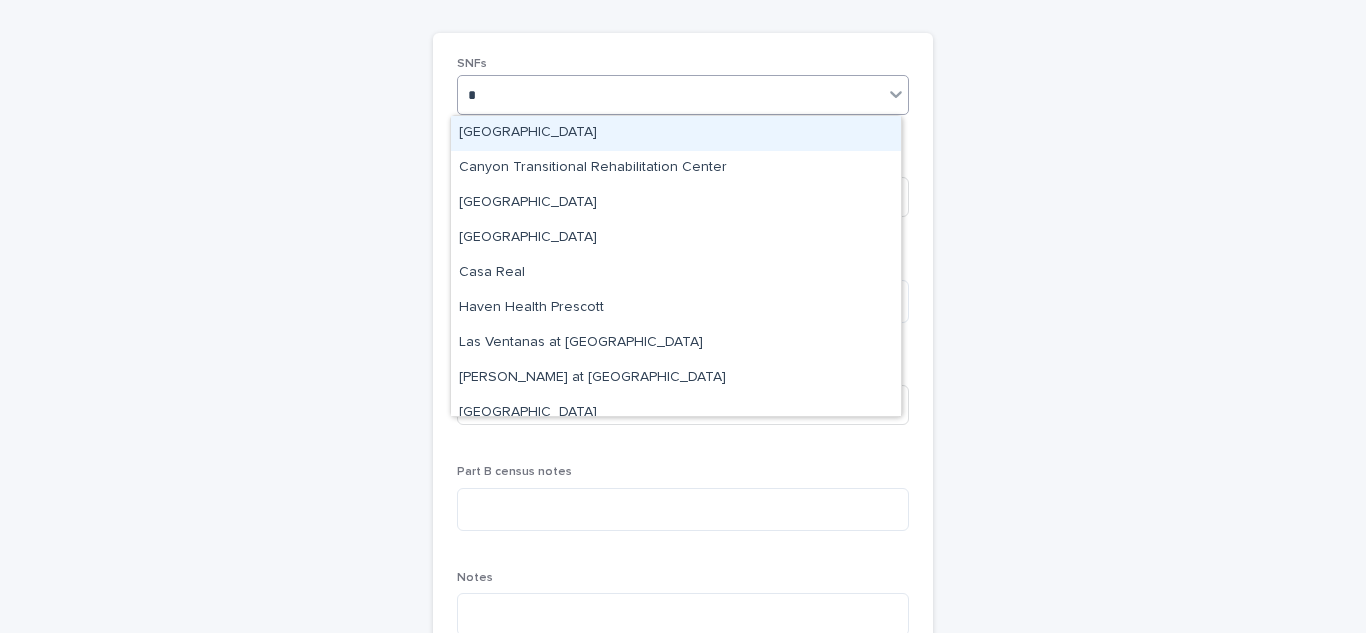 type on "**" 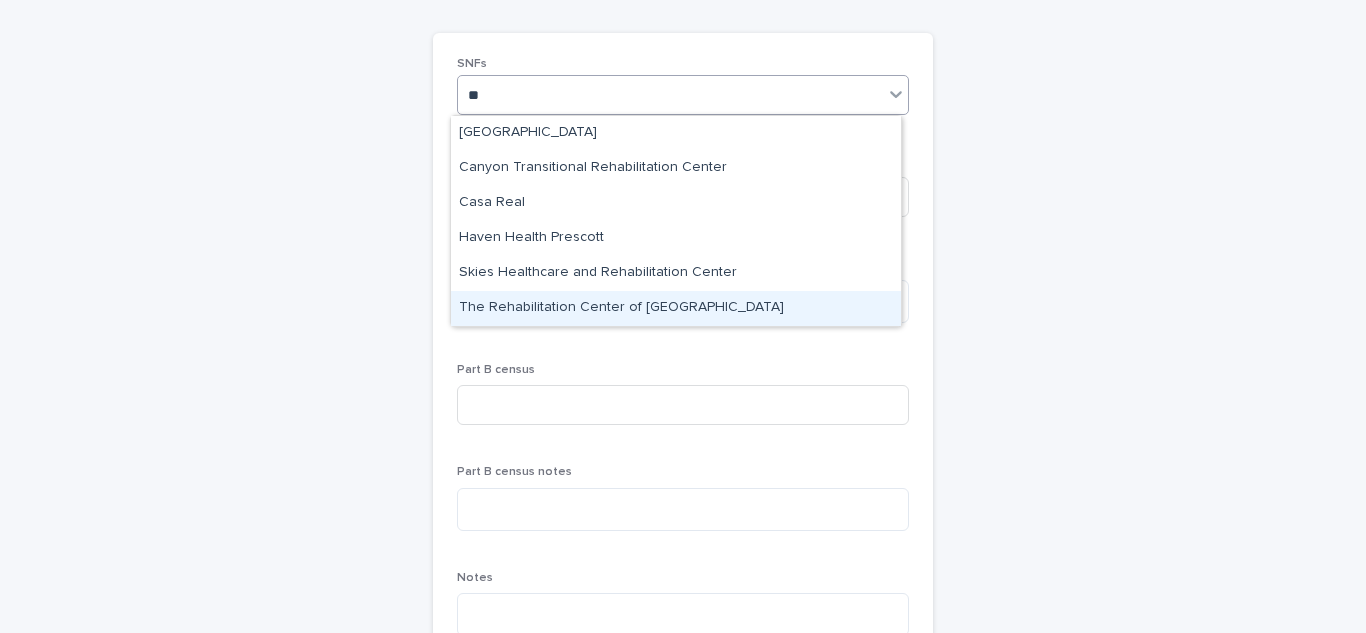 click on "The Rehabilitation Center of [GEOGRAPHIC_DATA]" at bounding box center [676, 308] 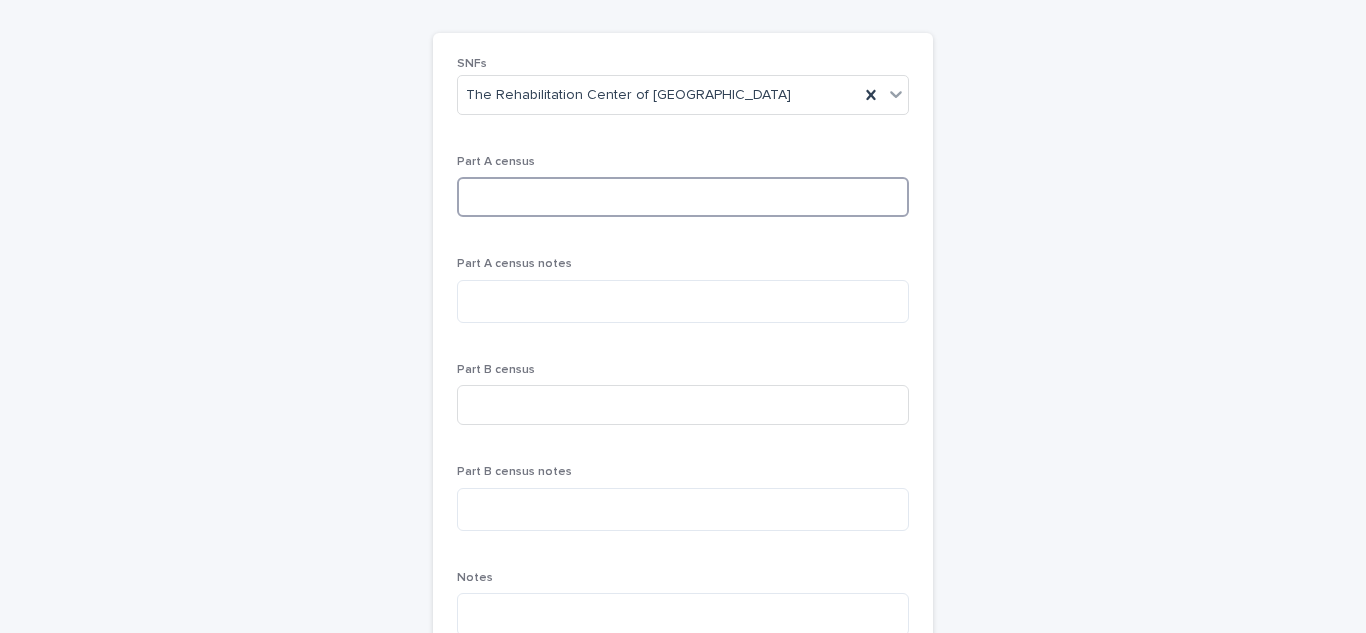 click at bounding box center (683, 197) 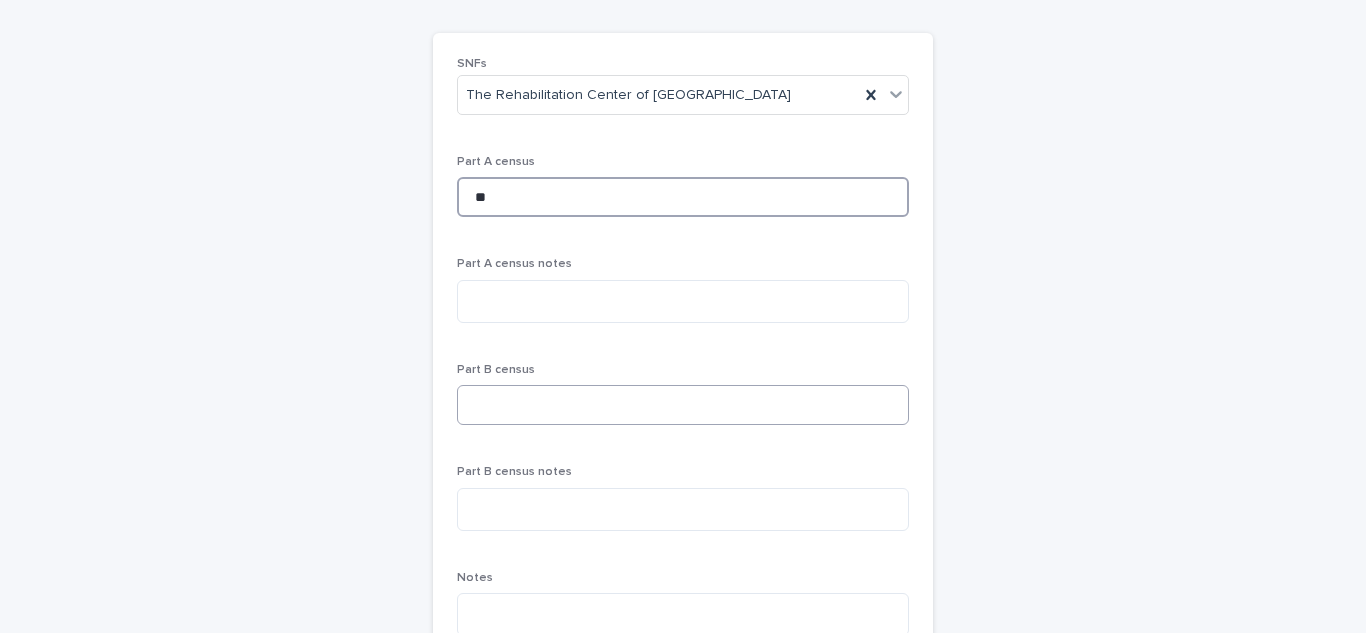 type on "**" 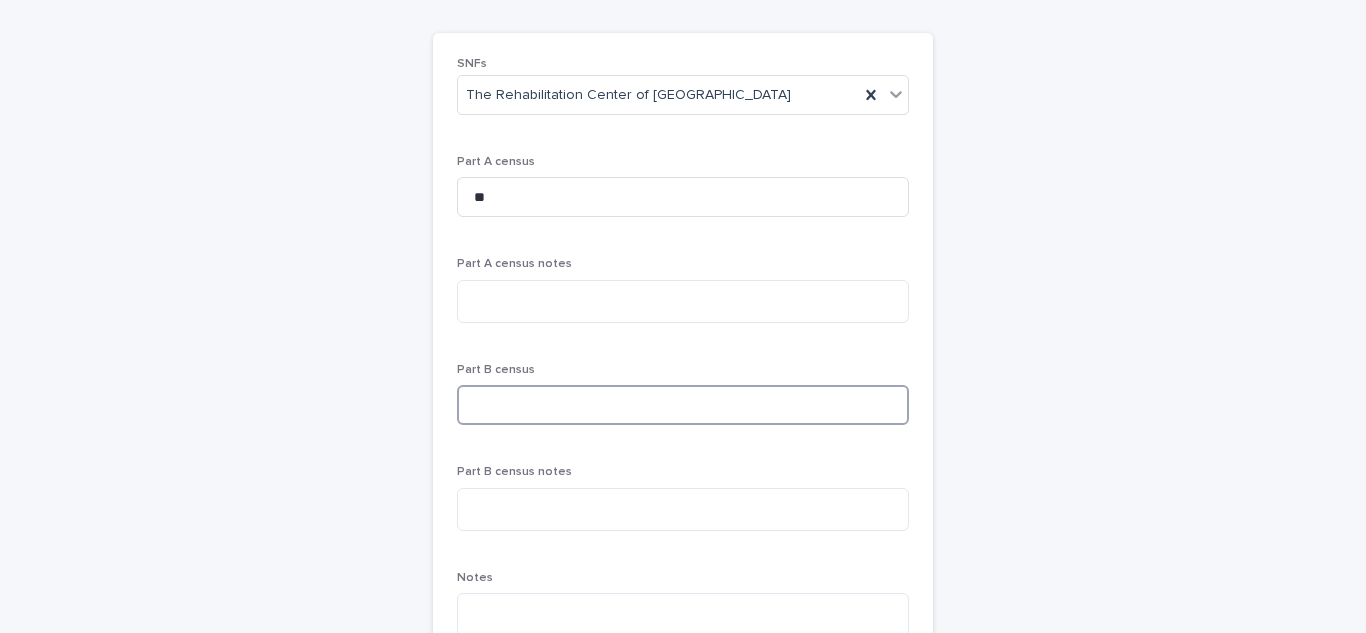 click at bounding box center [683, 405] 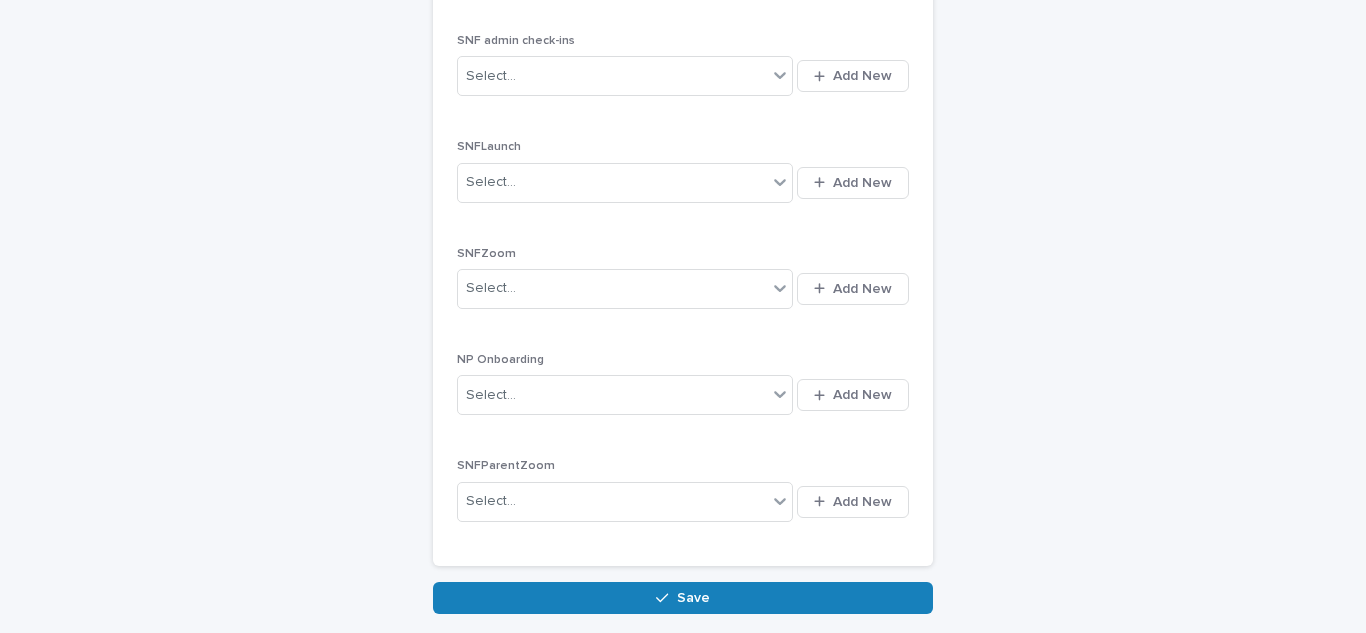 scroll, scrollTop: 1068, scrollLeft: 0, axis: vertical 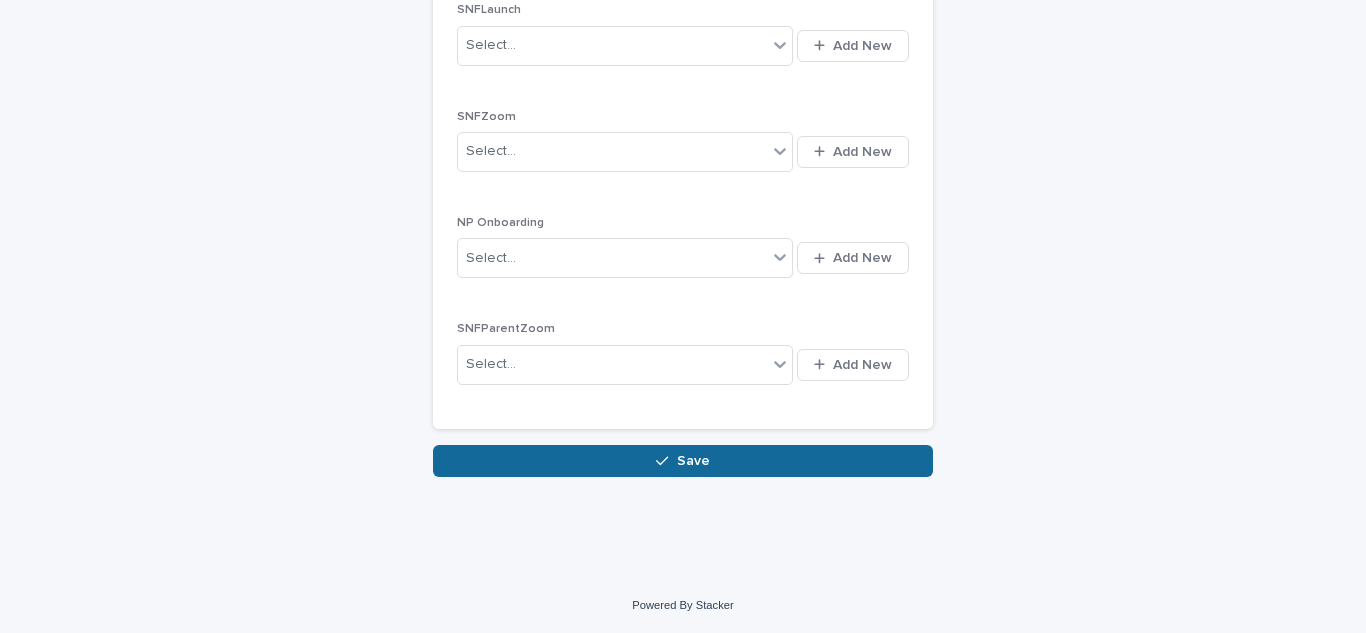 type on "*" 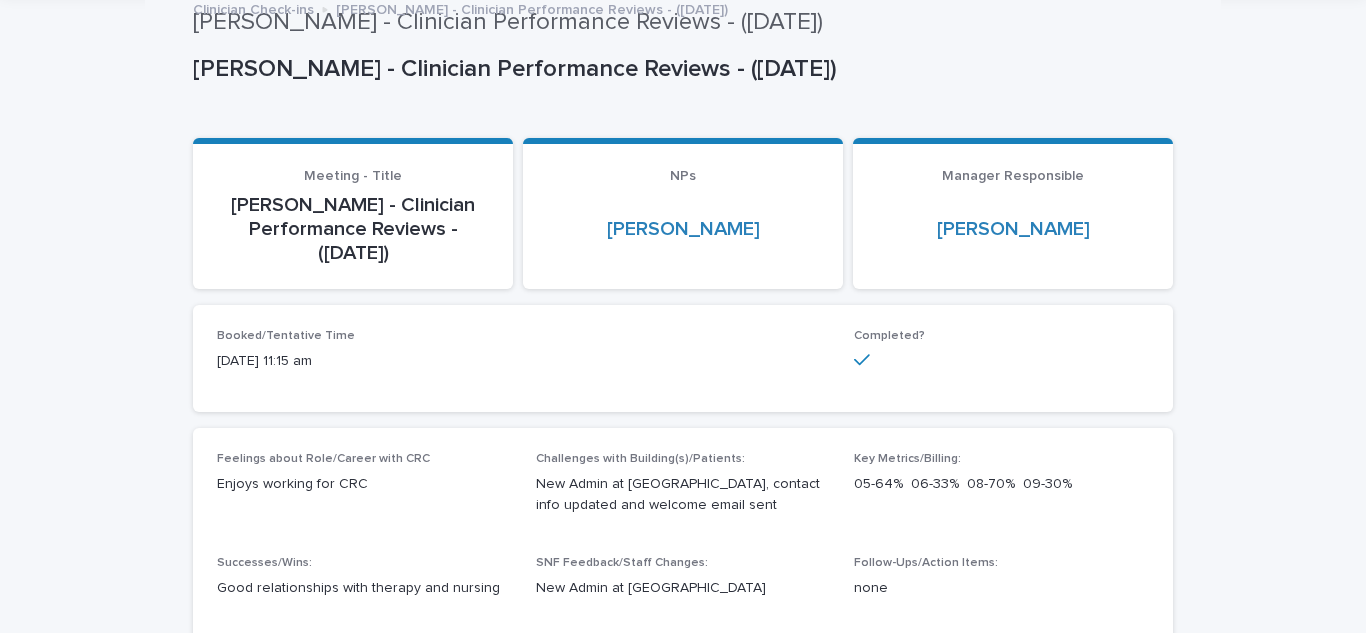 scroll, scrollTop: 0, scrollLeft: 0, axis: both 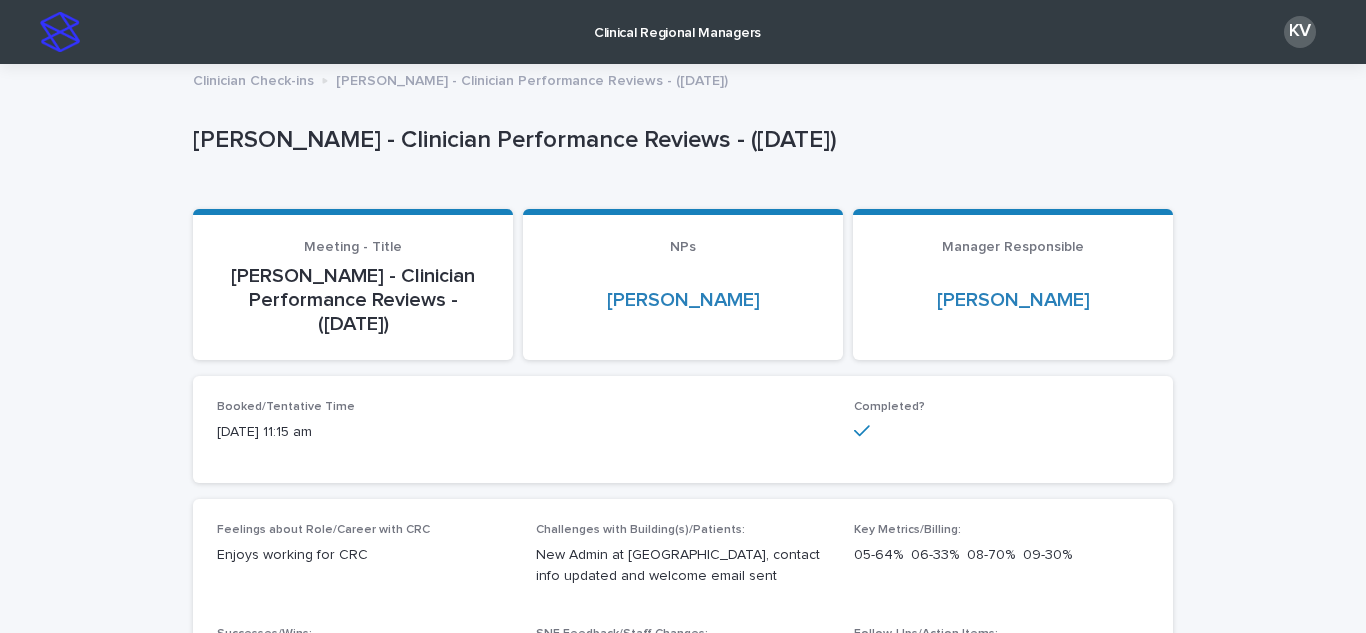click on "Clinical Regional Managers" at bounding box center (677, 21) 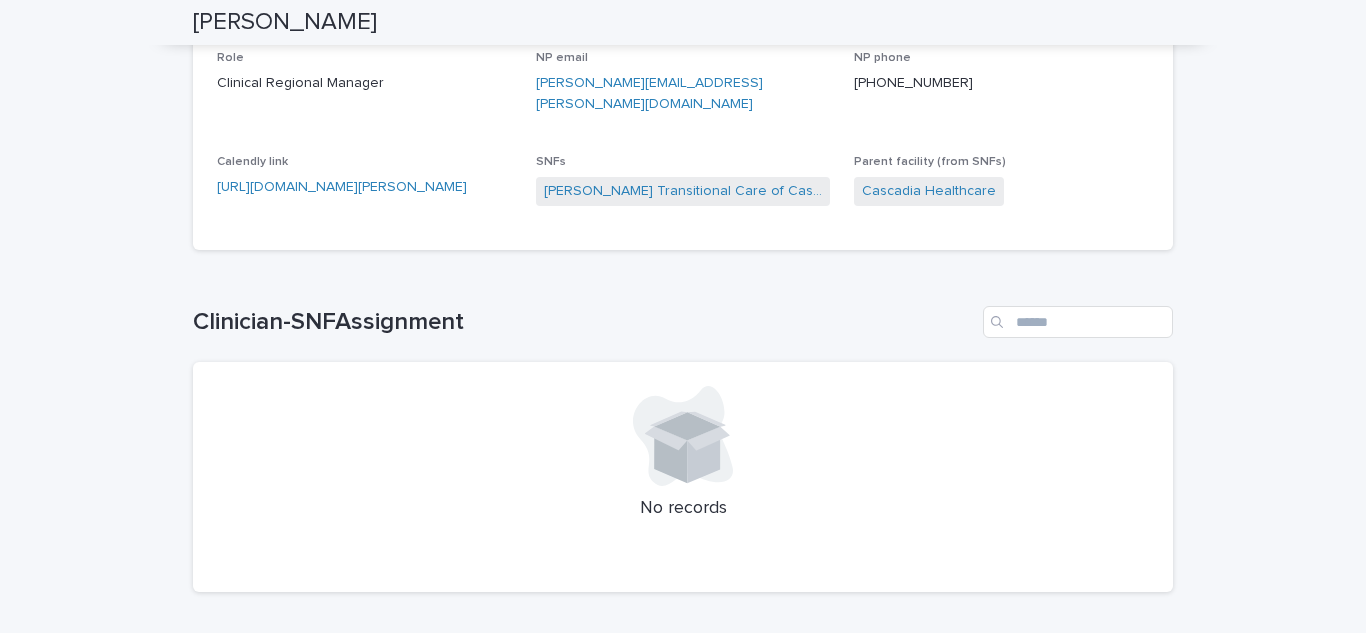 scroll, scrollTop: 0, scrollLeft: 0, axis: both 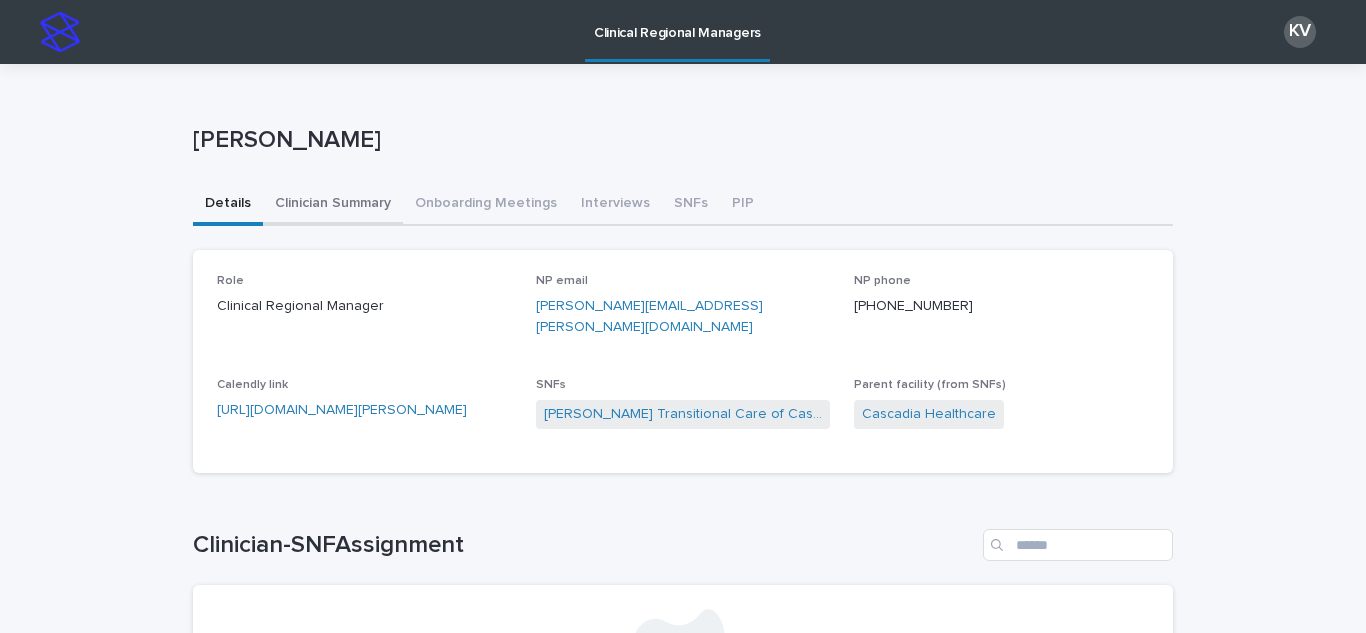 click on "Clinician Summary" at bounding box center [333, 205] 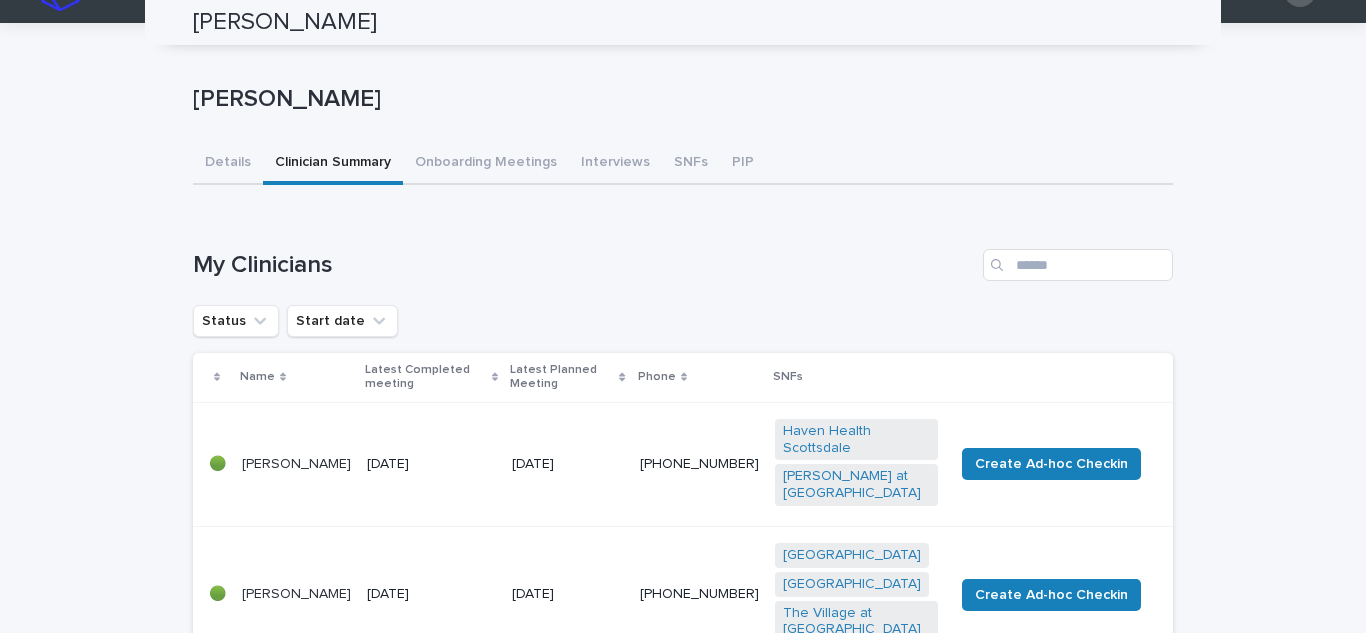 scroll, scrollTop: 0, scrollLeft: 0, axis: both 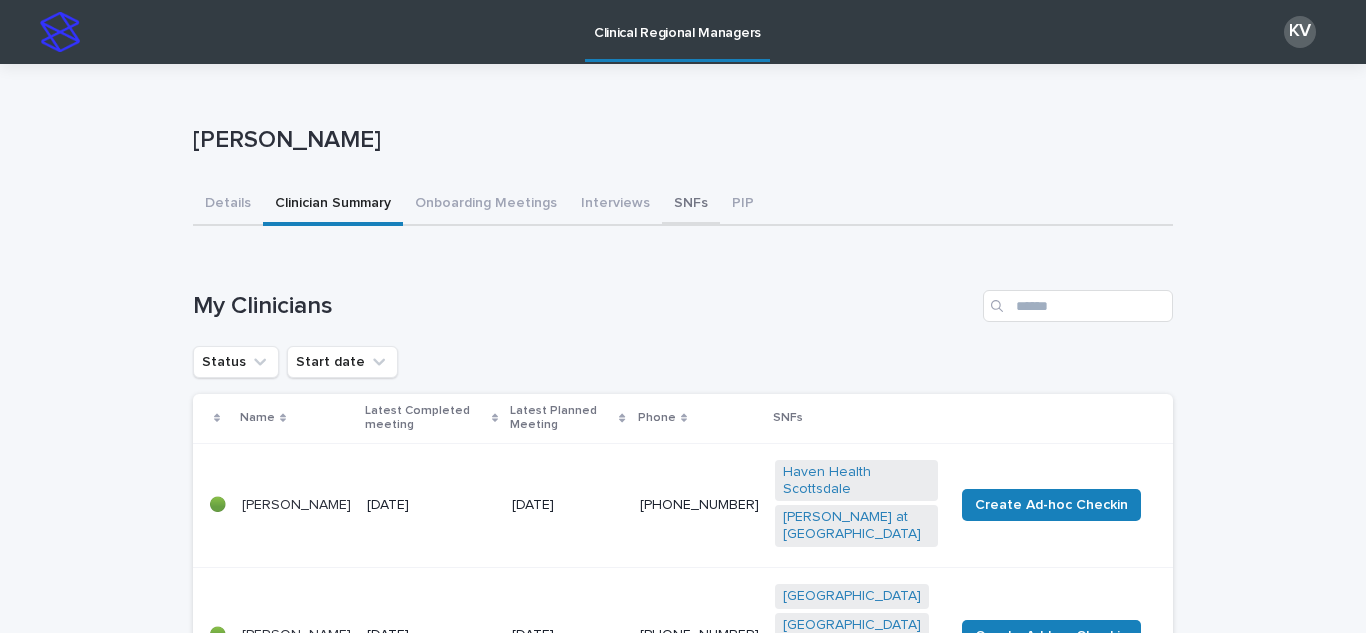 click on "SNFs" at bounding box center (691, 205) 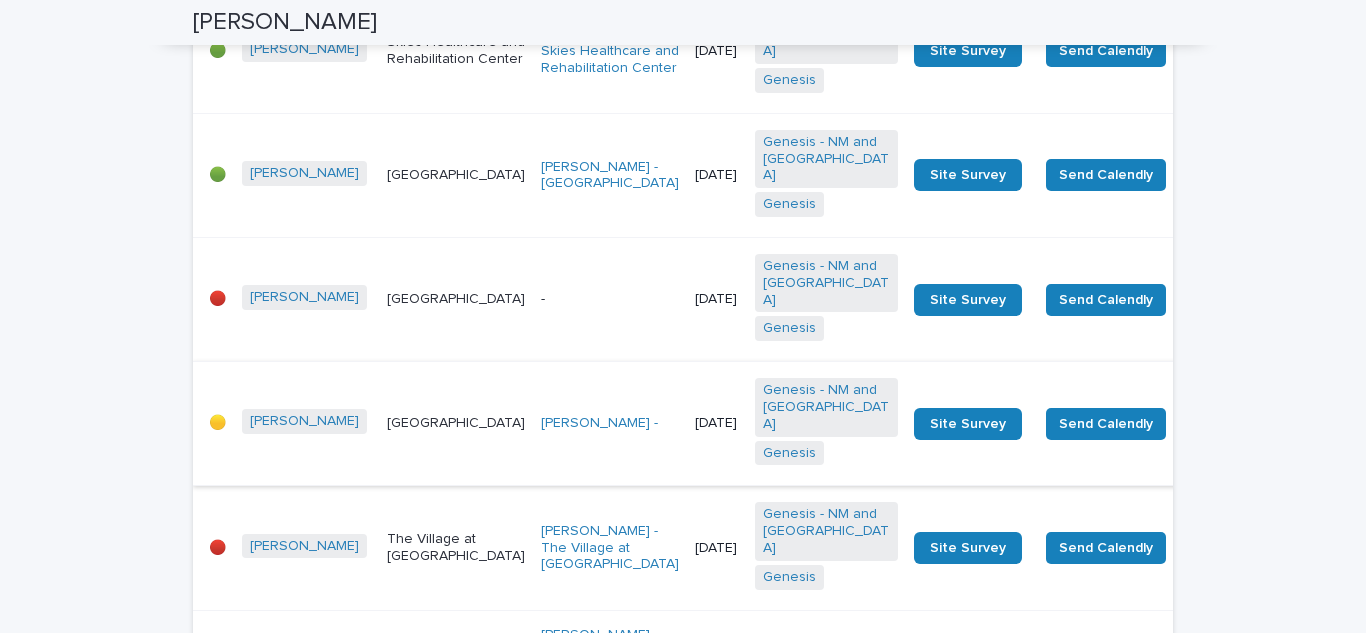 scroll, scrollTop: 548, scrollLeft: 0, axis: vertical 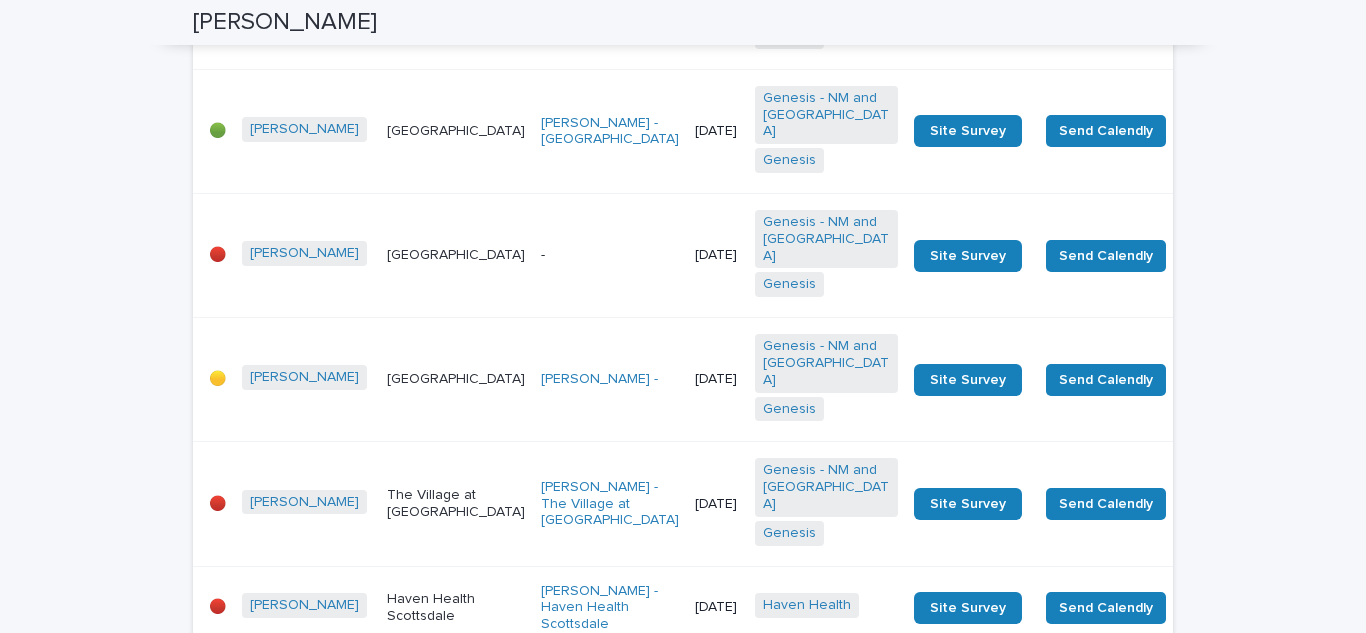 click on "[GEOGRAPHIC_DATA]" at bounding box center [456, 255] 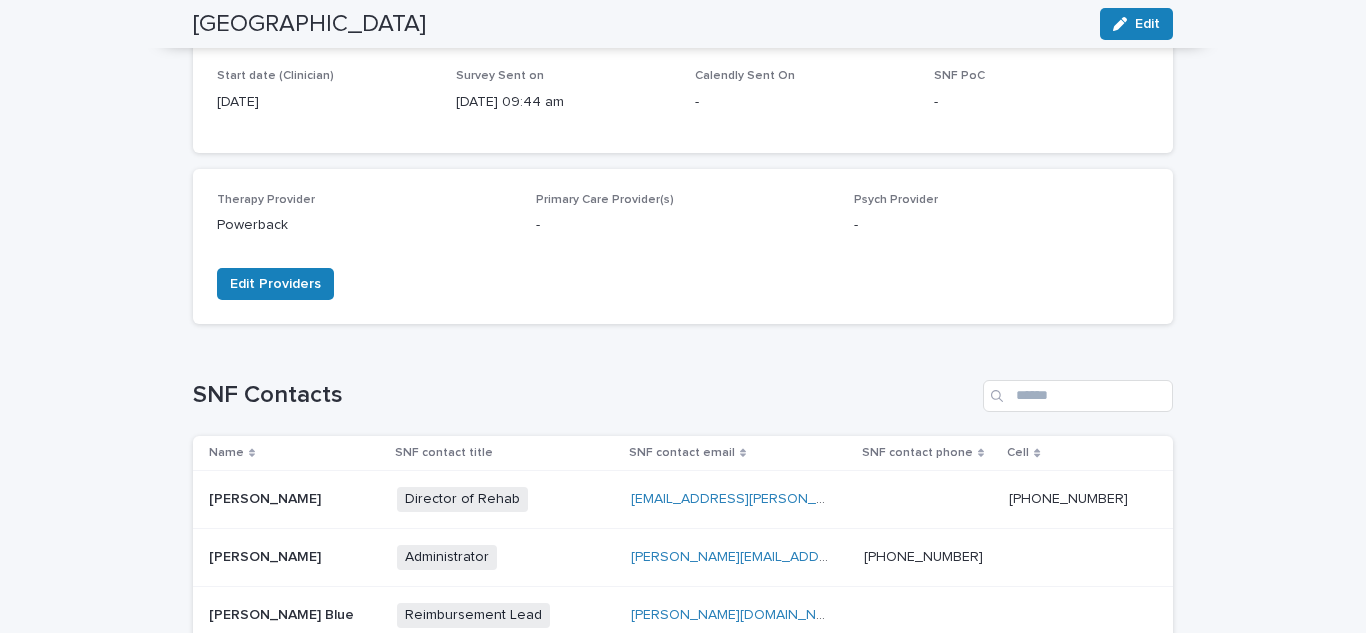 scroll, scrollTop: 0, scrollLeft: 0, axis: both 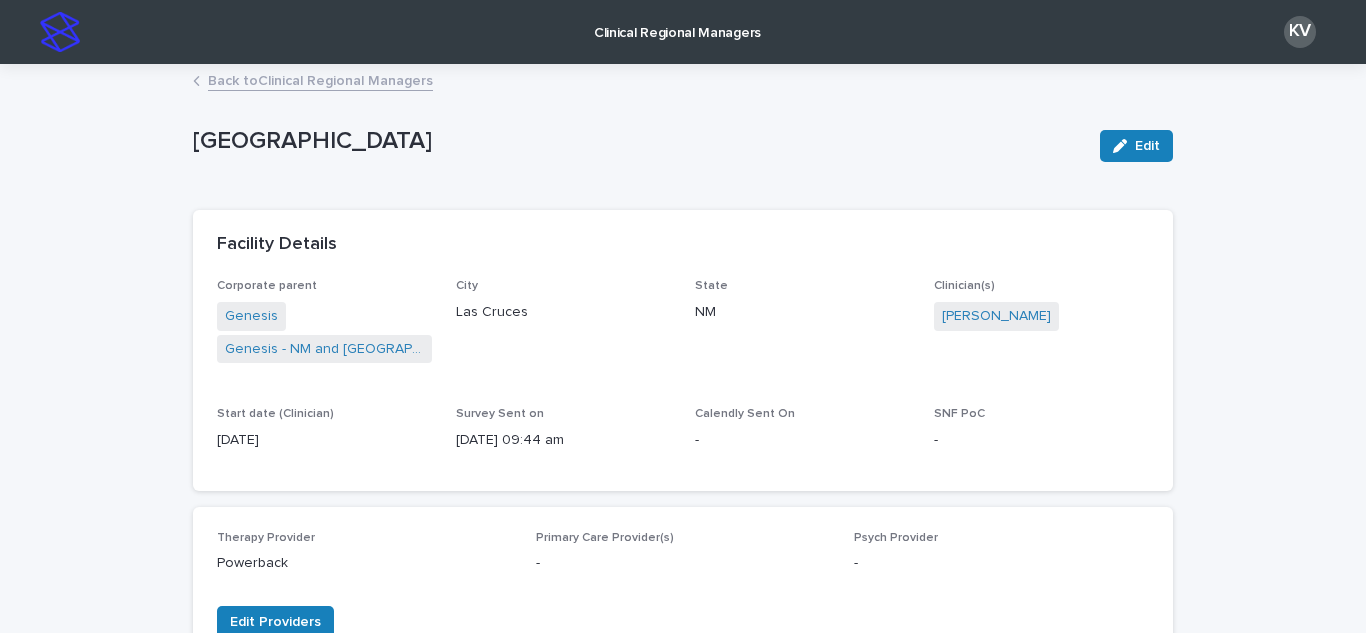 click on "Back to  Clinical Regional Managers" at bounding box center [320, 79] 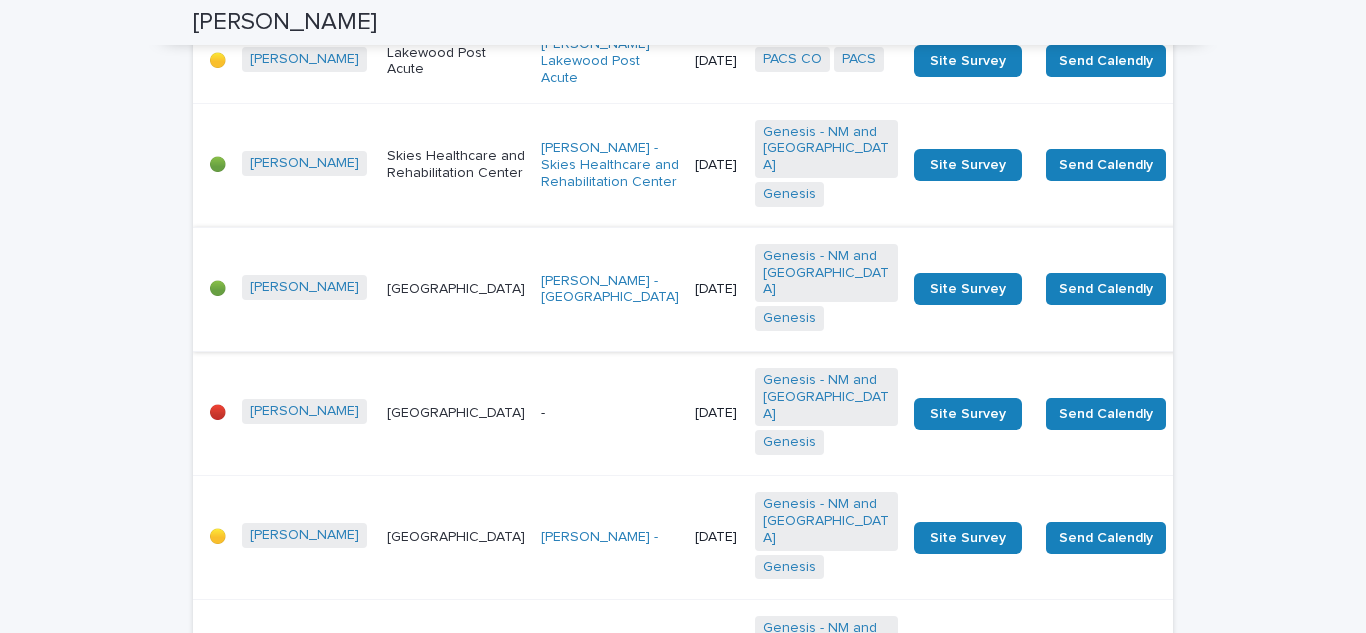 scroll, scrollTop: 391, scrollLeft: 0, axis: vertical 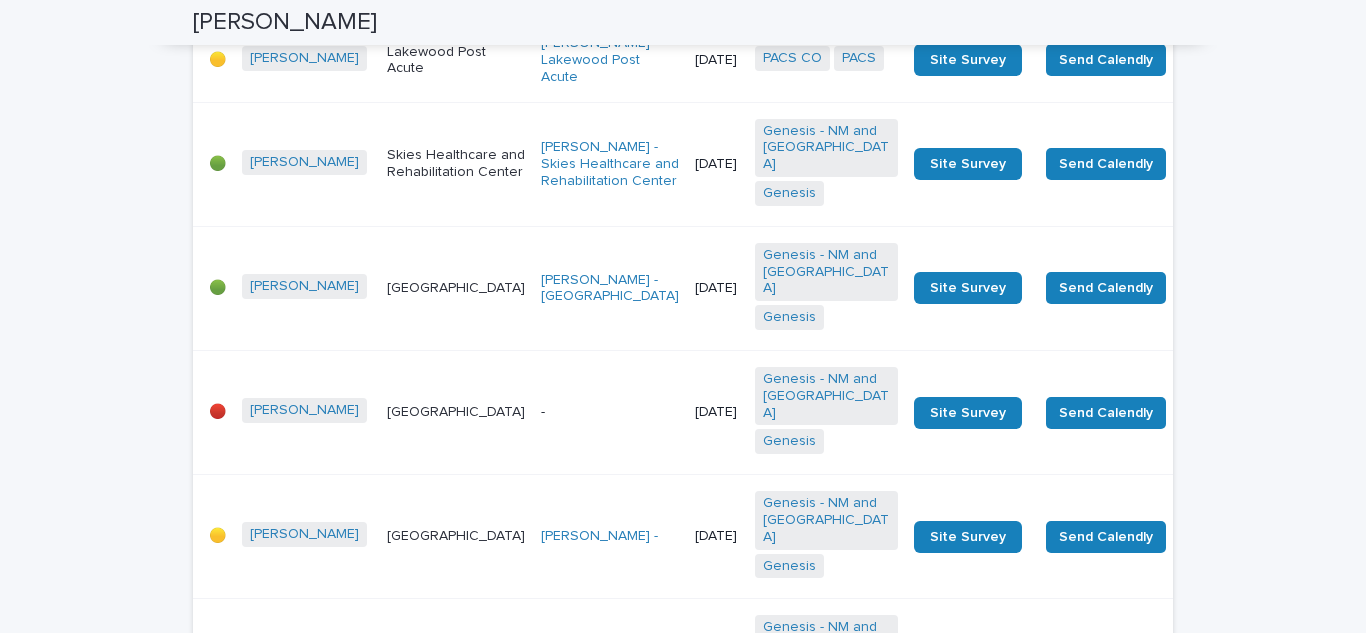 click on "[GEOGRAPHIC_DATA]" at bounding box center (456, 412) 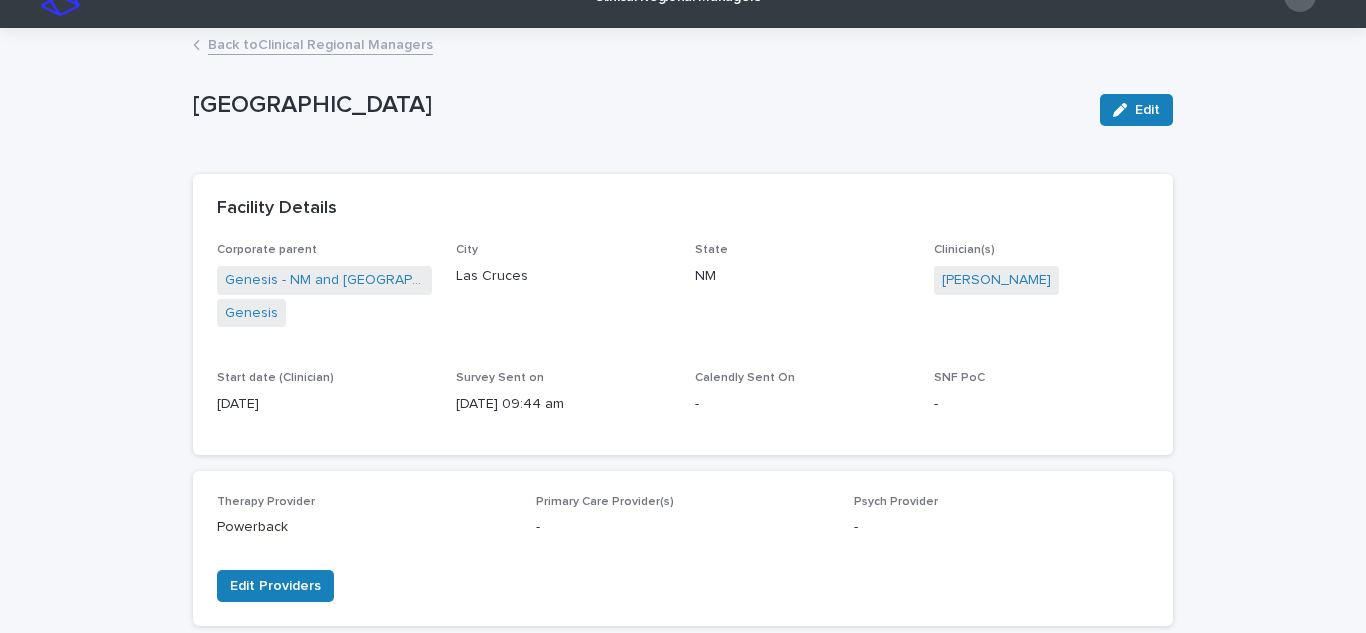 scroll, scrollTop: 0, scrollLeft: 0, axis: both 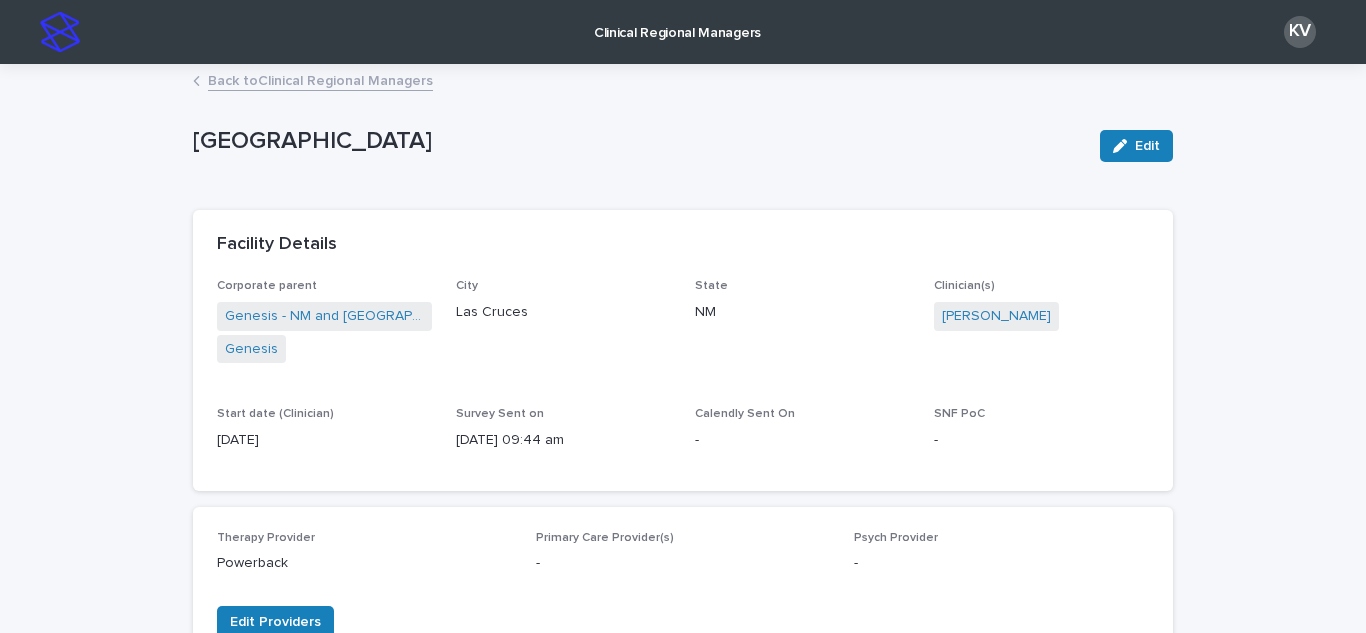 click on "Back to  Clinical Regional Managers" at bounding box center (683, 82) 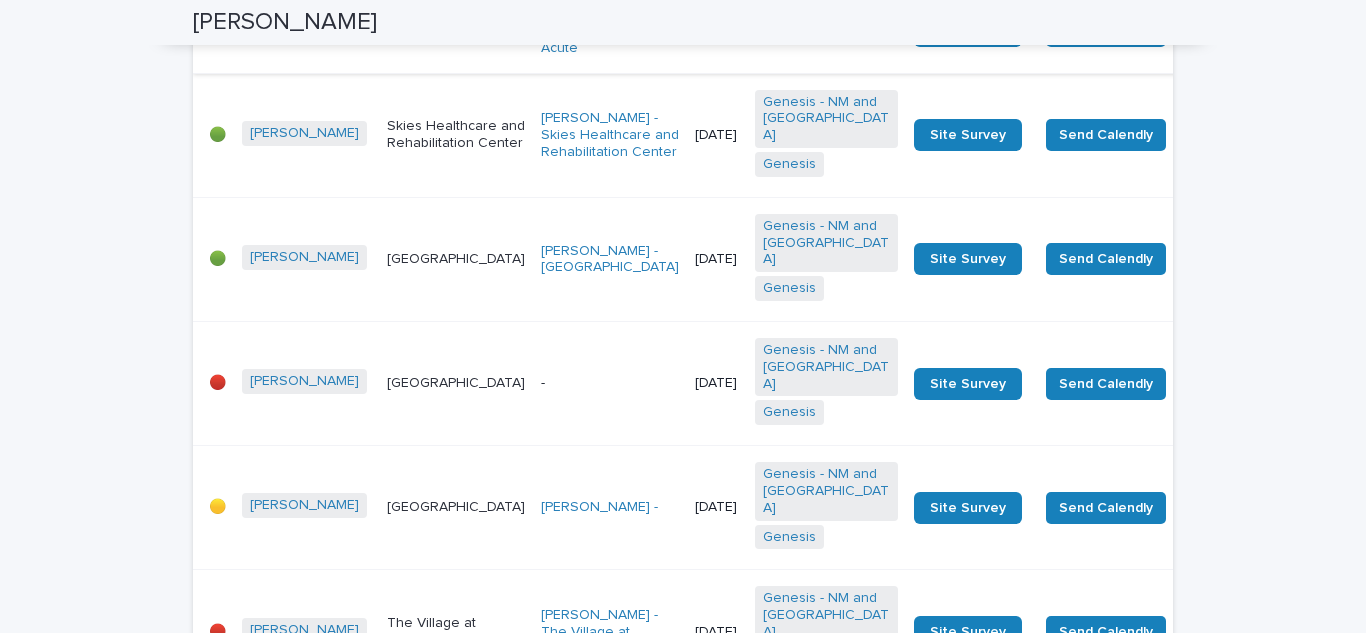 scroll, scrollTop: 421, scrollLeft: 0, axis: vertical 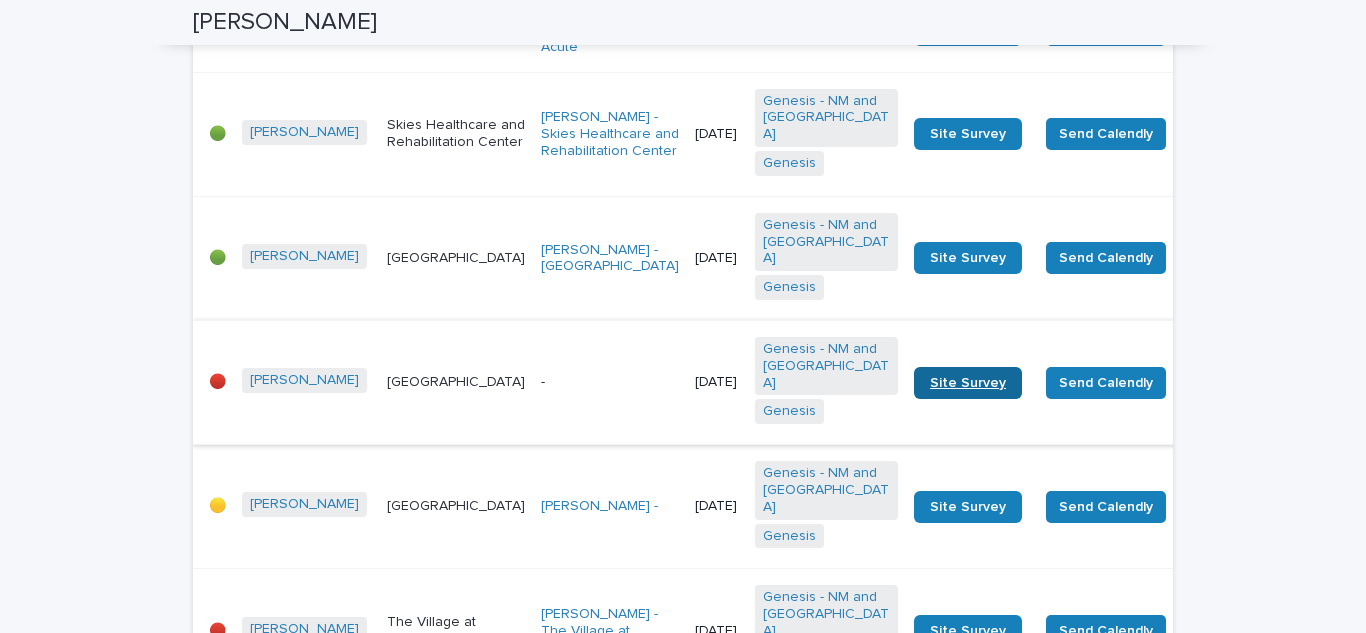 click on "Site Survey" at bounding box center [968, 383] 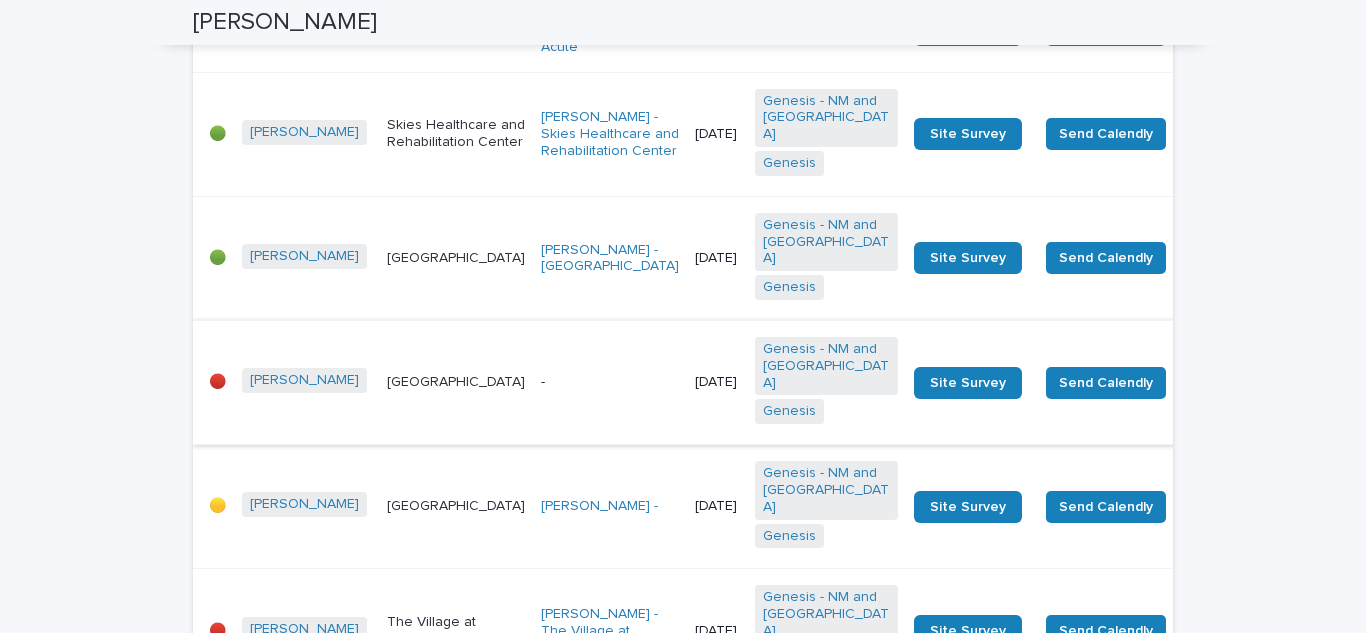click on "Send Survey" at bounding box center [1228, 383] 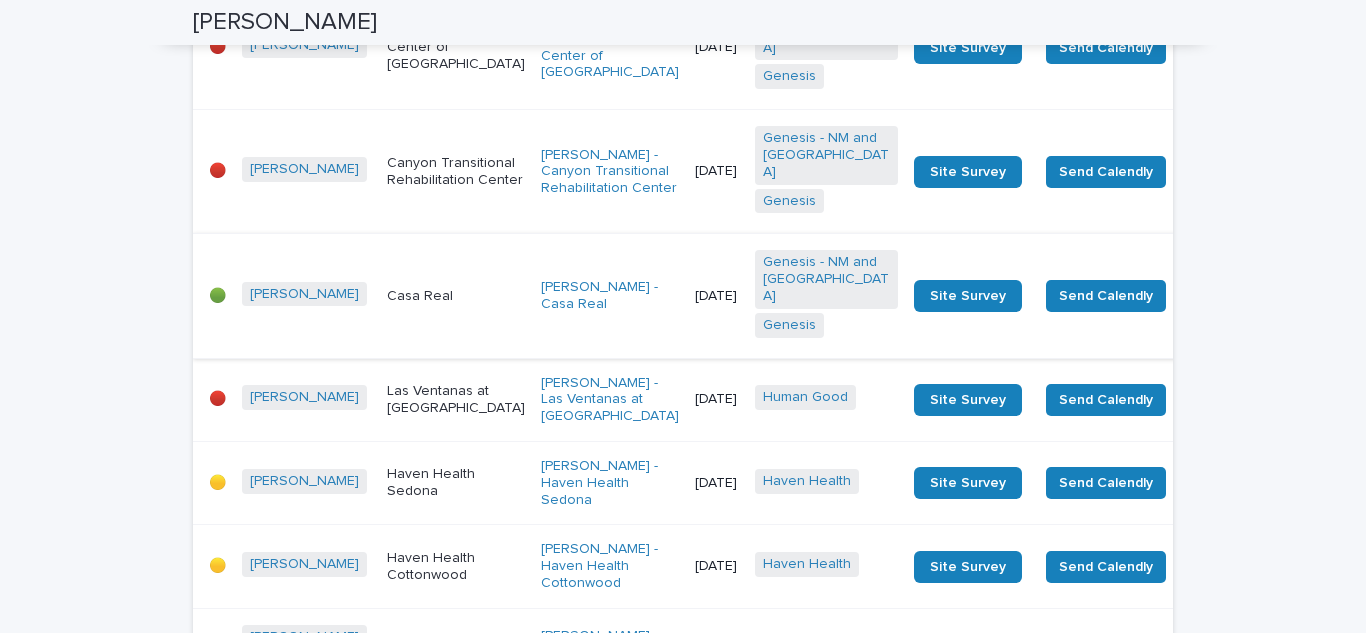 scroll, scrollTop: 1230, scrollLeft: 0, axis: vertical 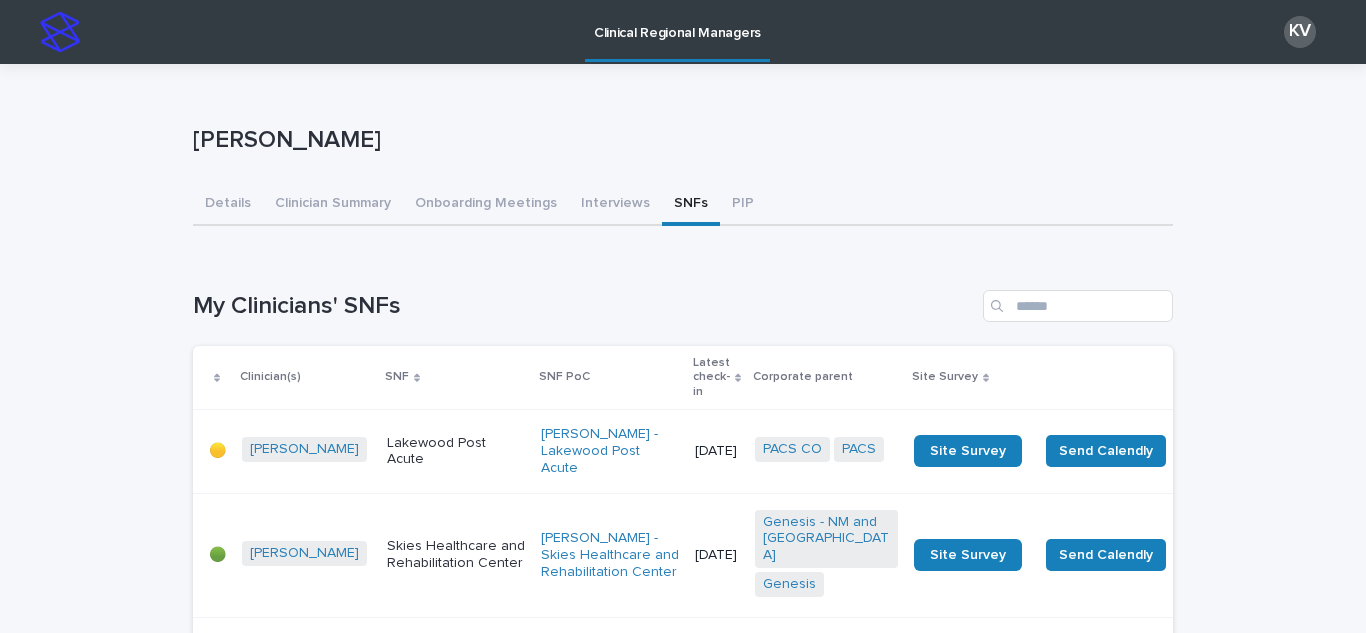 click on "Clinician Summary" at bounding box center [333, 205] 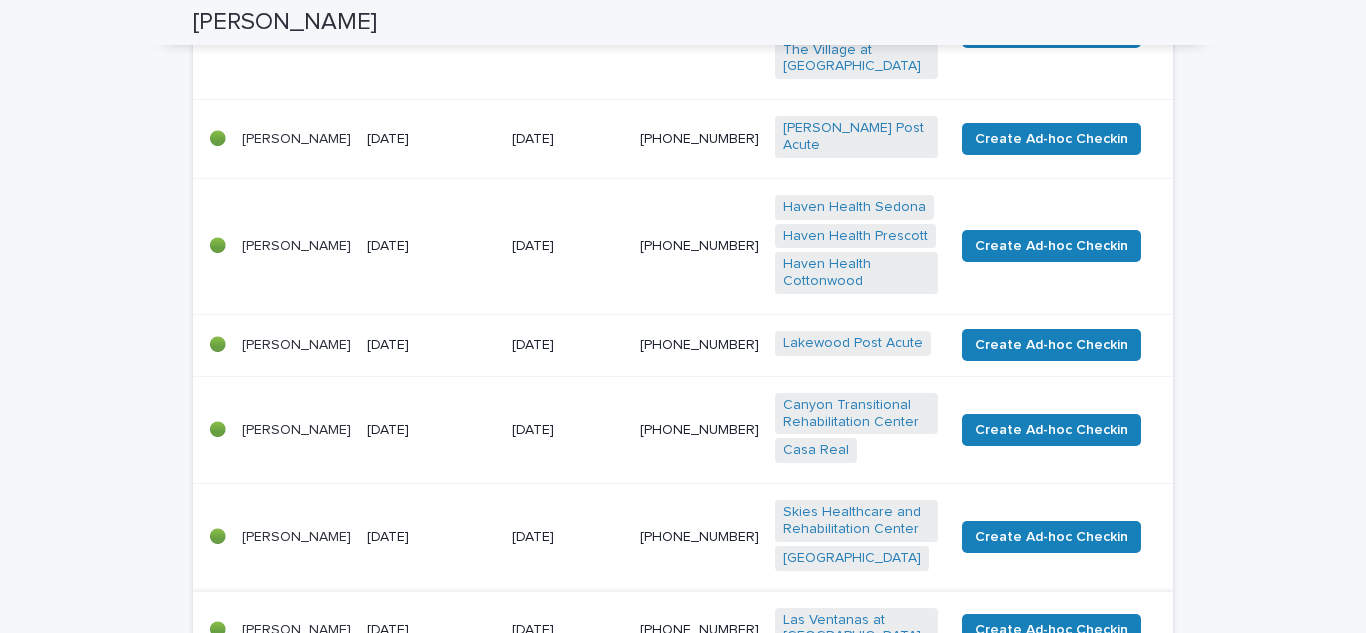 scroll, scrollTop: 603, scrollLeft: 0, axis: vertical 